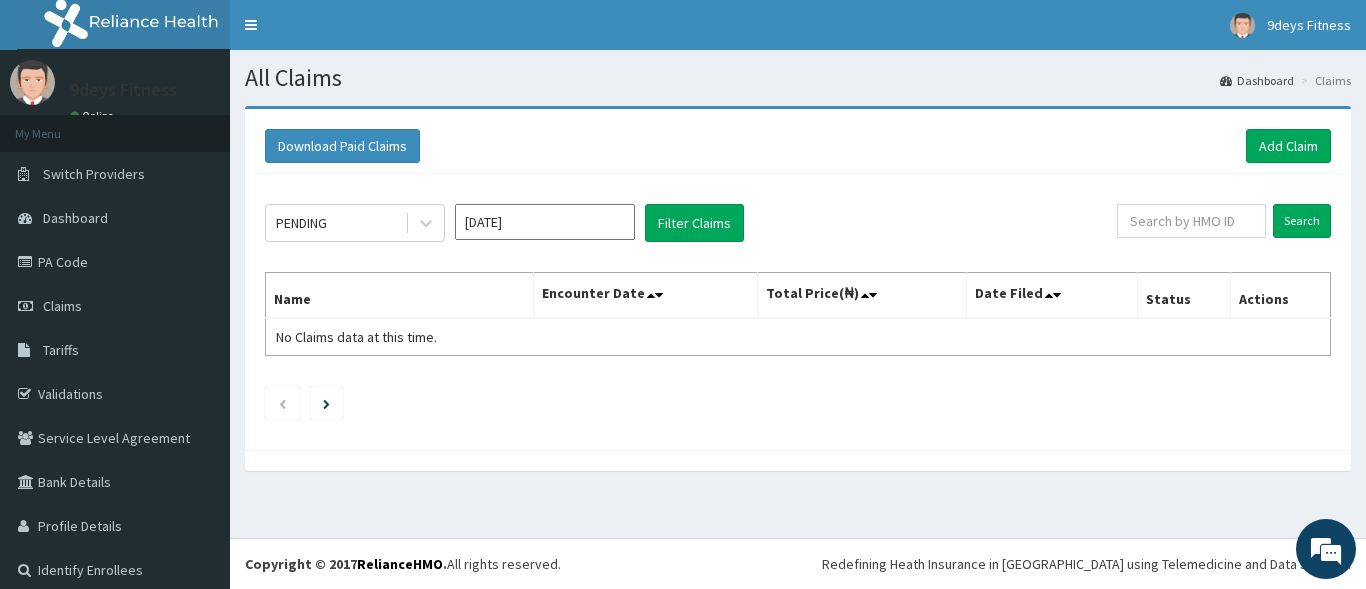 click on "Add Claim" at bounding box center [1288, 146] 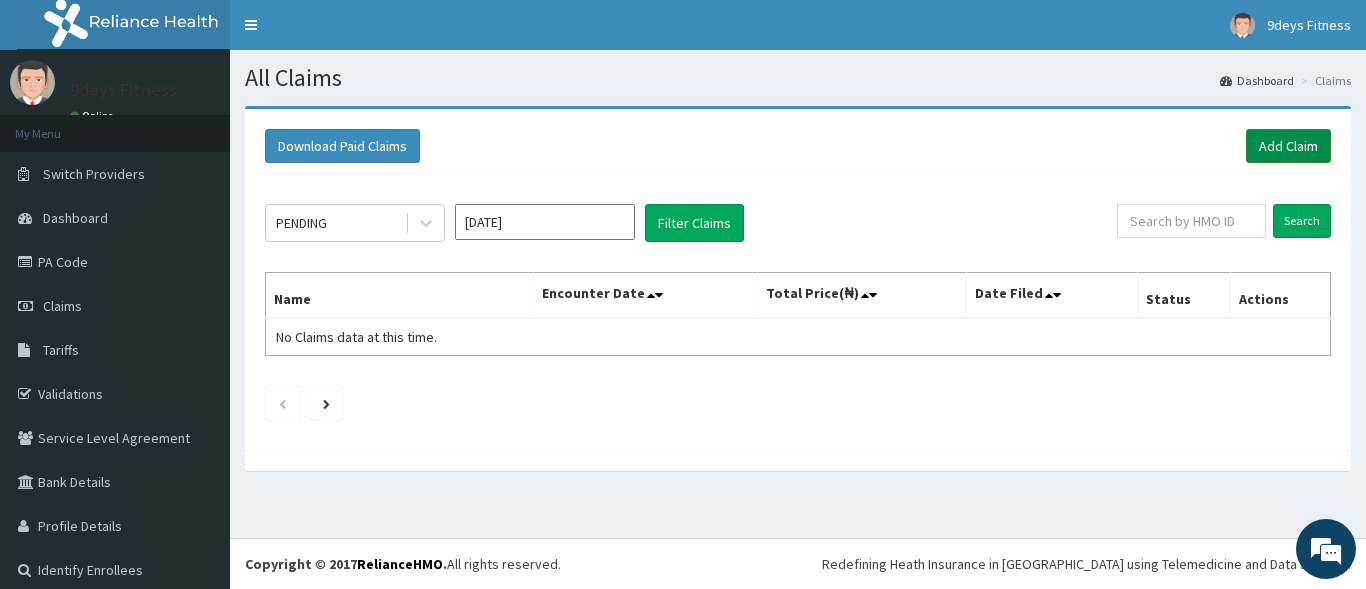 scroll, scrollTop: 0, scrollLeft: 0, axis: both 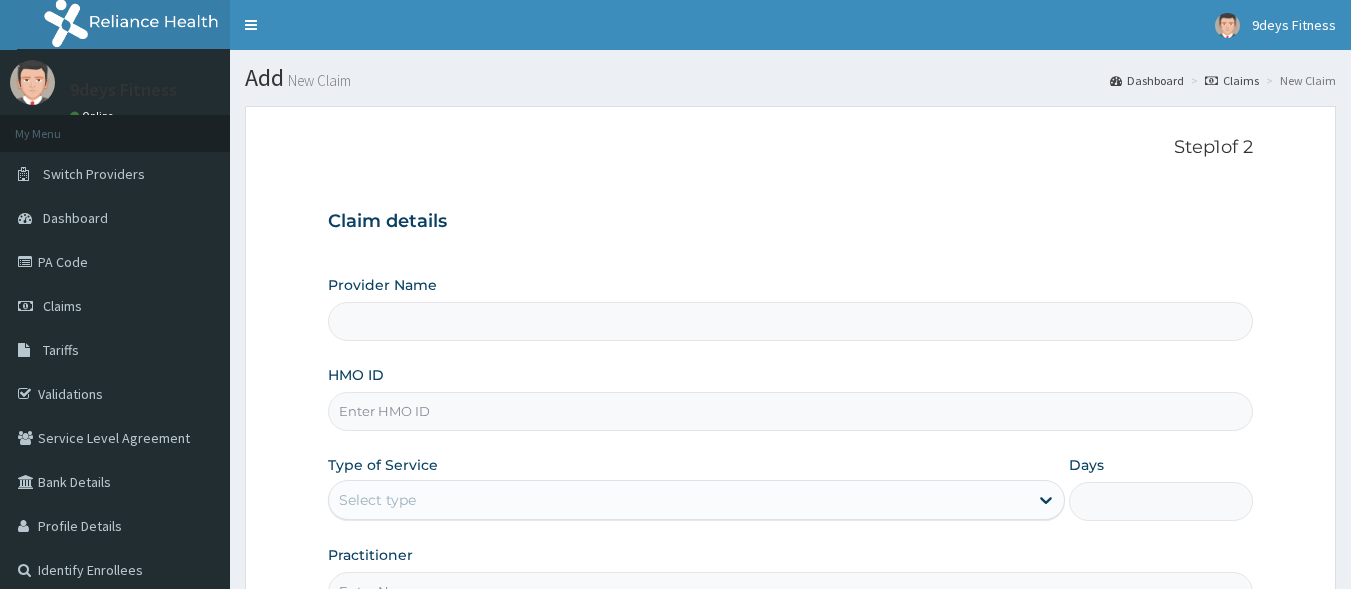 type on "9deys Fitness" 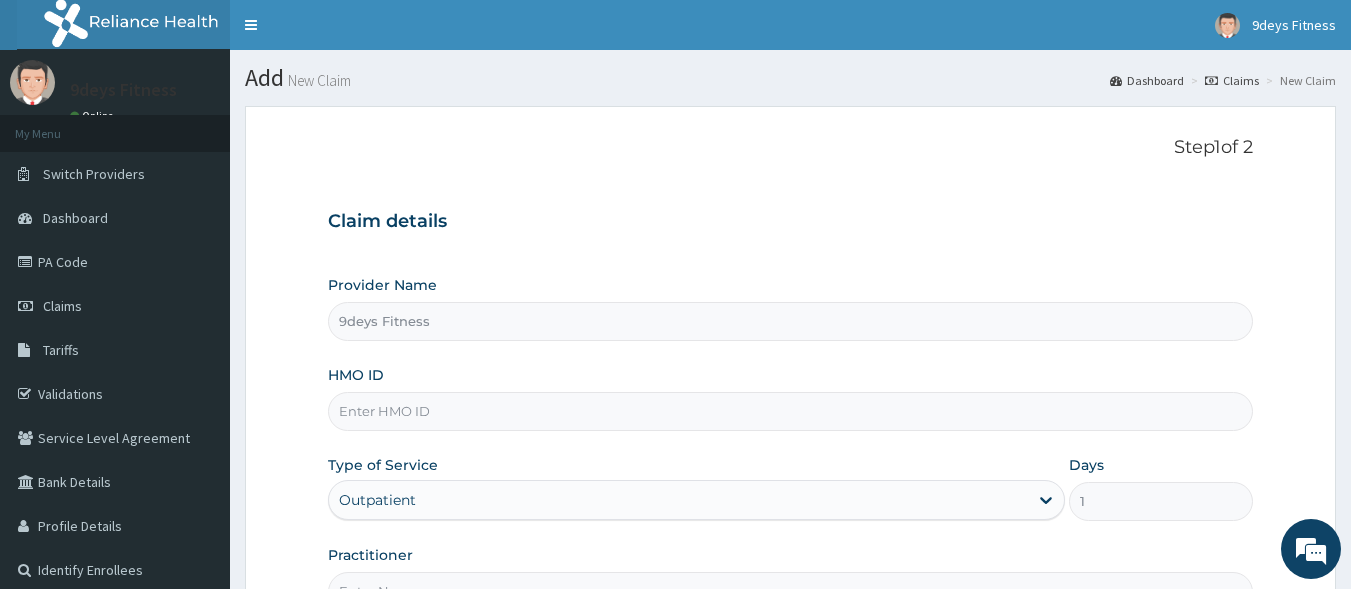 scroll, scrollTop: 0, scrollLeft: 0, axis: both 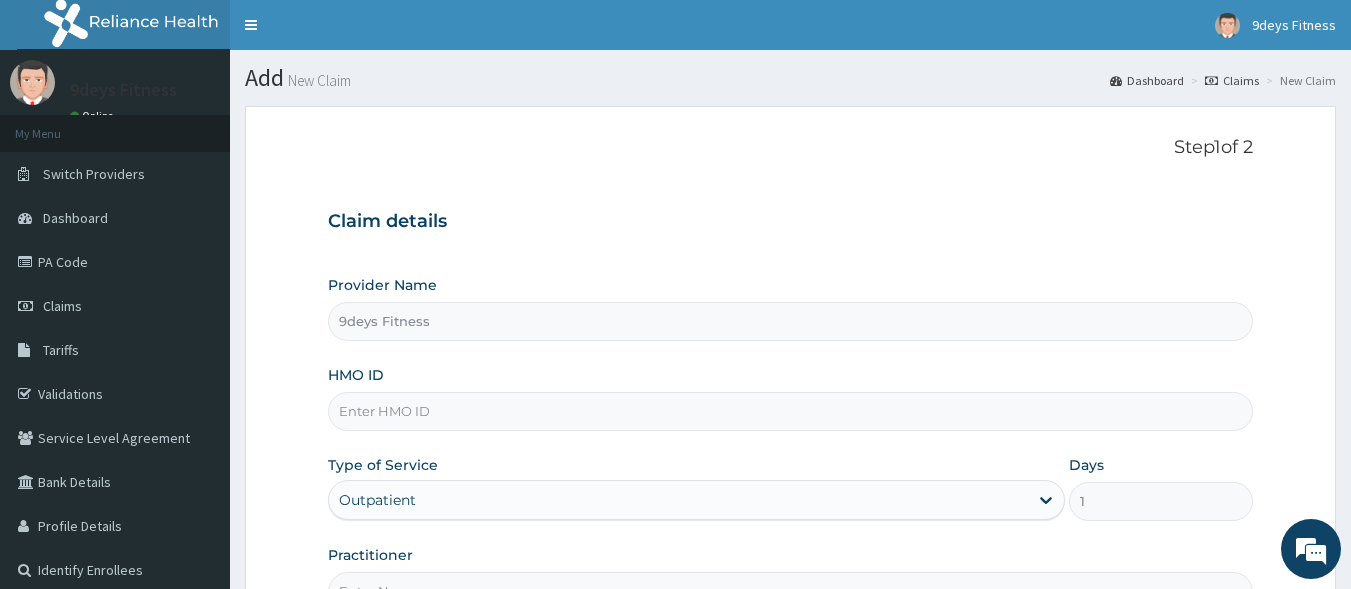 click on "HMO ID" at bounding box center (791, 411) 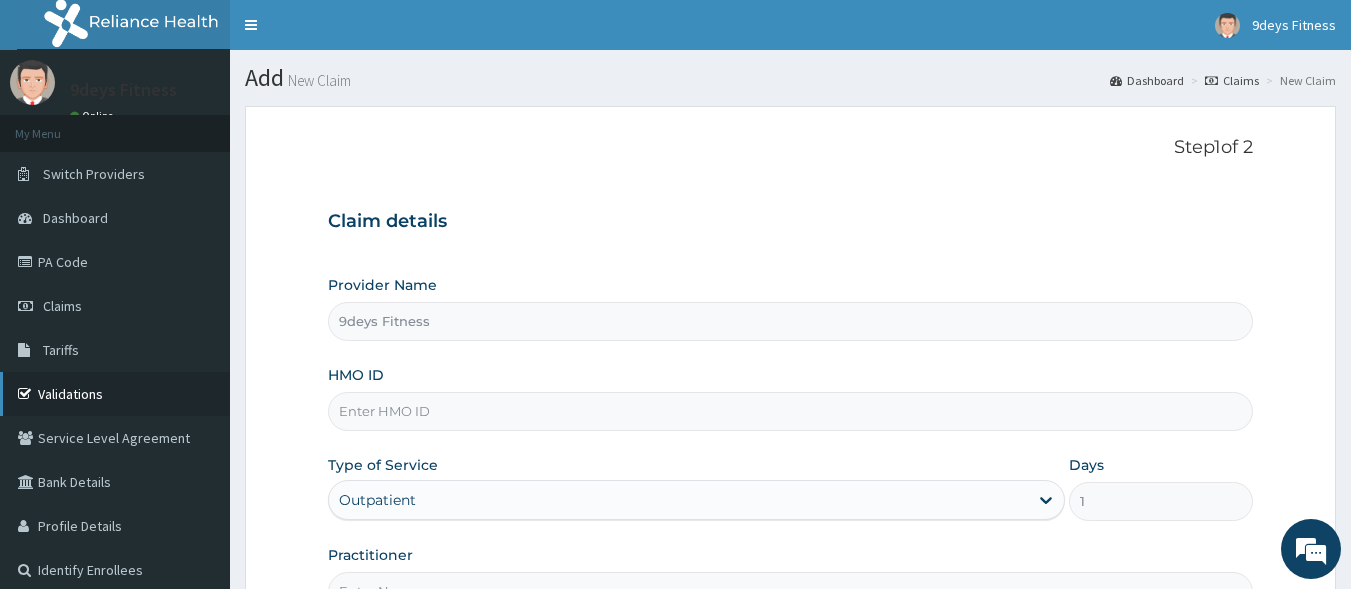 click on "Validations" at bounding box center (115, 394) 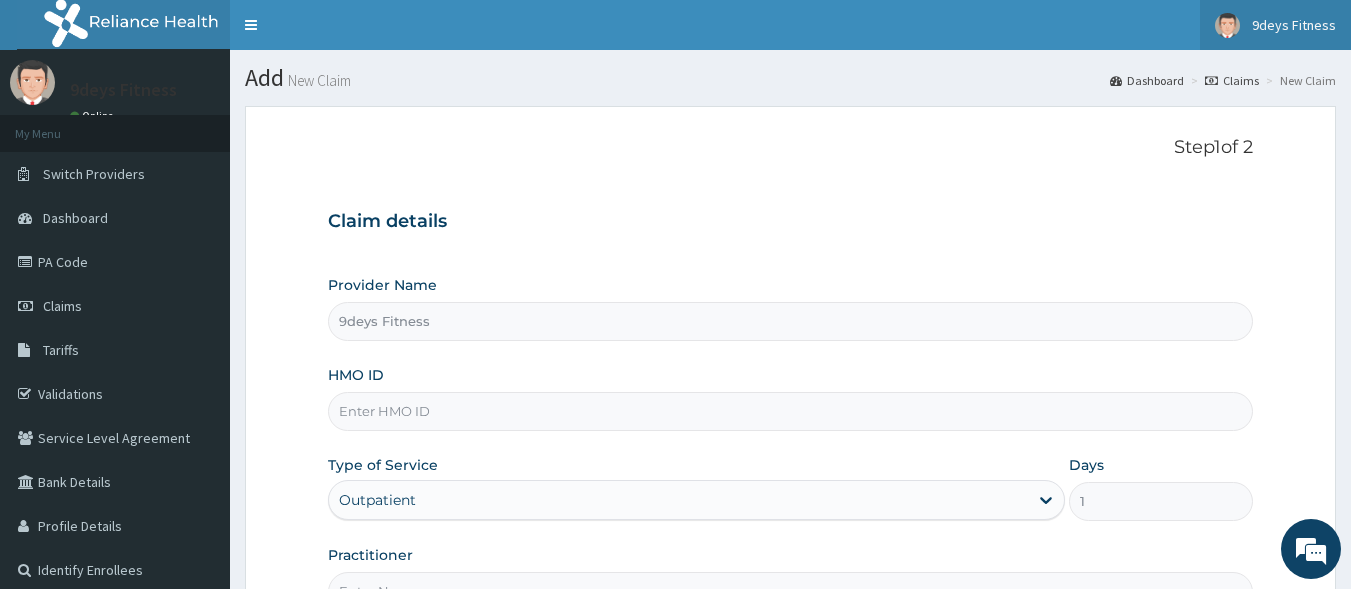 scroll, scrollTop: 0, scrollLeft: 0, axis: both 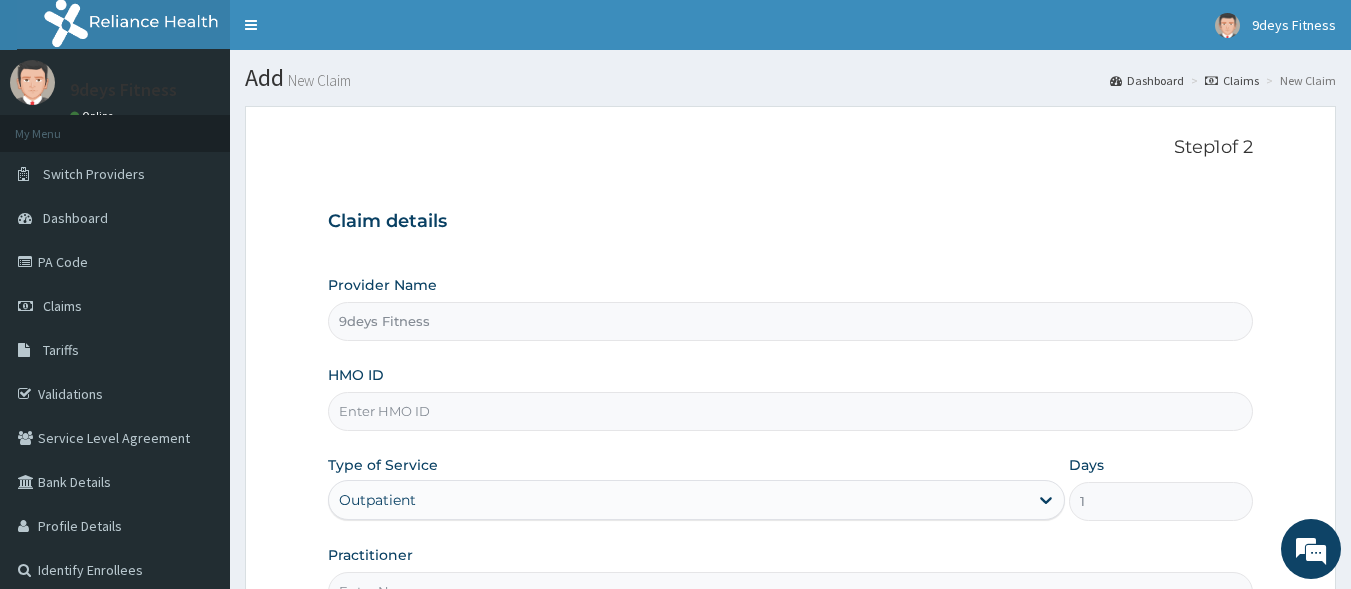 paste on "Tpg/10030/a" 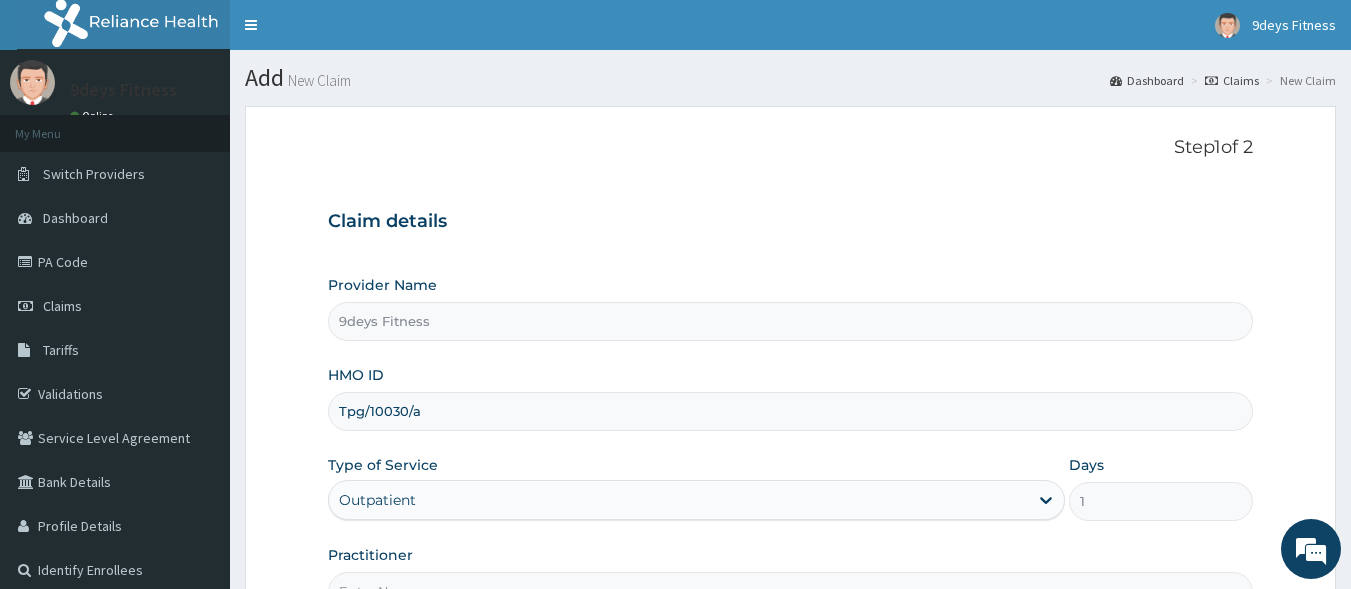 type on "Tpg/10030/a" 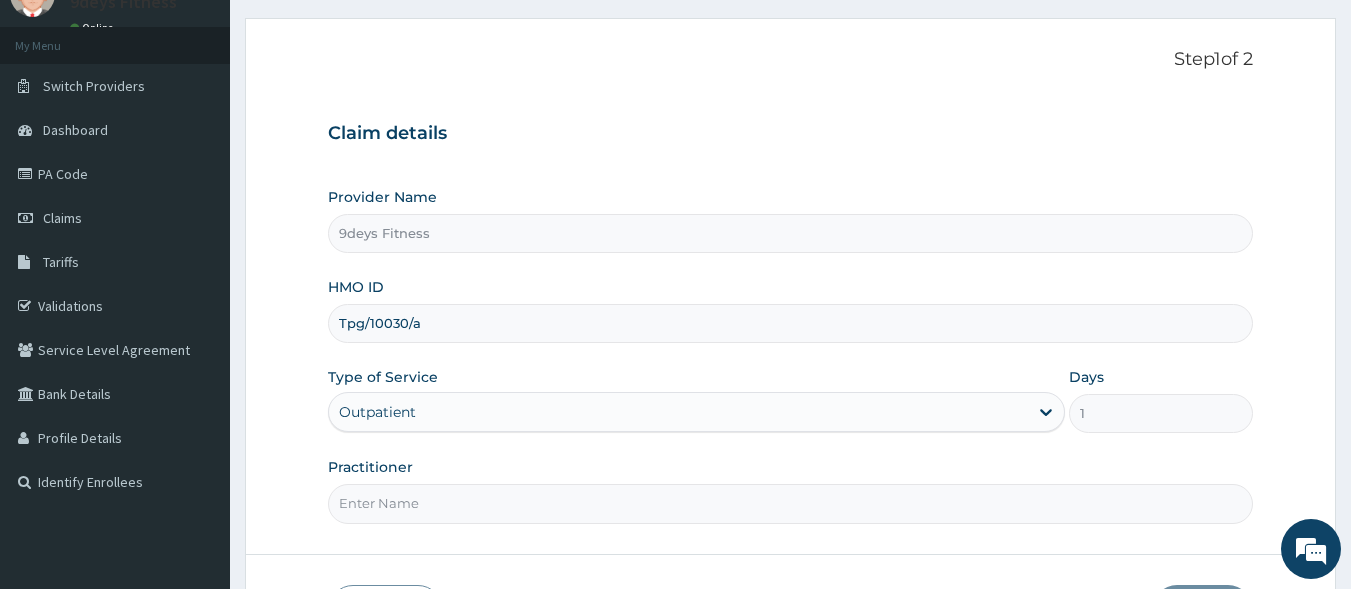 scroll, scrollTop: 233, scrollLeft: 0, axis: vertical 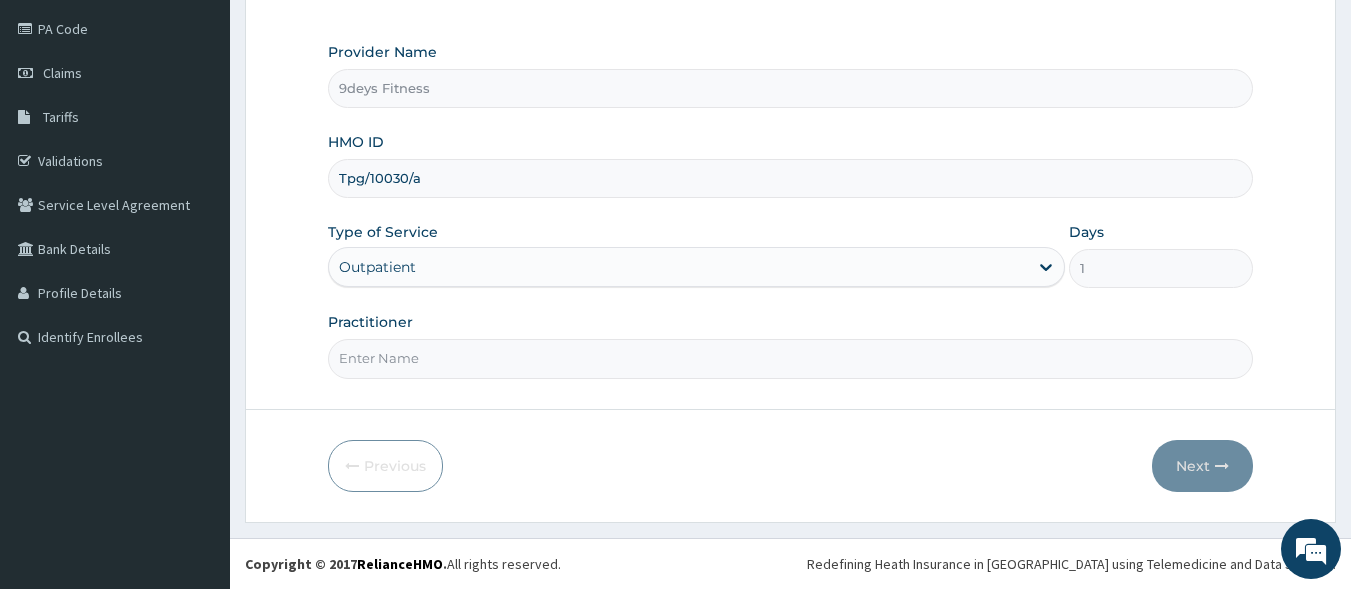 drag, startPoint x: 424, startPoint y: 358, endPoint x: 451, endPoint y: 379, distance: 34.20526 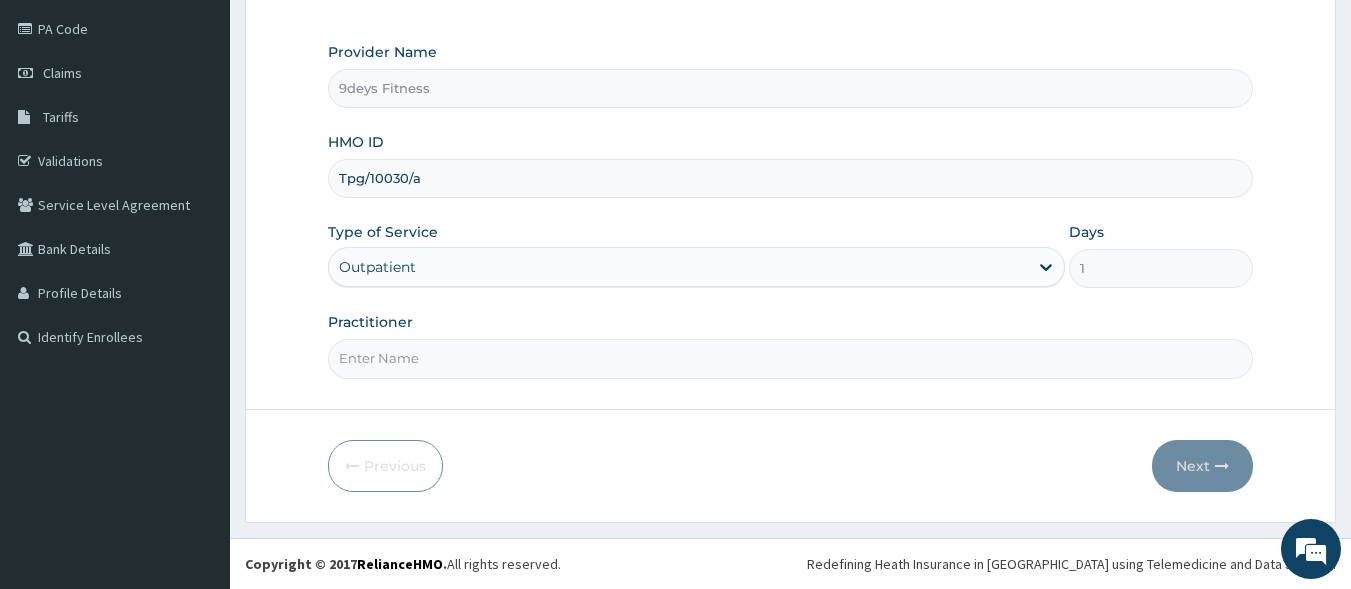 scroll, scrollTop: 0, scrollLeft: 0, axis: both 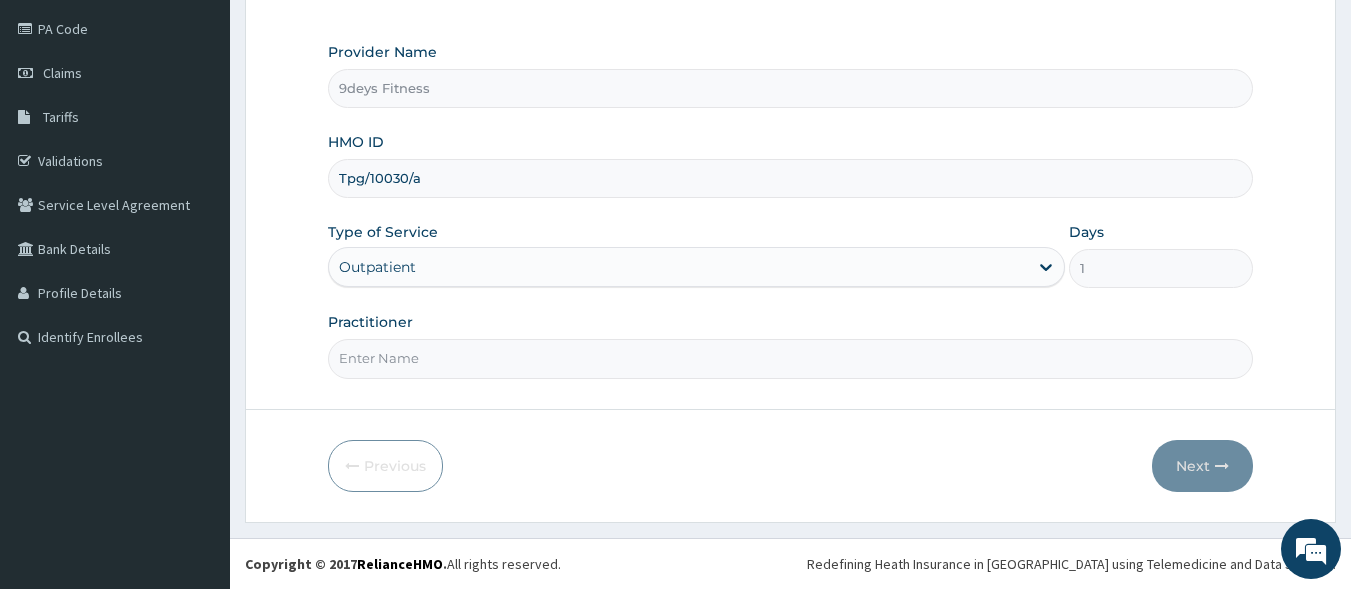 type on "mr ninedeys" 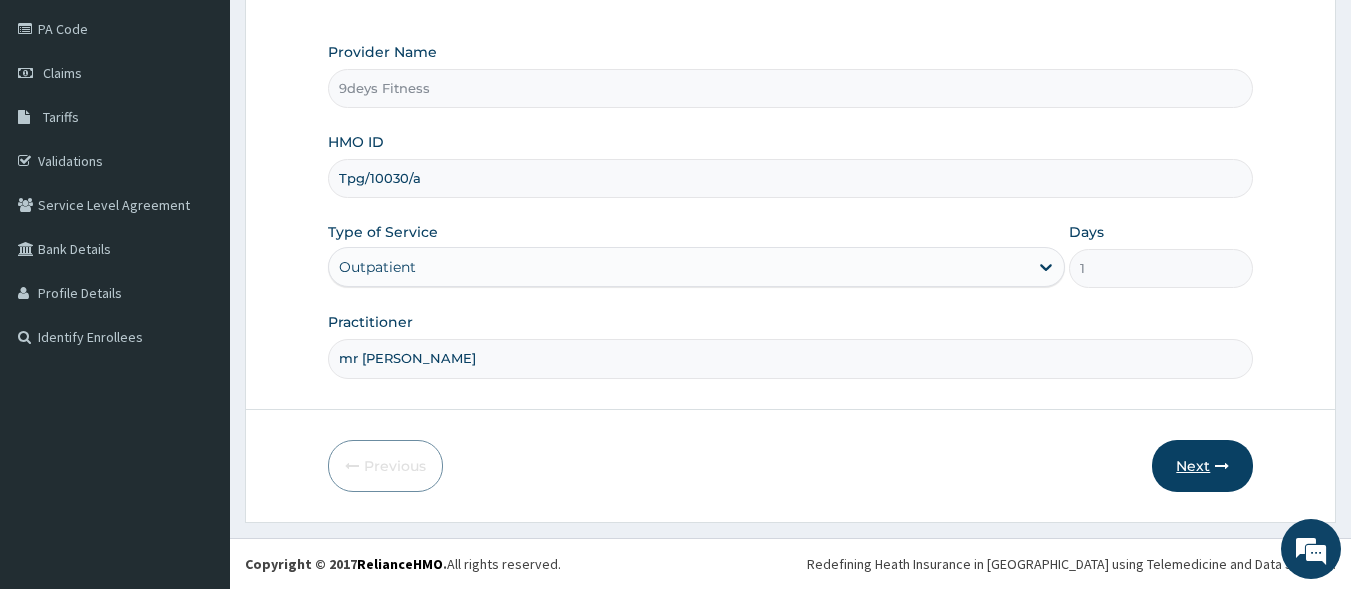 click on "Next" at bounding box center (1202, 466) 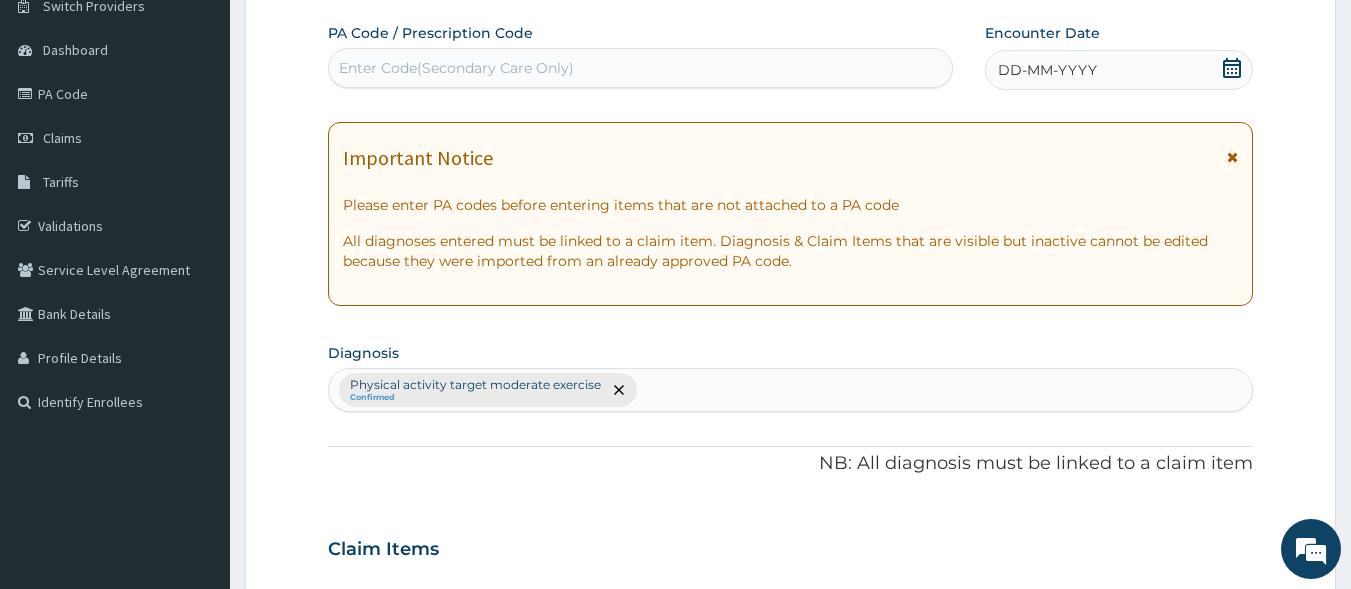 scroll, scrollTop: 133, scrollLeft: 0, axis: vertical 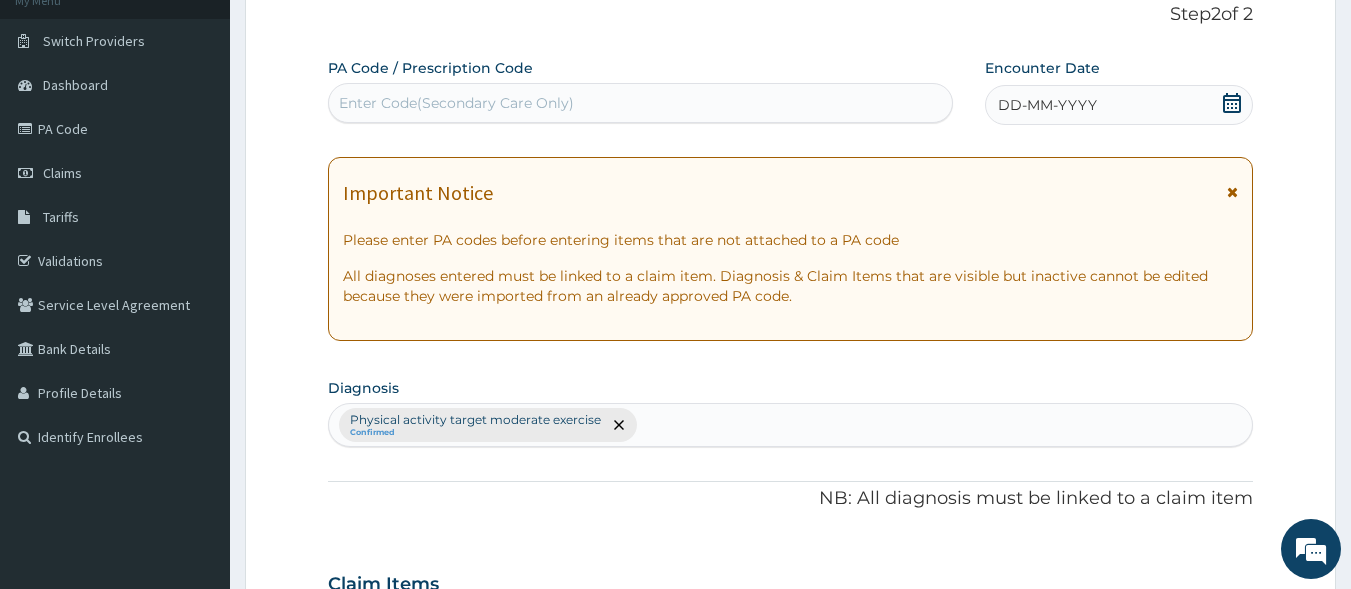 click on "Enter Code(Secondary Care Only)" at bounding box center (456, 103) 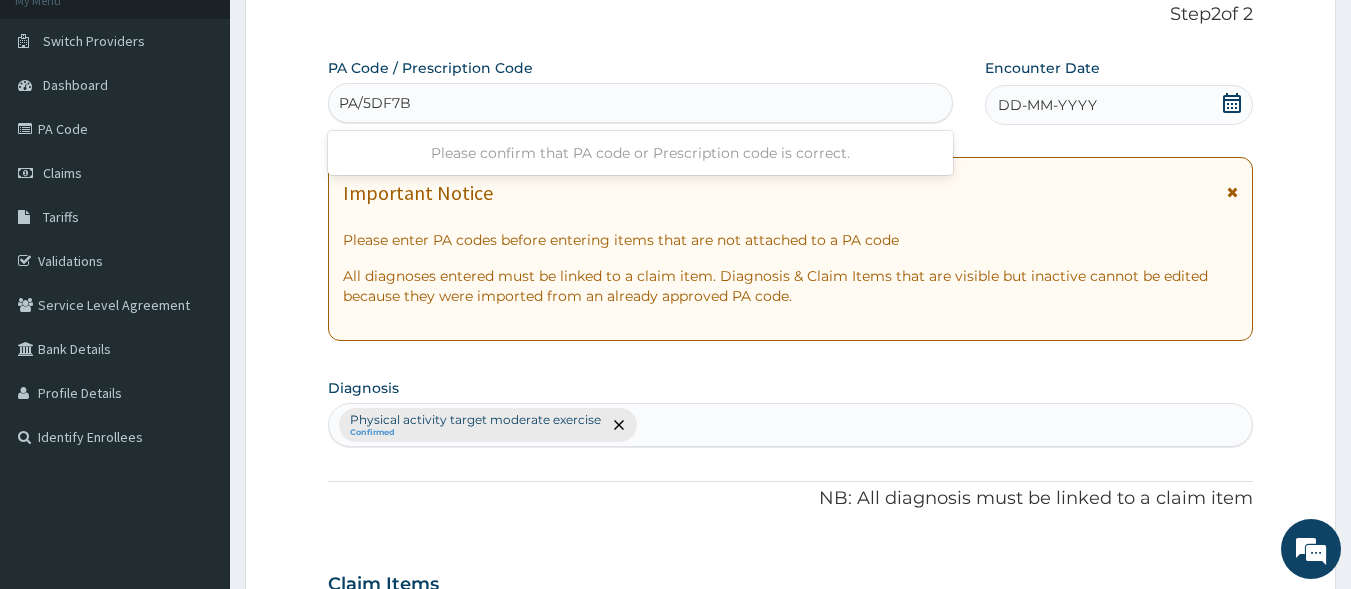 type on "PA/5DF7BA" 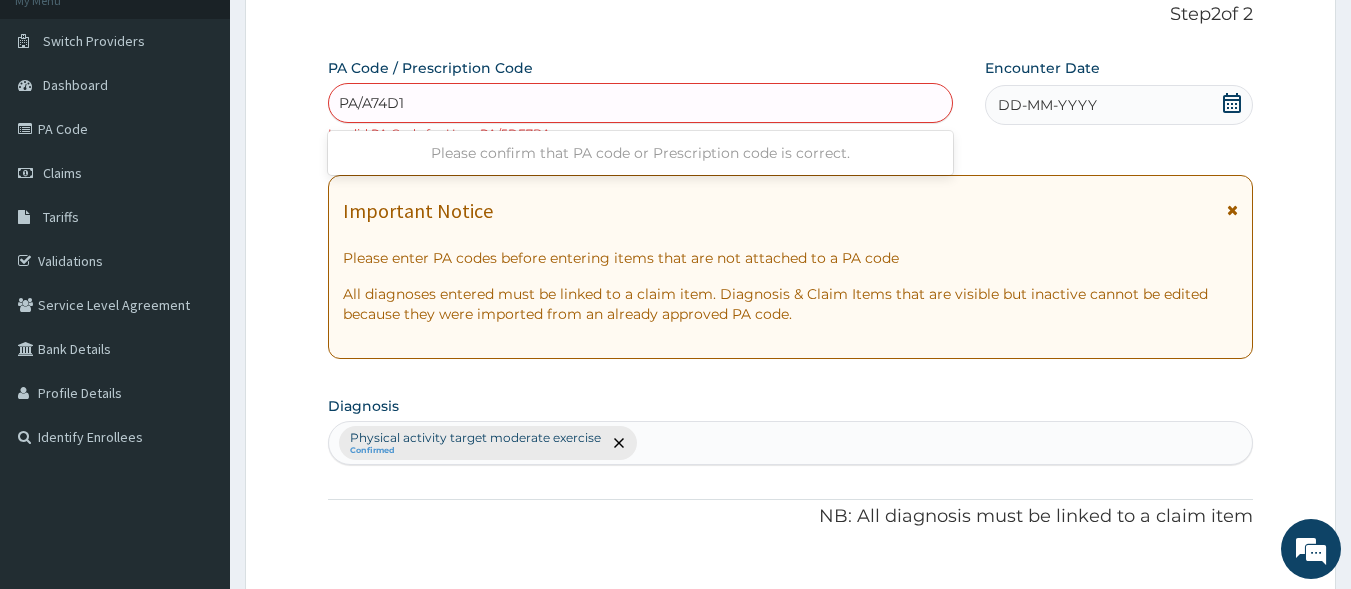 type on "PA/A74D15" 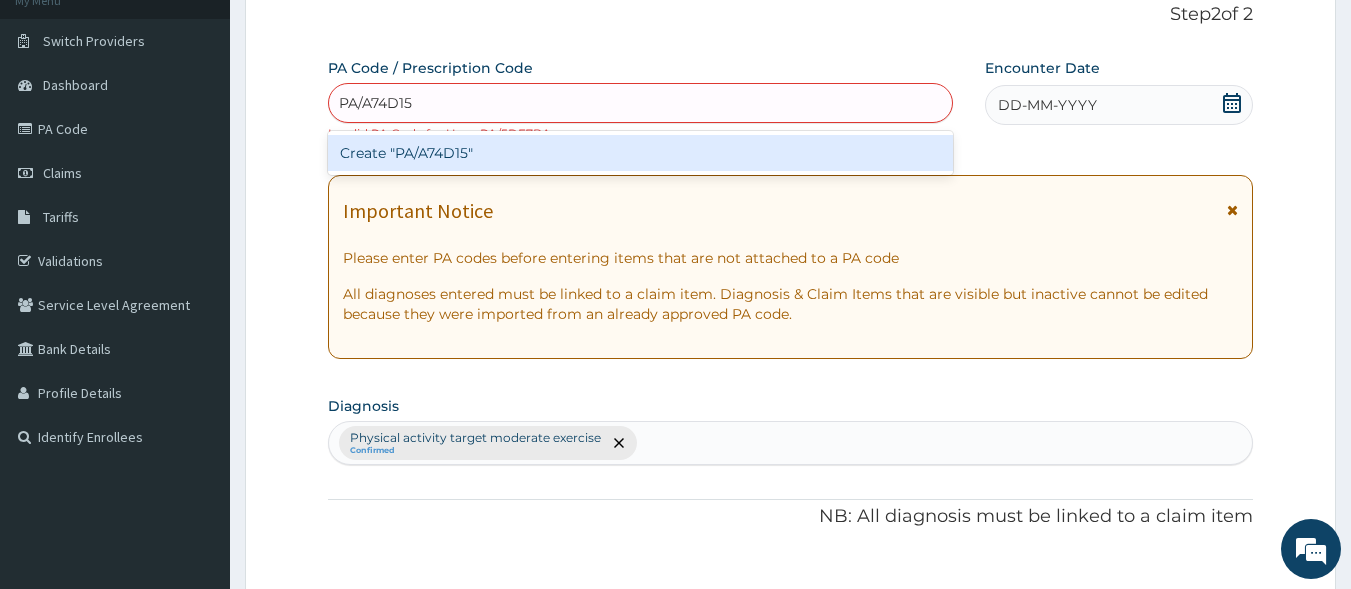 type 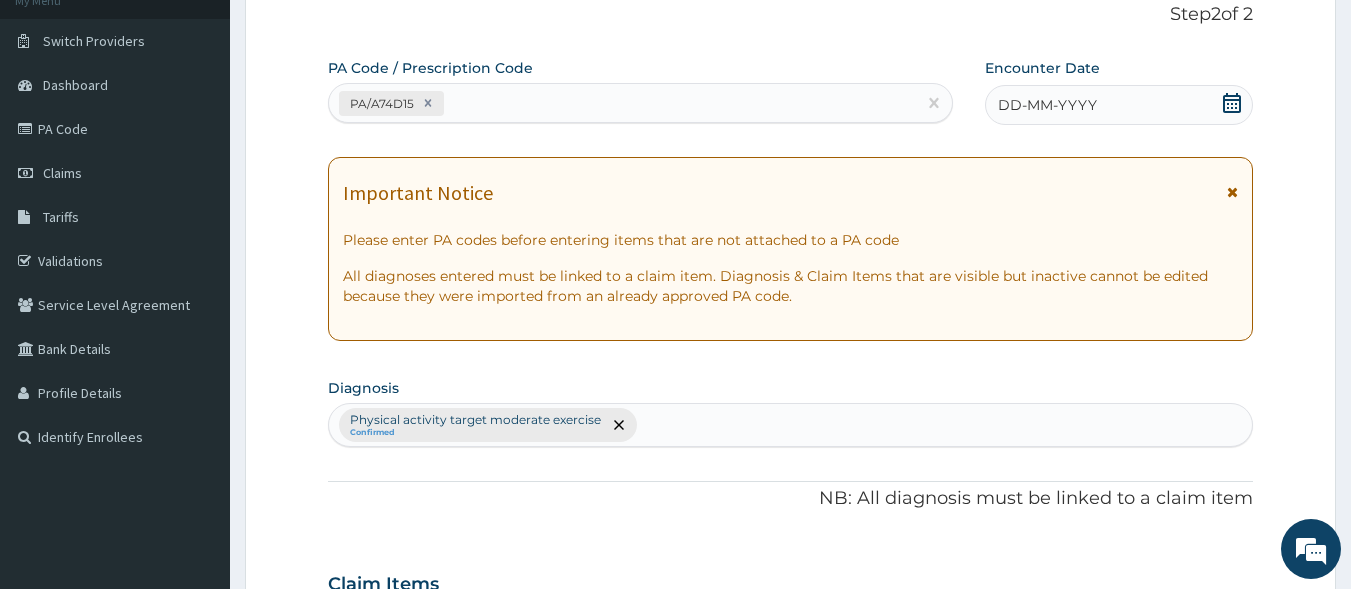 click 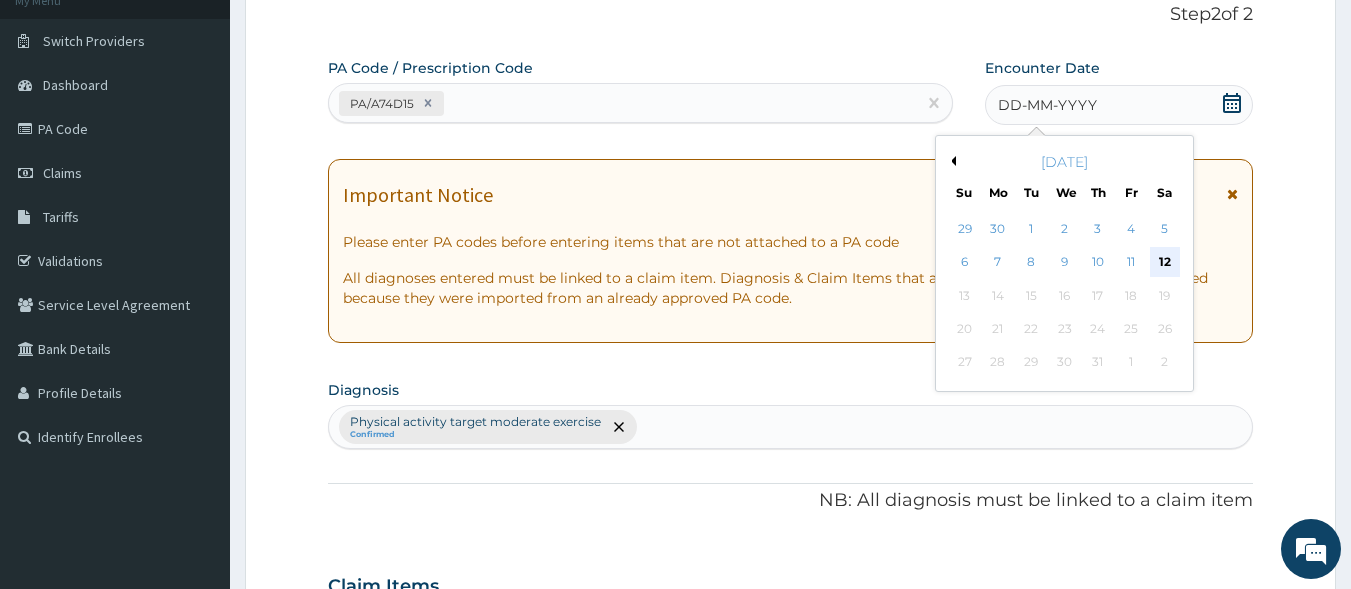 click on "12" at bounding box center (1165, 263) 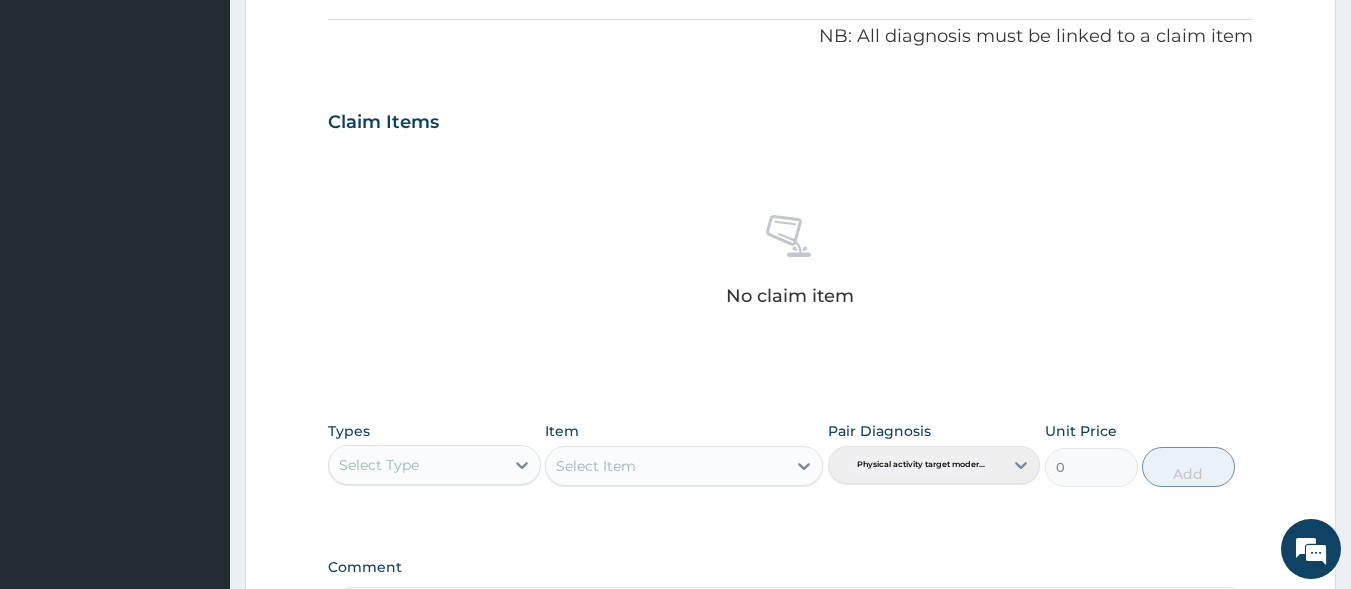 scroll, scrollTop: 833, scrollLeft: 0, axis: vertical 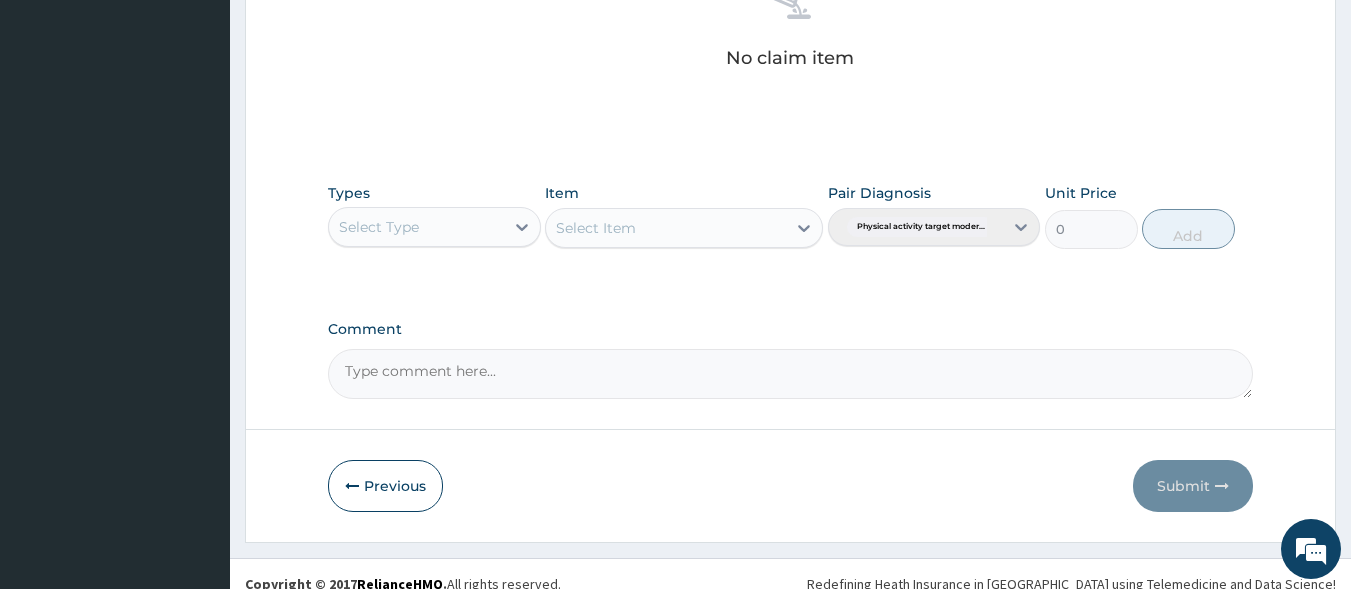 click at bounding box center (522, 227) 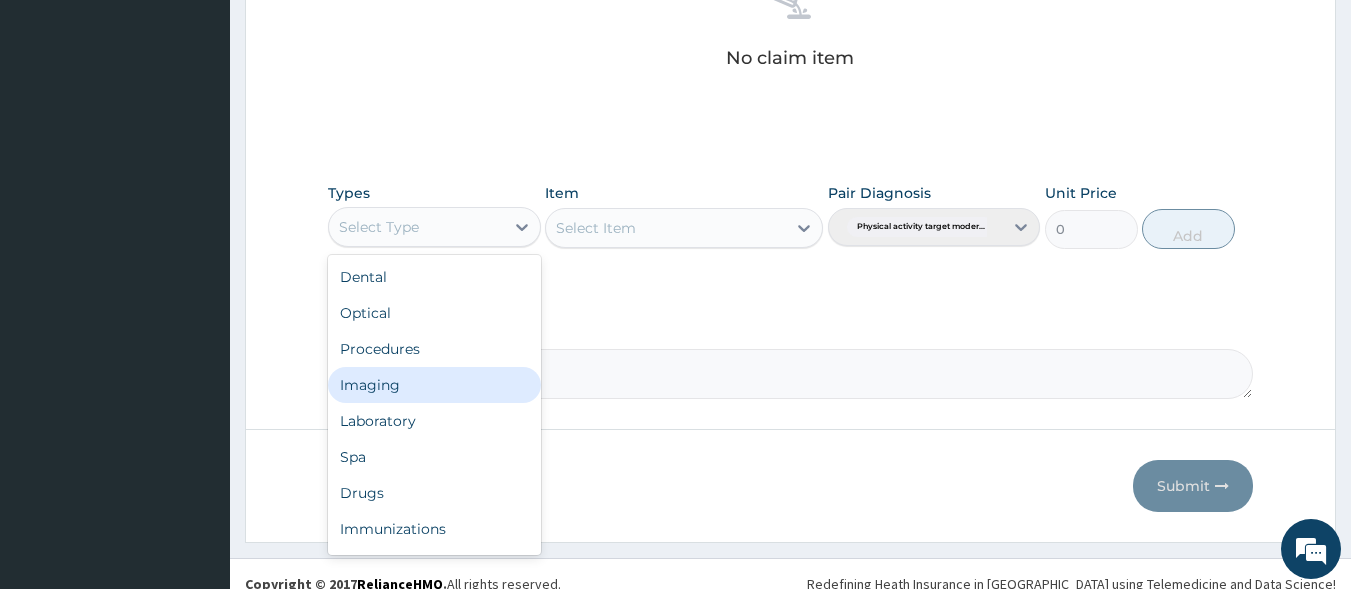 scroll, scrollTop: 68, scrollLeft: 0, axis: vertical 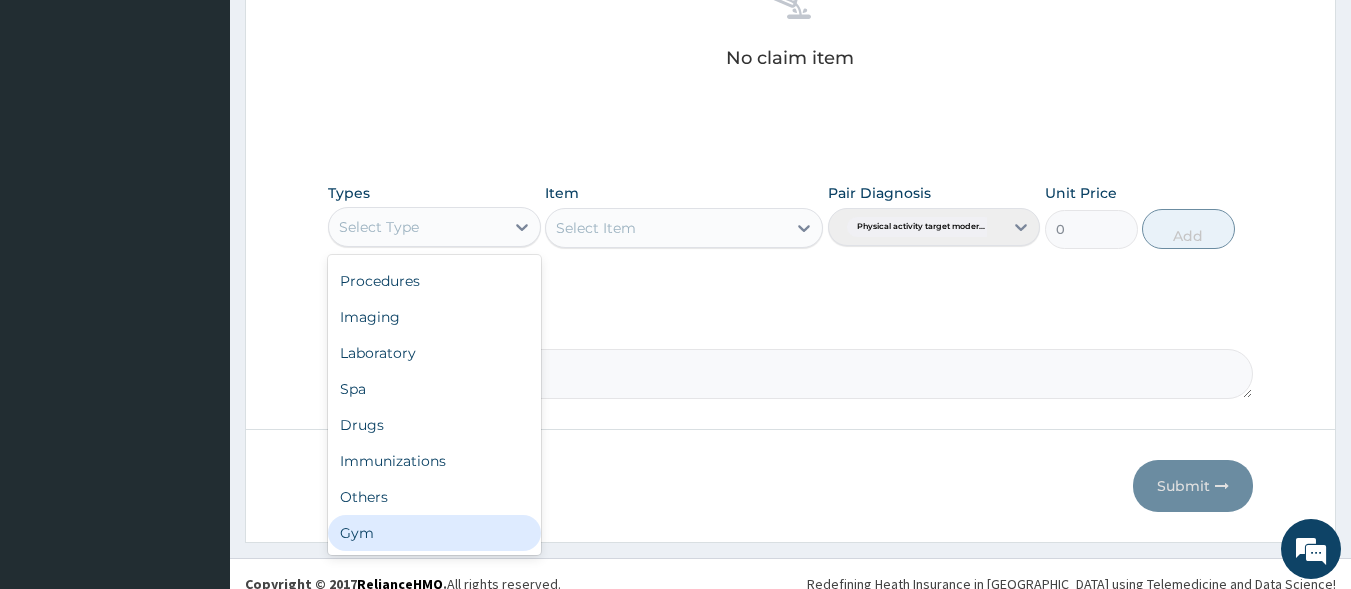 click on "Gym" at bounding box center (434, 533) 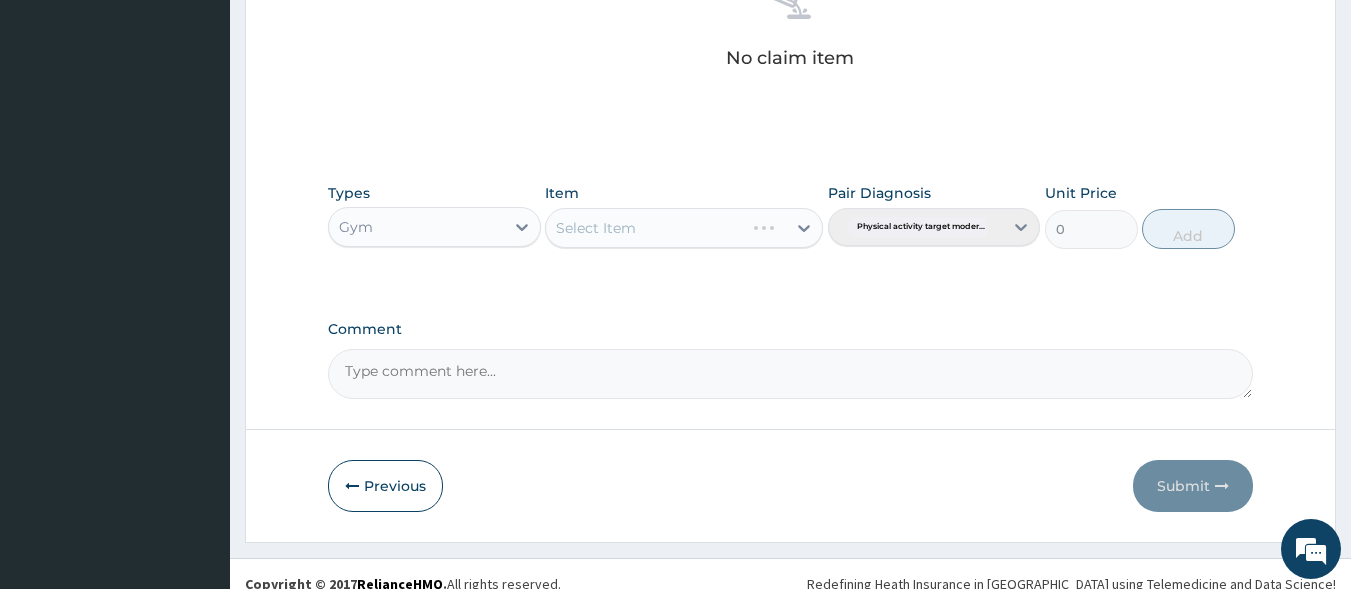 click on "Select Item" at bounding box center (684, 228) 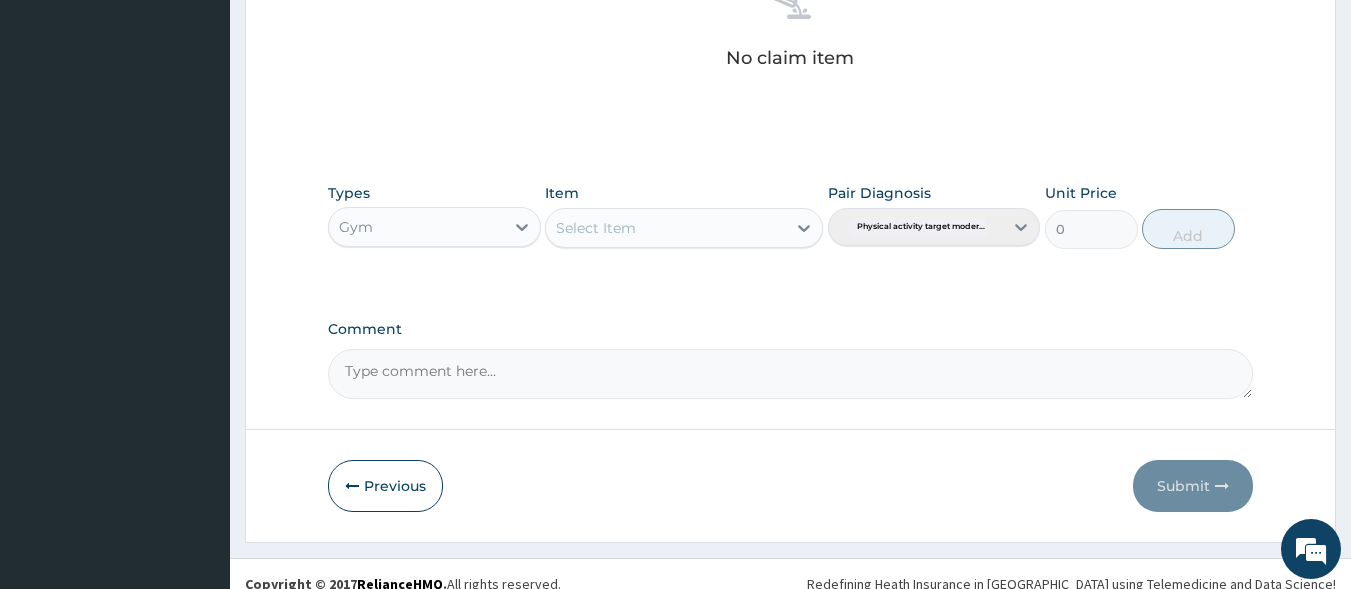 click on "Select Item" at bounding box center [666, 228] 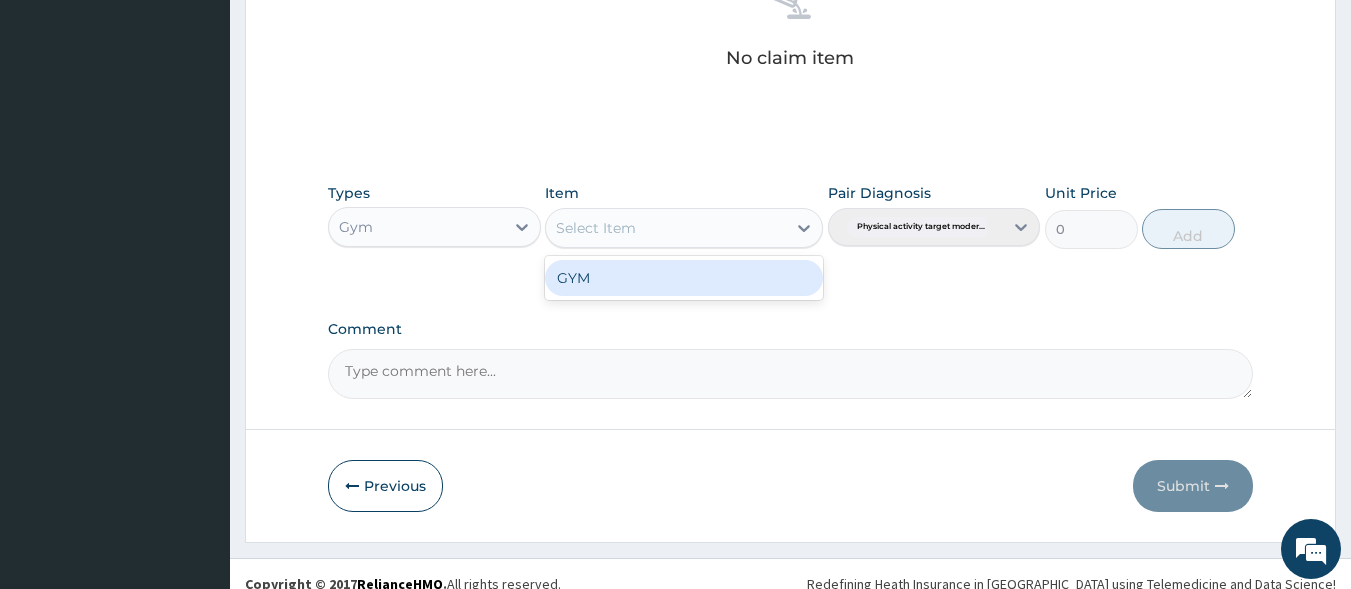 click on "GYM" at bounding box center (684, 278) 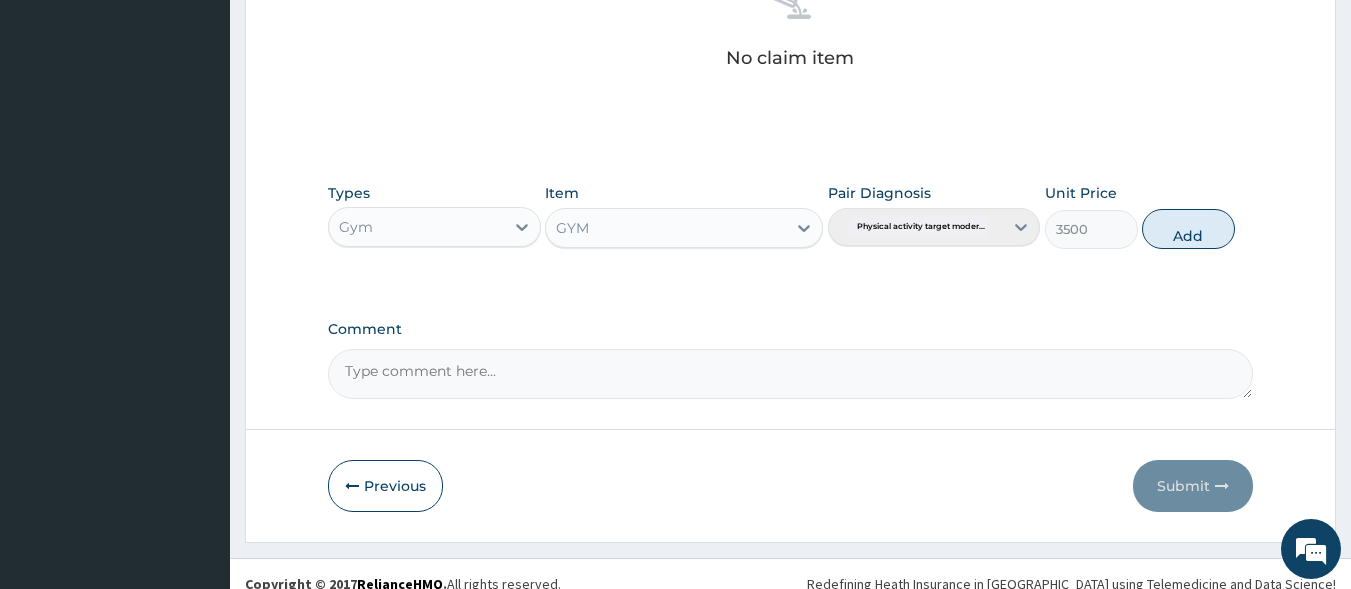 drag, startPoint x: 1224, startPoint y: 230, endPoint x: 1067, endPoint y: 217, distance: 157.5373 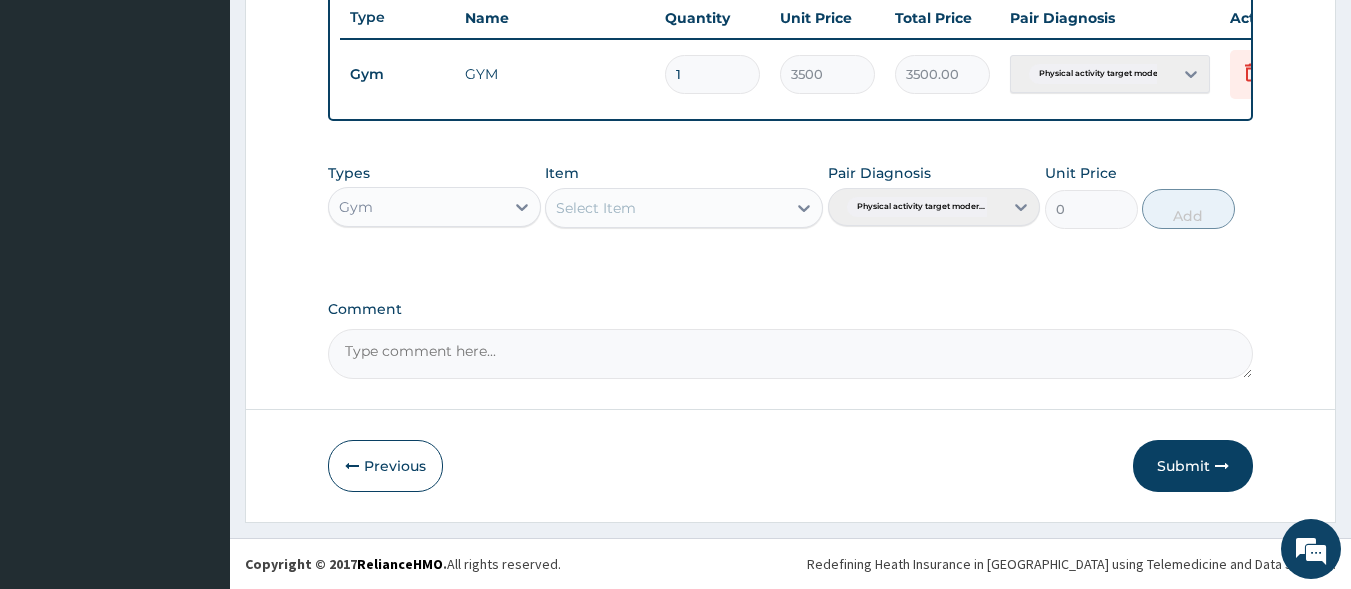 scroll, scrollTop: 773, scrollLeft: 0, axis: vertical 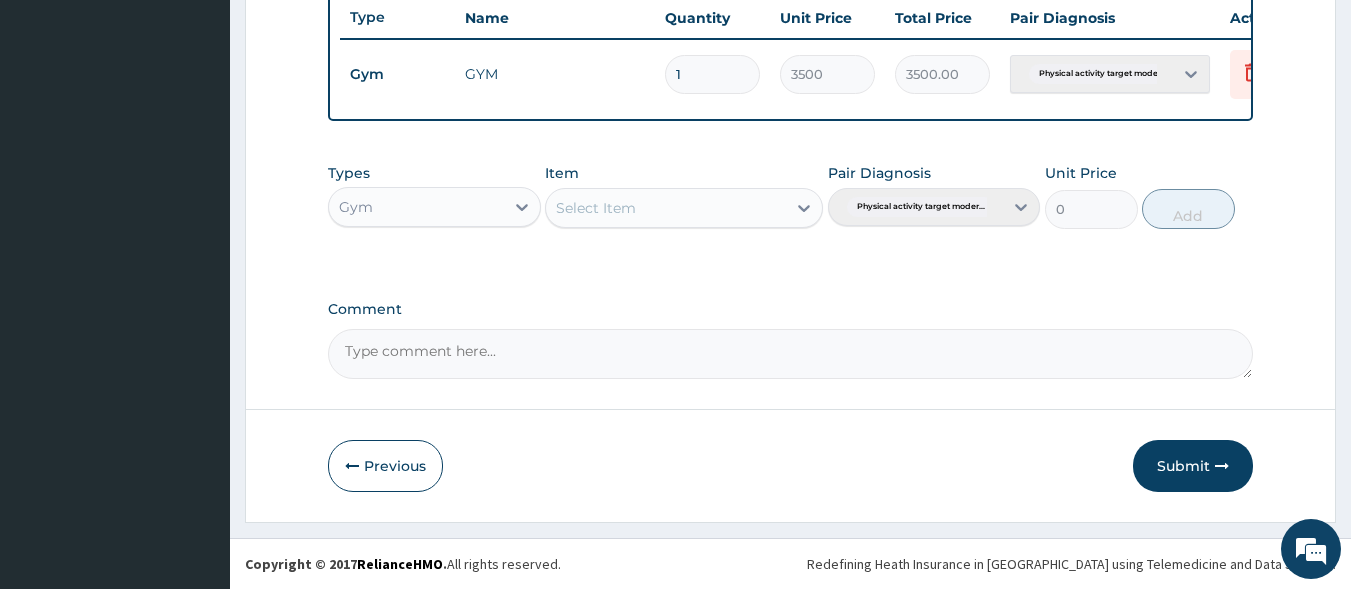 click on "Submit" at bounding box center [1193, 466] 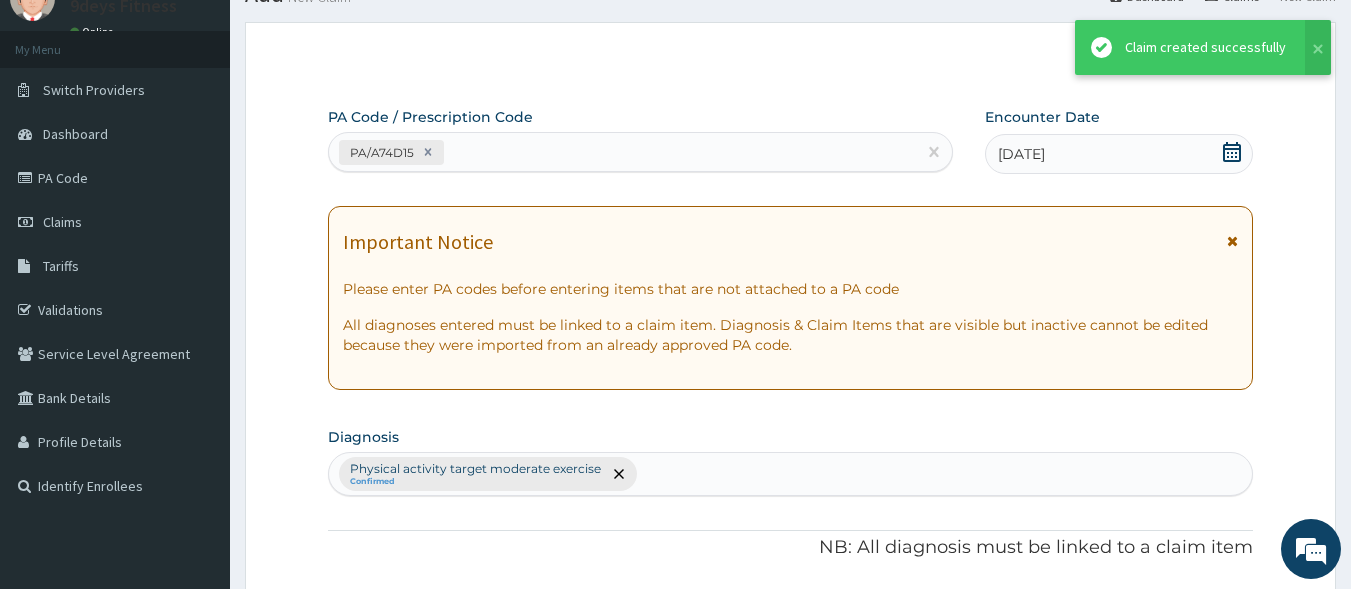 scroll, scrollTop: 773, scrollLeft: 0, axis: vertical 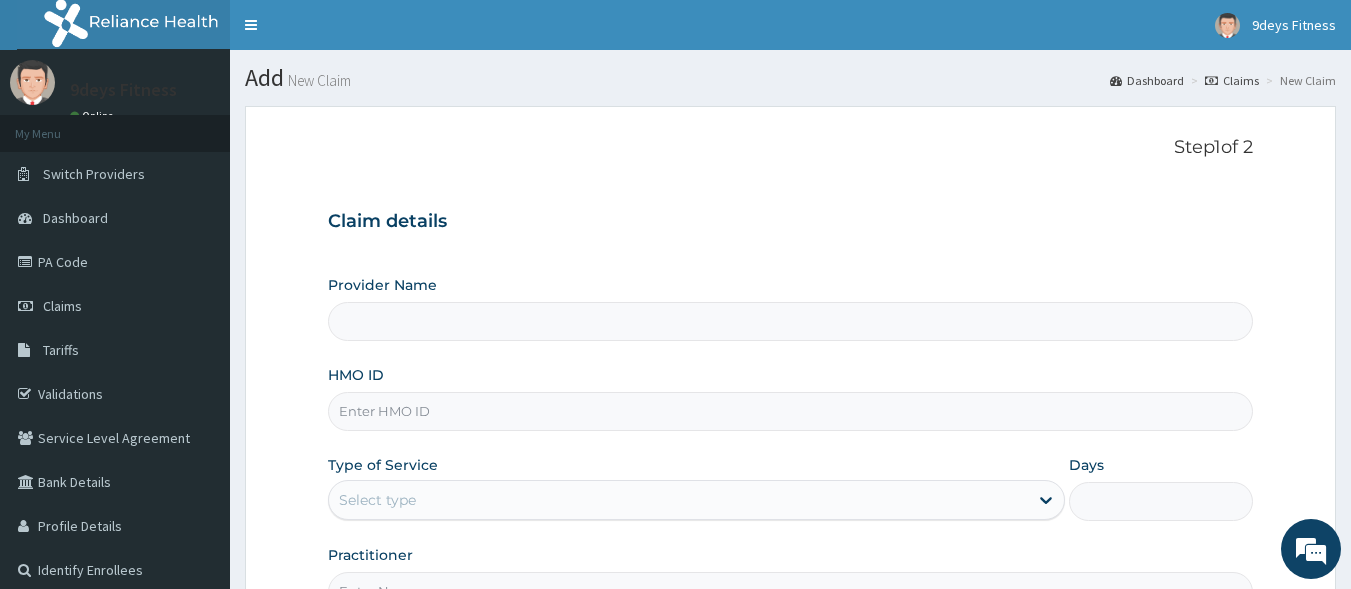 type on "9deys Fitness" 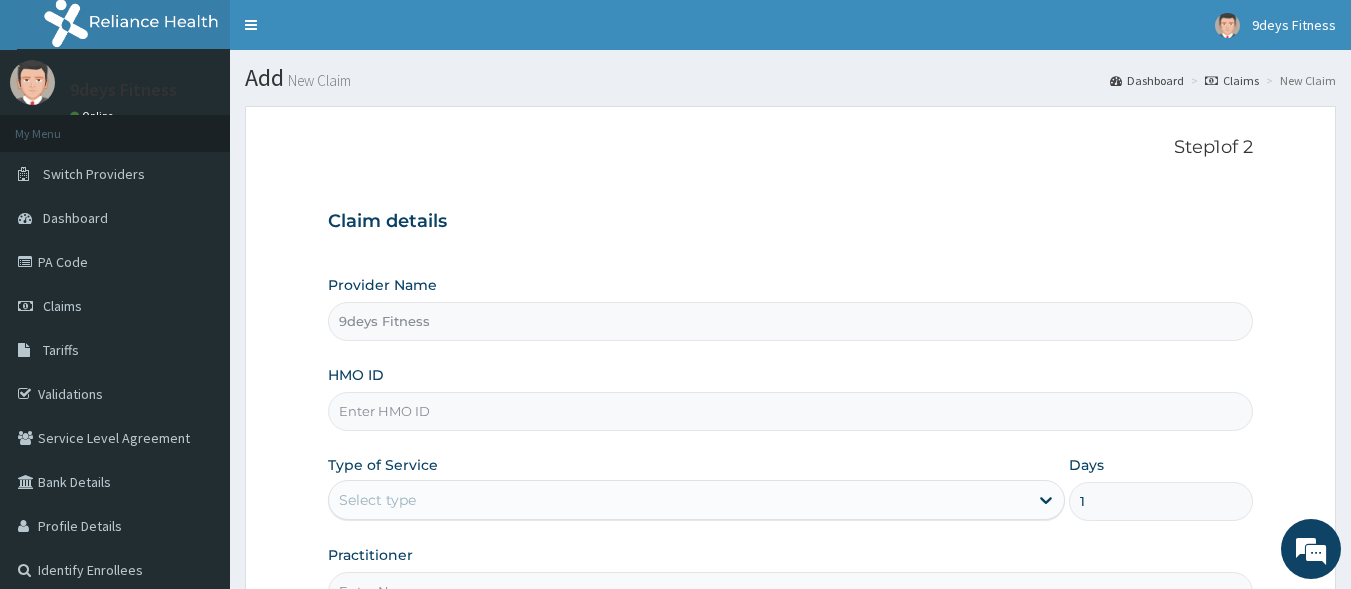 scroll, scrollTop: 0, scrollLeft: 0, axis: both 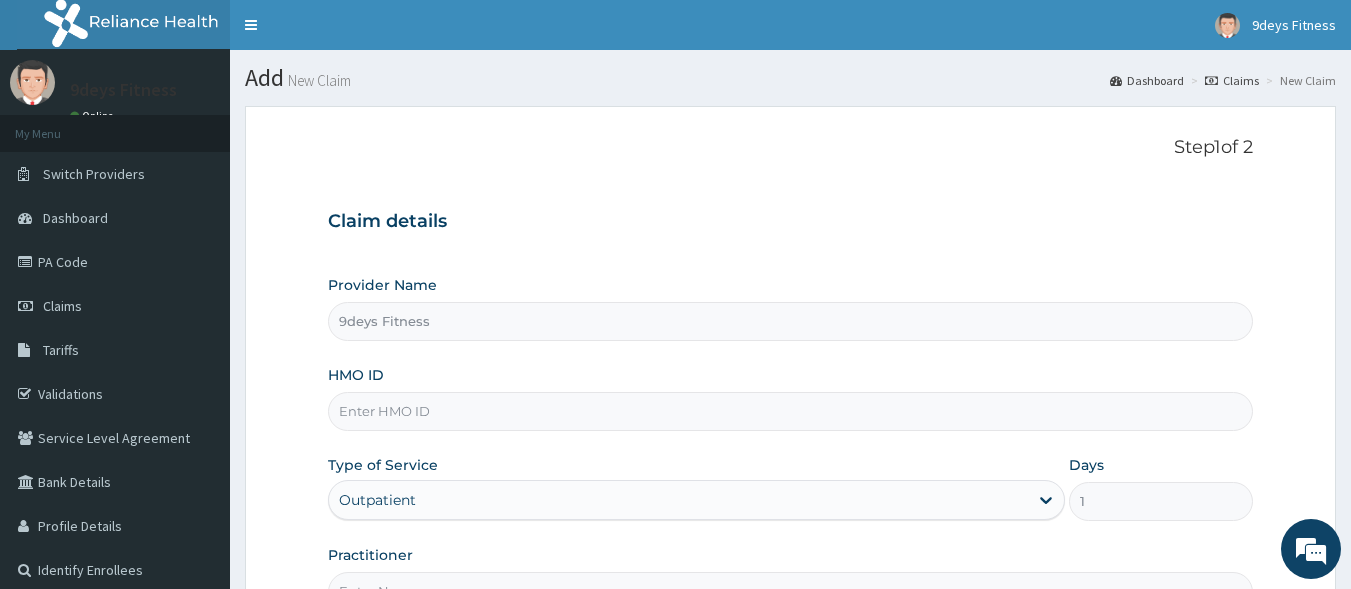 click on "HMO ID" at bounding box center [791, 411] 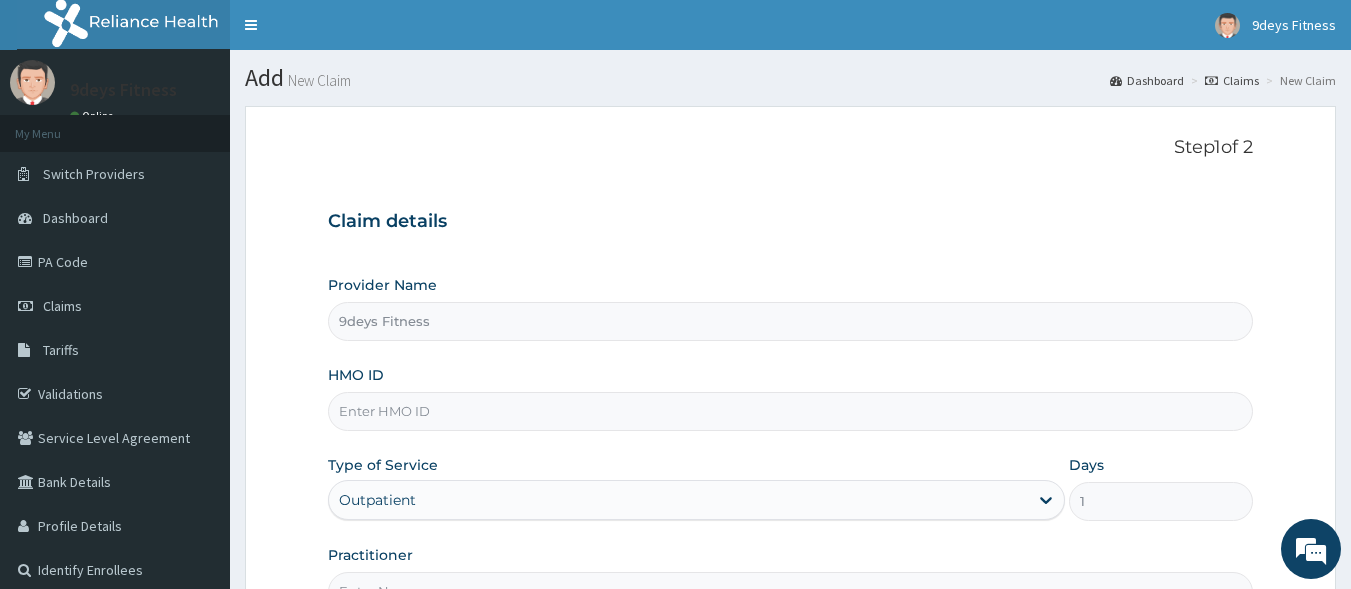 scroll, scrollTop: 0, scrollLeft: 0, axis: both 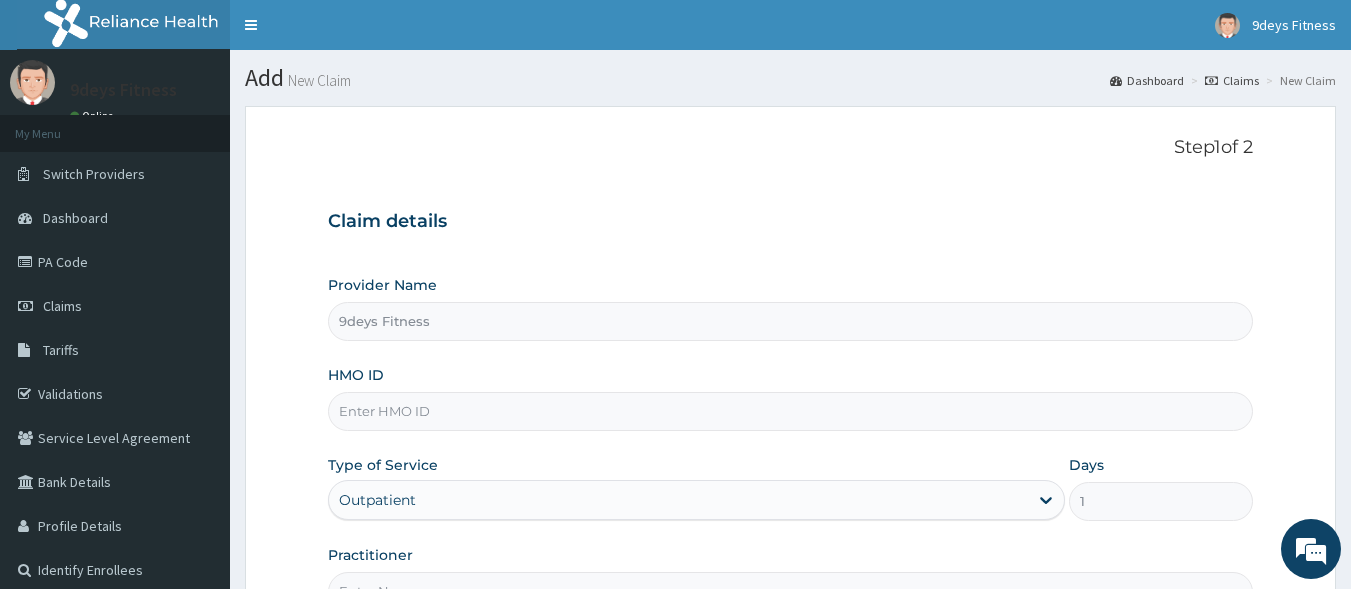 paste on "Gbi/10282/a" 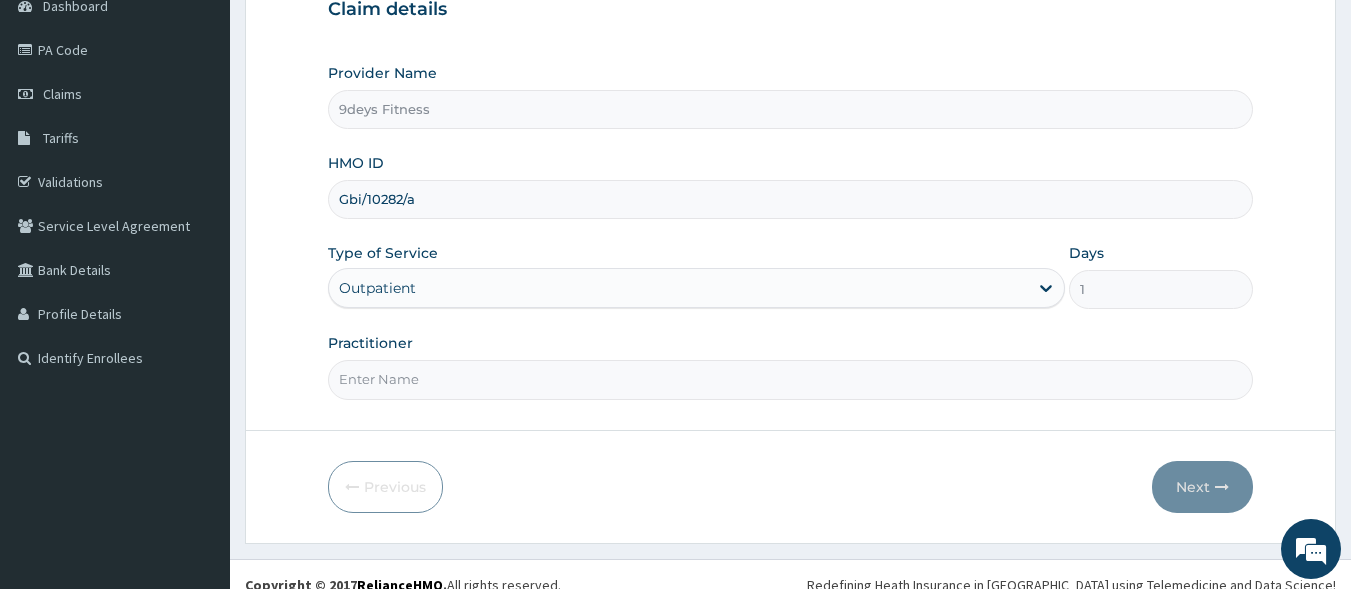 scroll, scrollTop: 233, scrollLeft: 0, axis: vertical 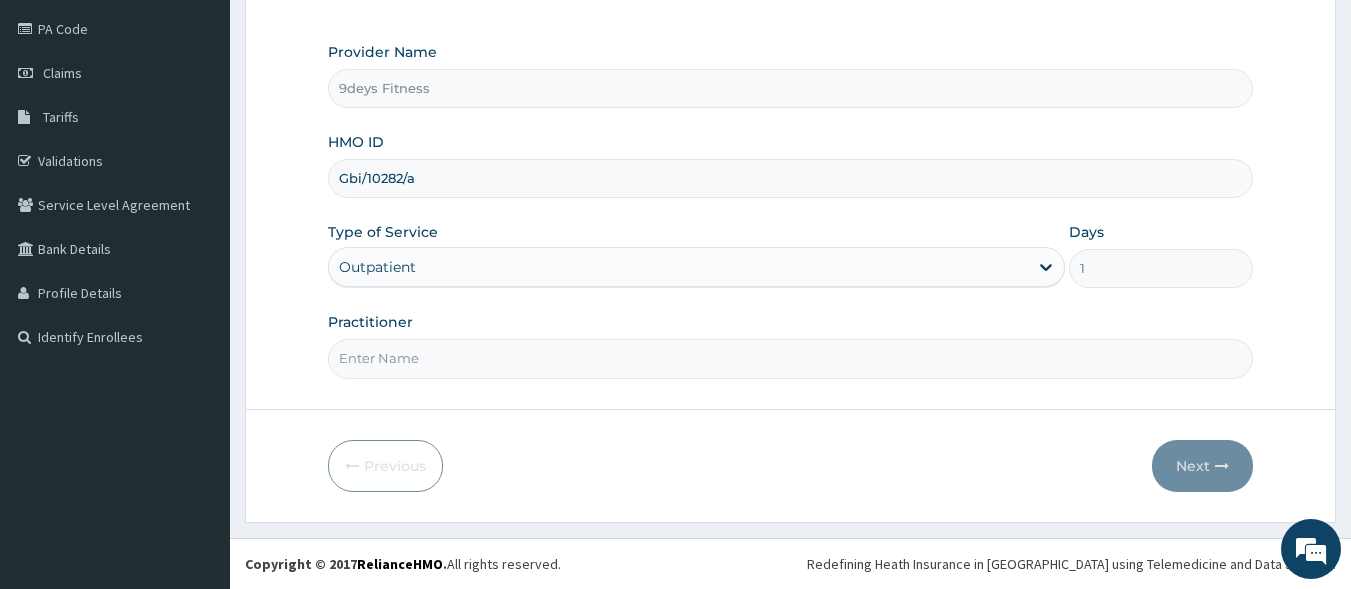 type on "Gbi/10282/a" 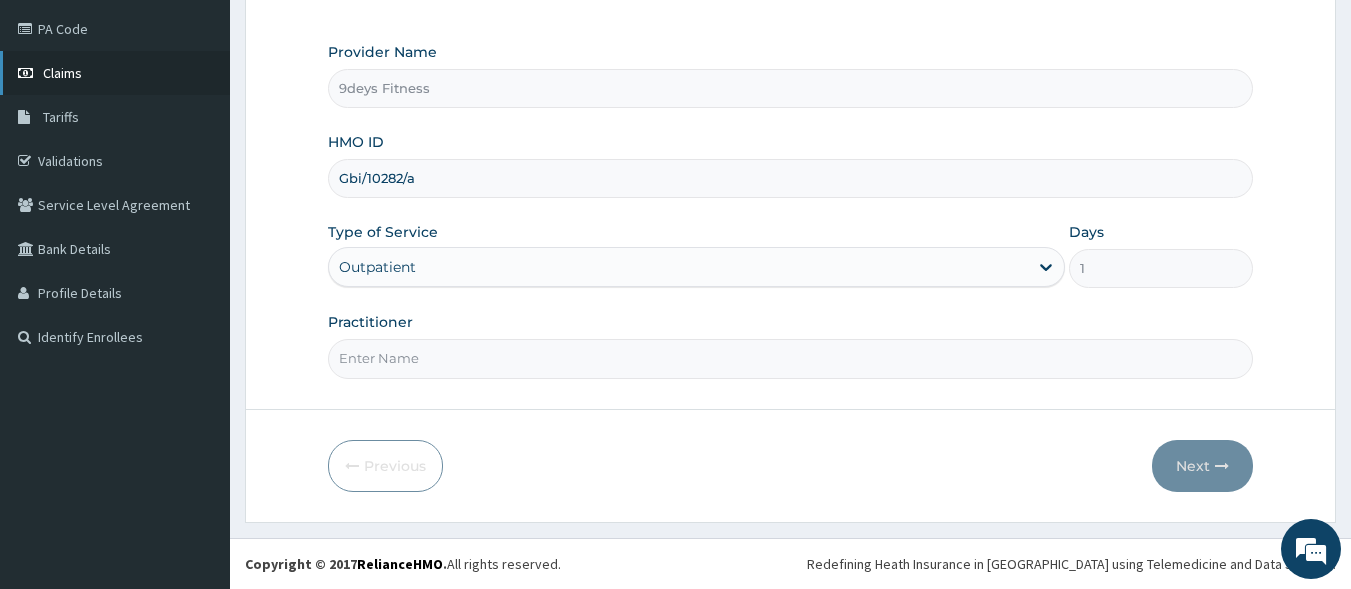 click on "Claims" at bounding box center (115, 73) 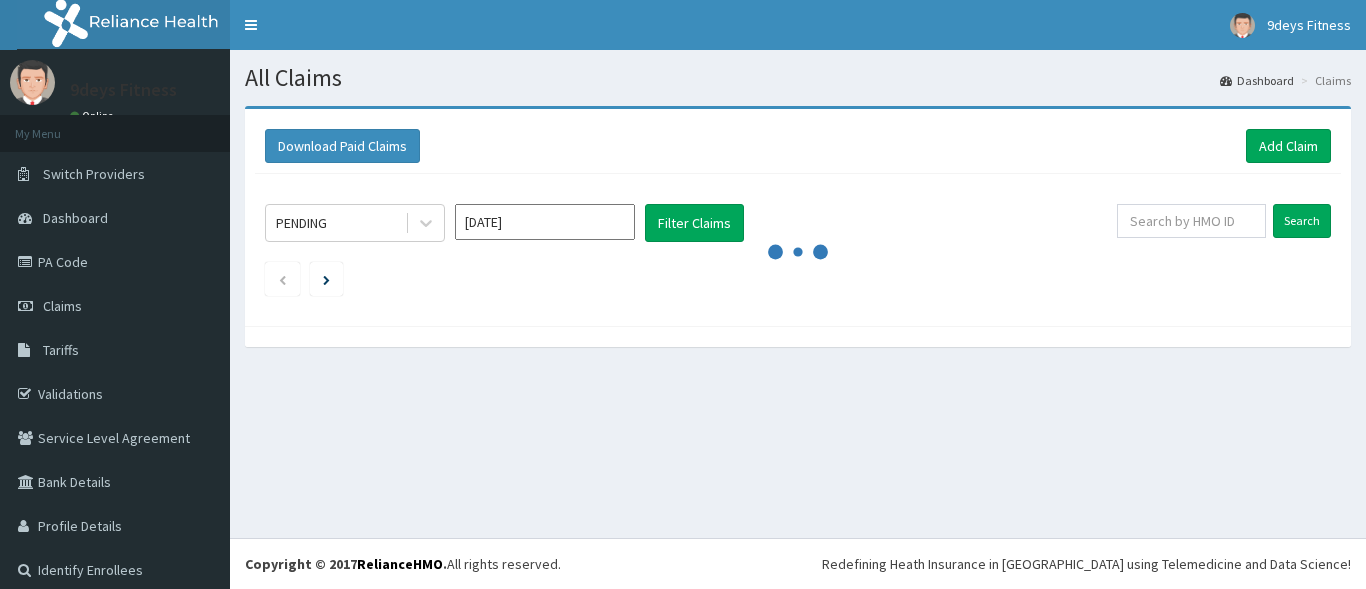 scroll, scrollTop: 0, scrollLeft: 0, axis: both 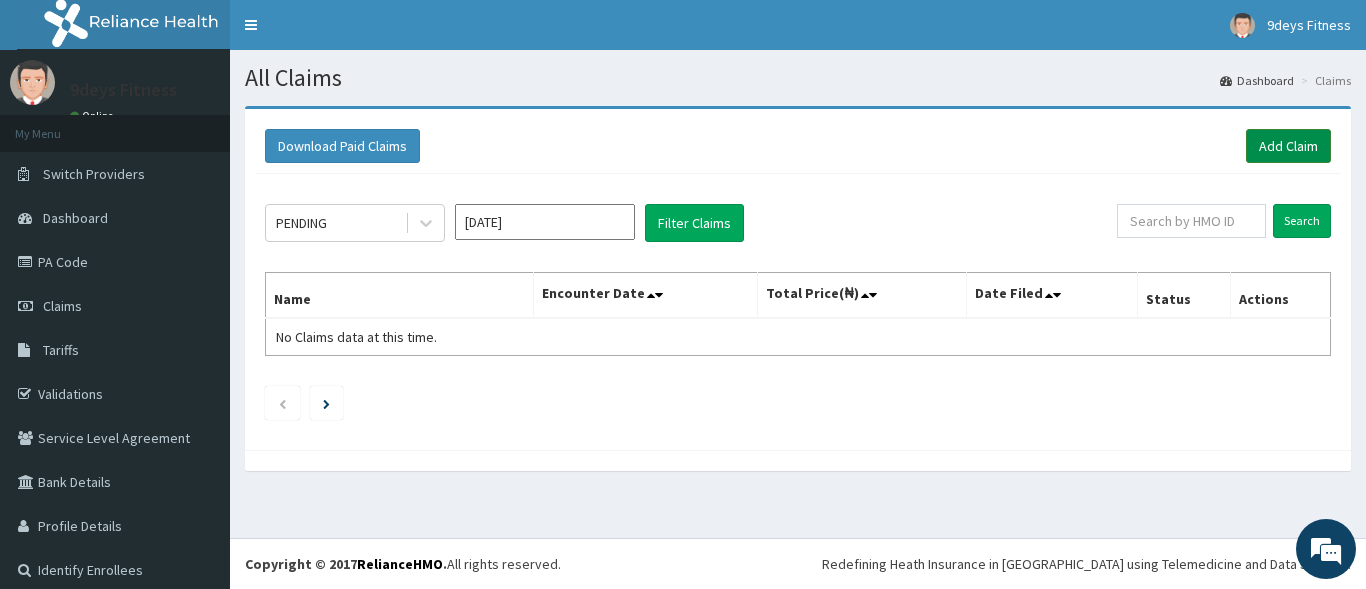 click on "Add Claim" at bounding box center (1288, 146) 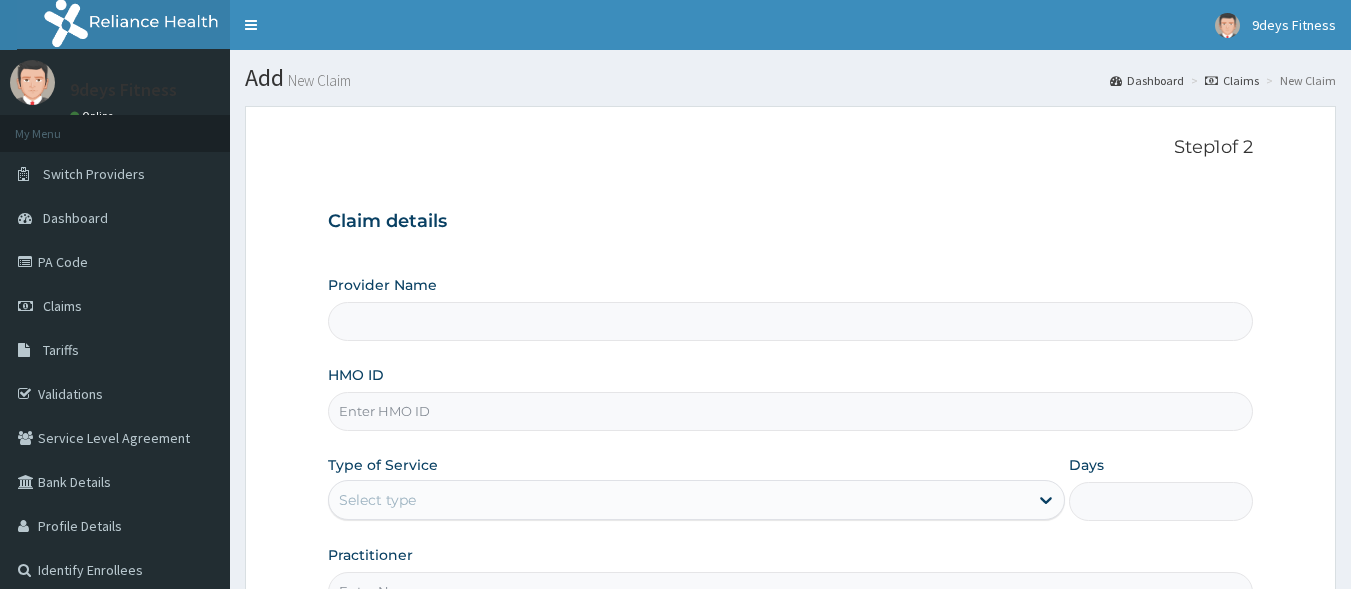 scroll, scrollTop: 0, scrollLeft: 0, axis: both 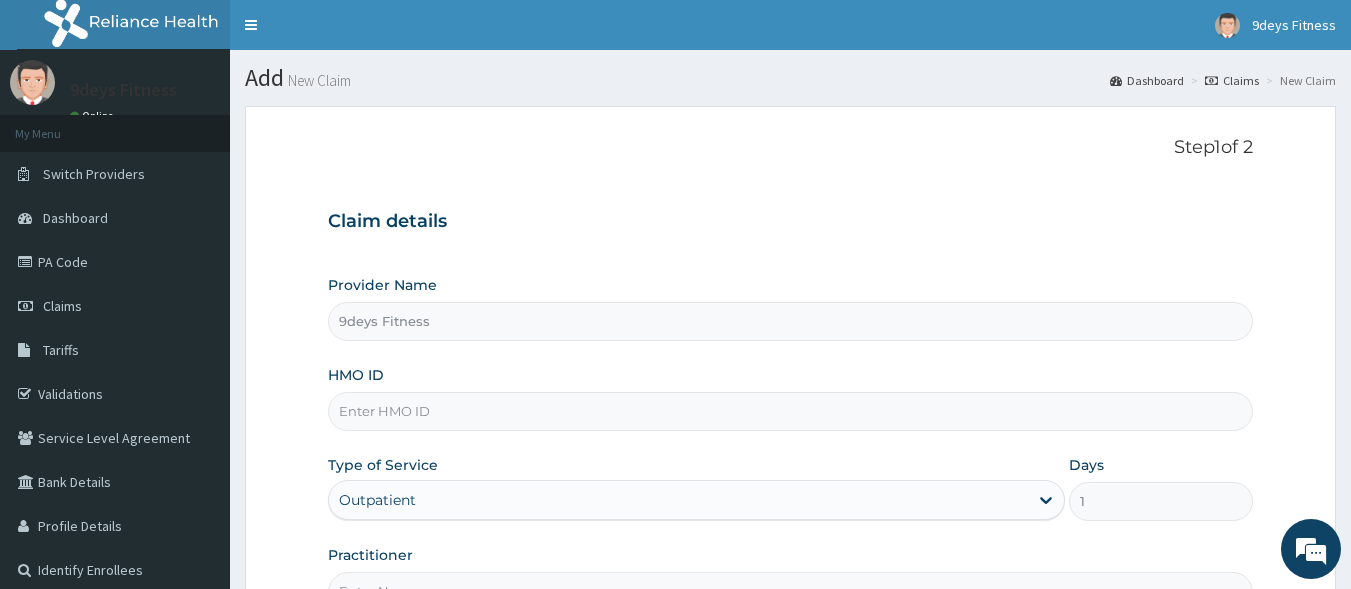 paste on "Gbi/10282/a" 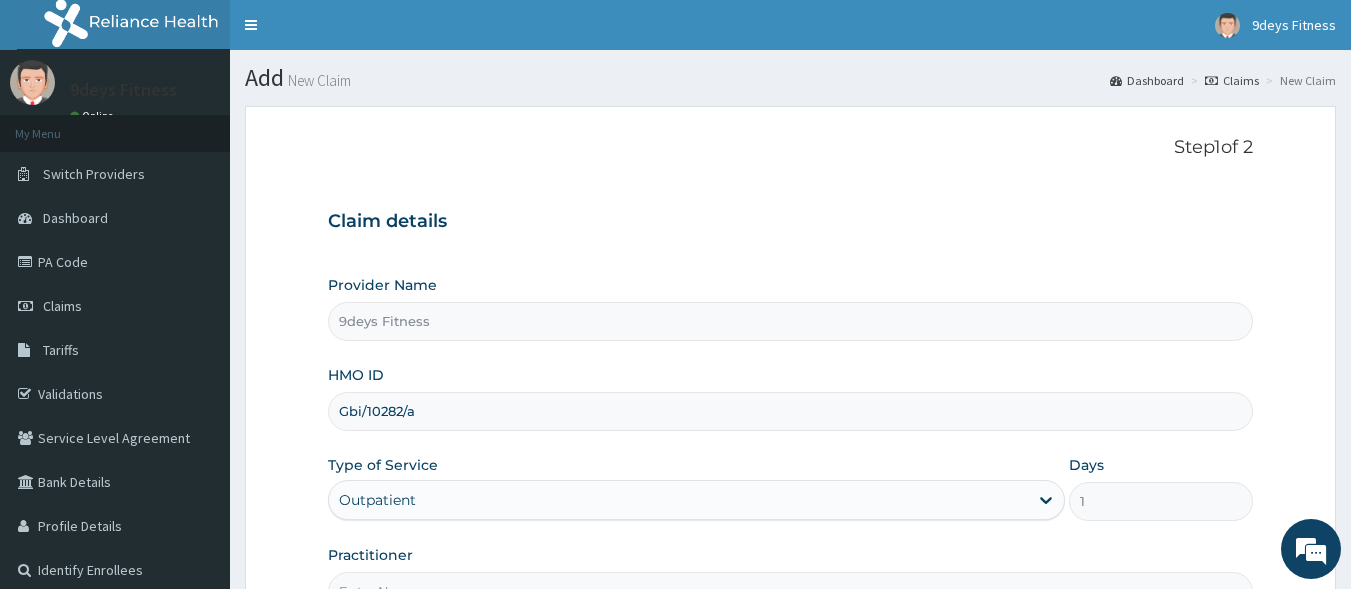 scroll, scrollTop: 0, scrollLeft: 0, axis: both 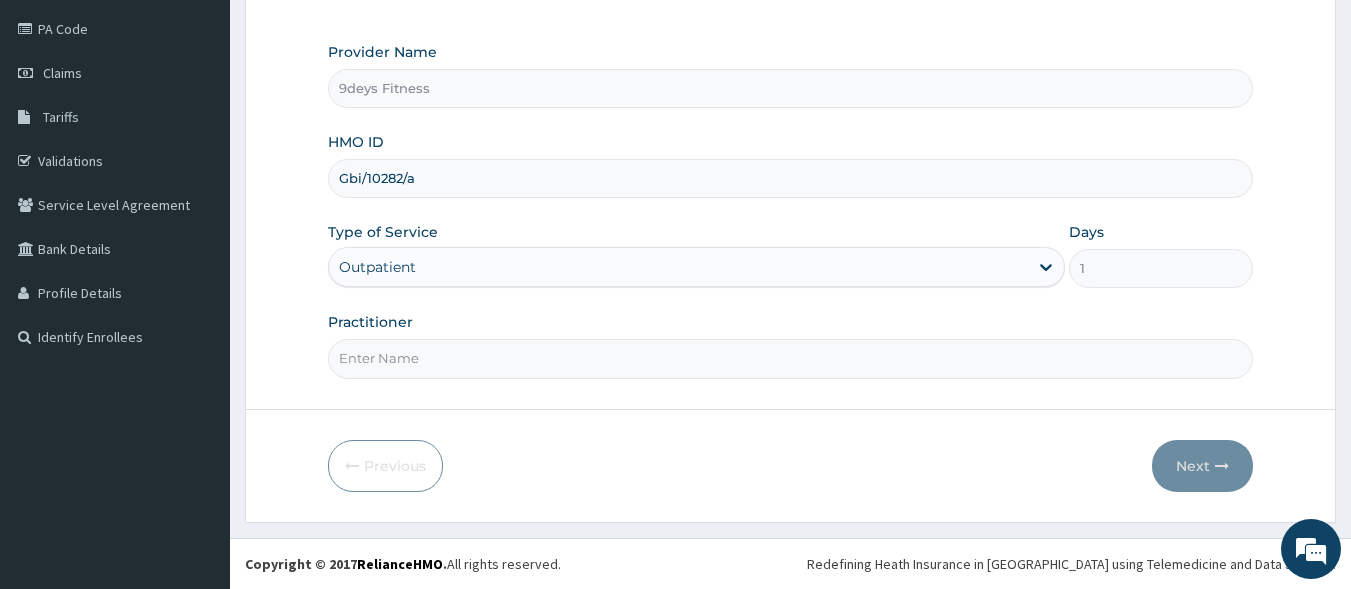 type on "Gbi/10282/a" 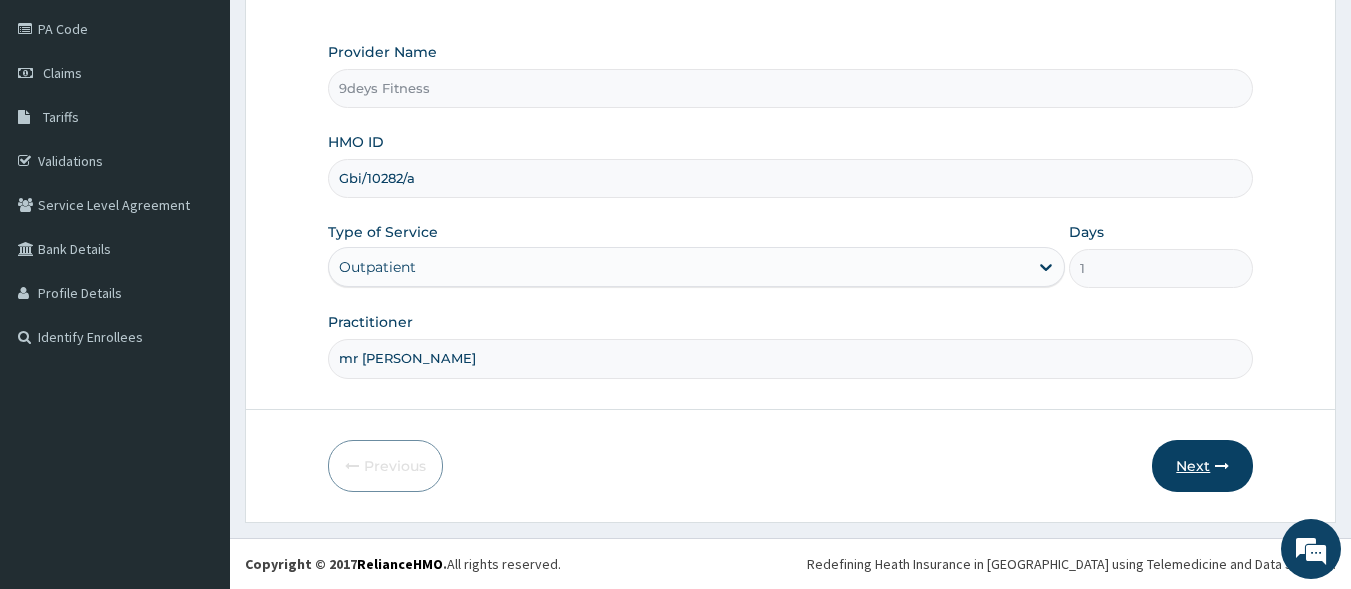 click on "Next" at bounding box center [1202, 466] 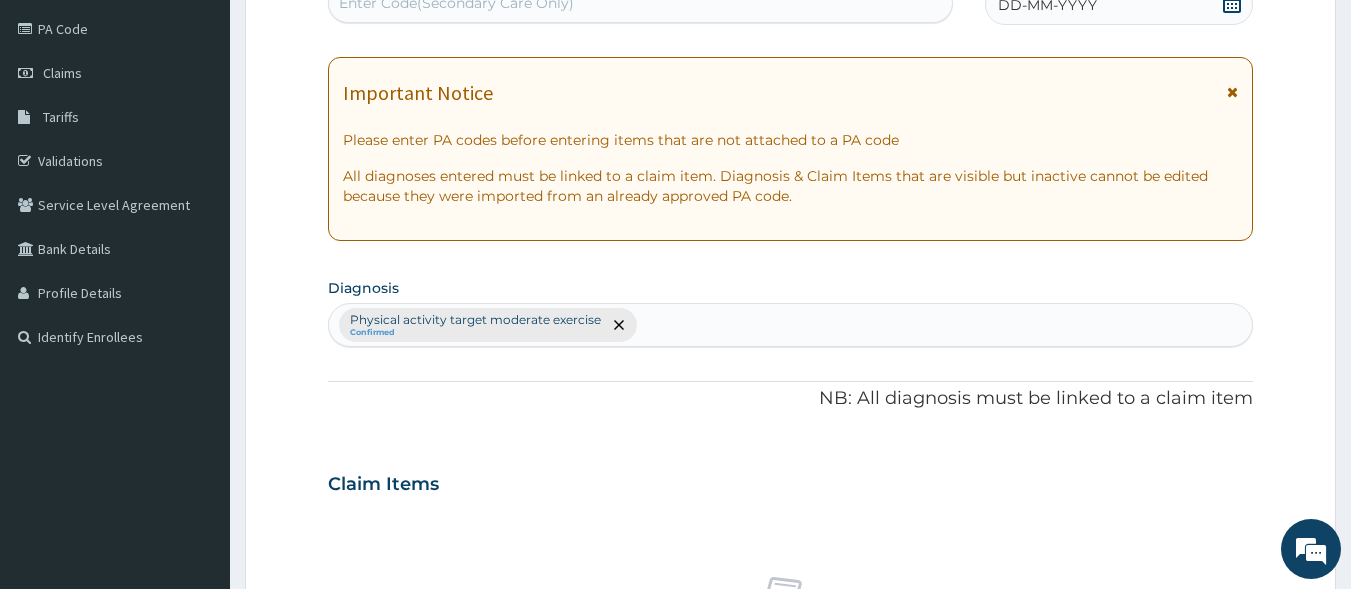 click on "Enter Code(Secondary Care Only)" at bounding box center [641, 3] 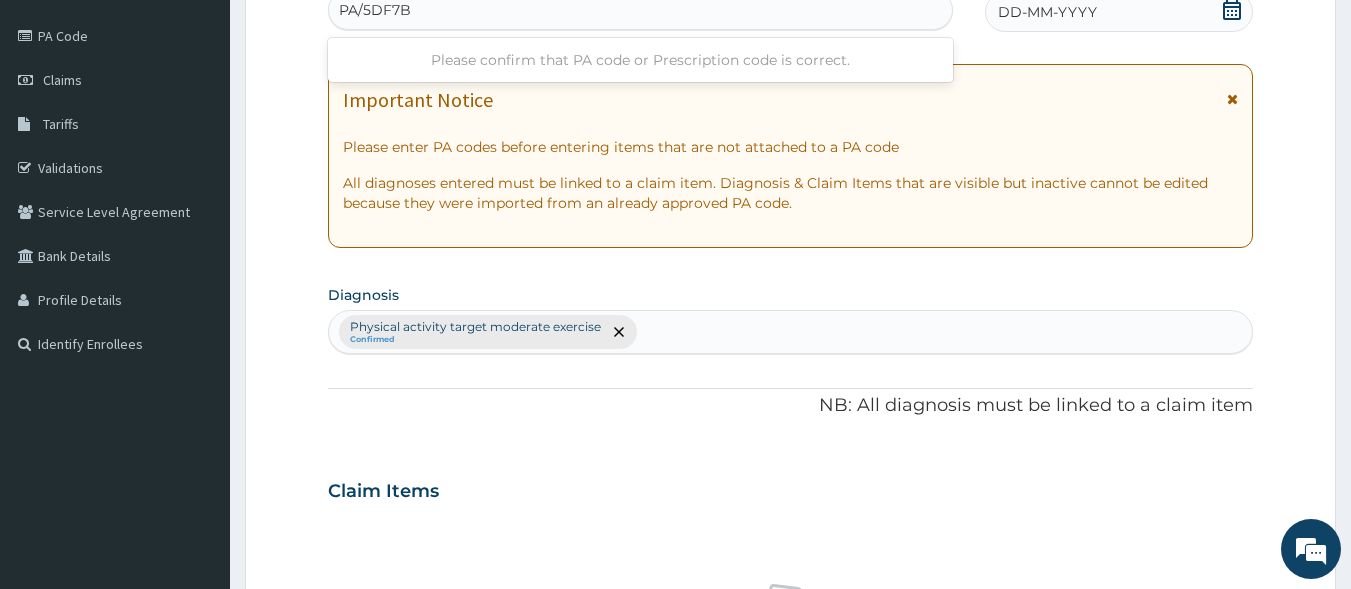 type on "PA/5DF7BA" 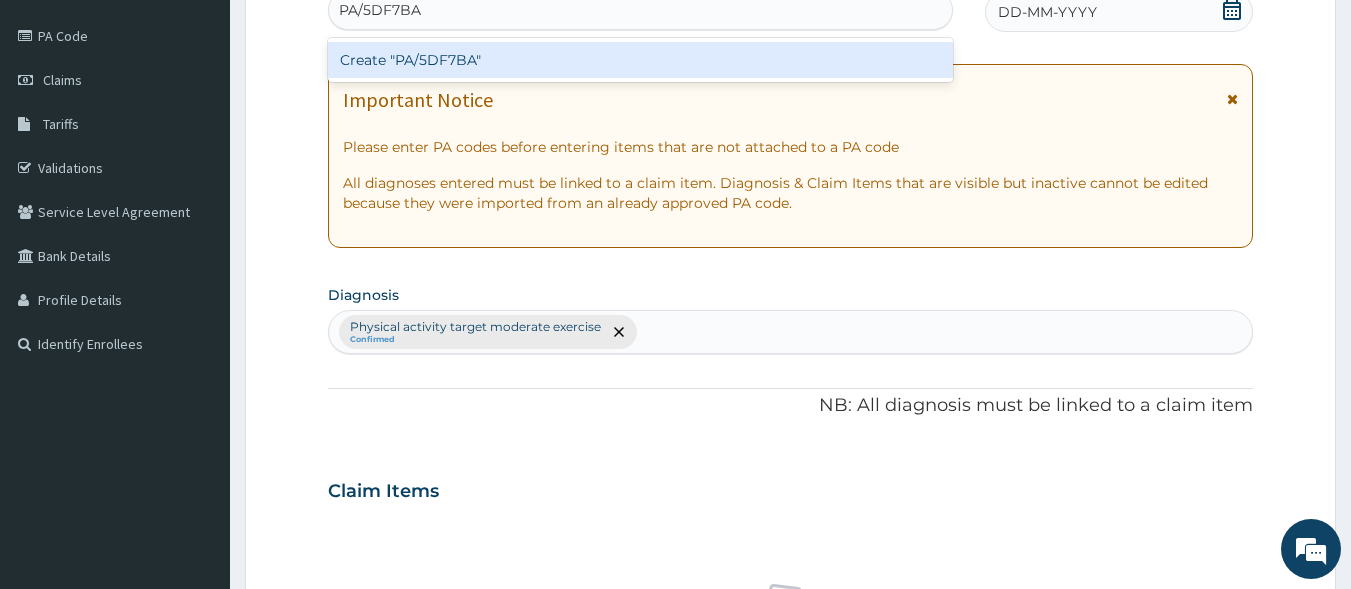 type 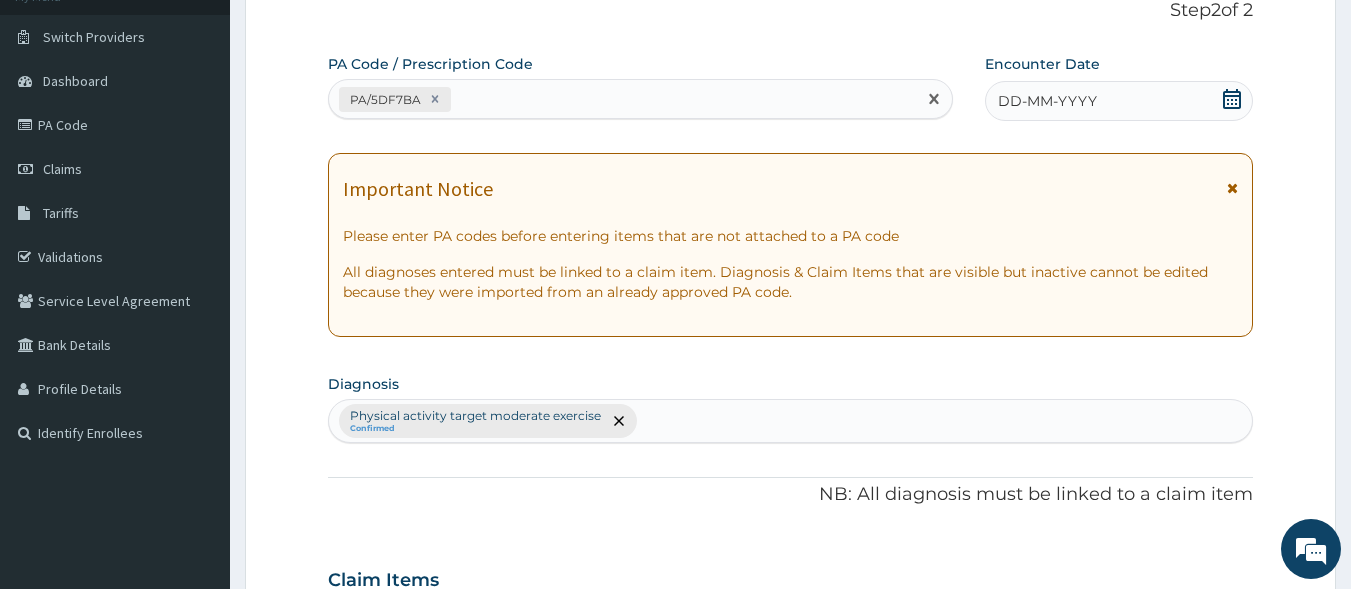 scroll, scrollTop: 126, scrollLeft: 0, axis: vertical 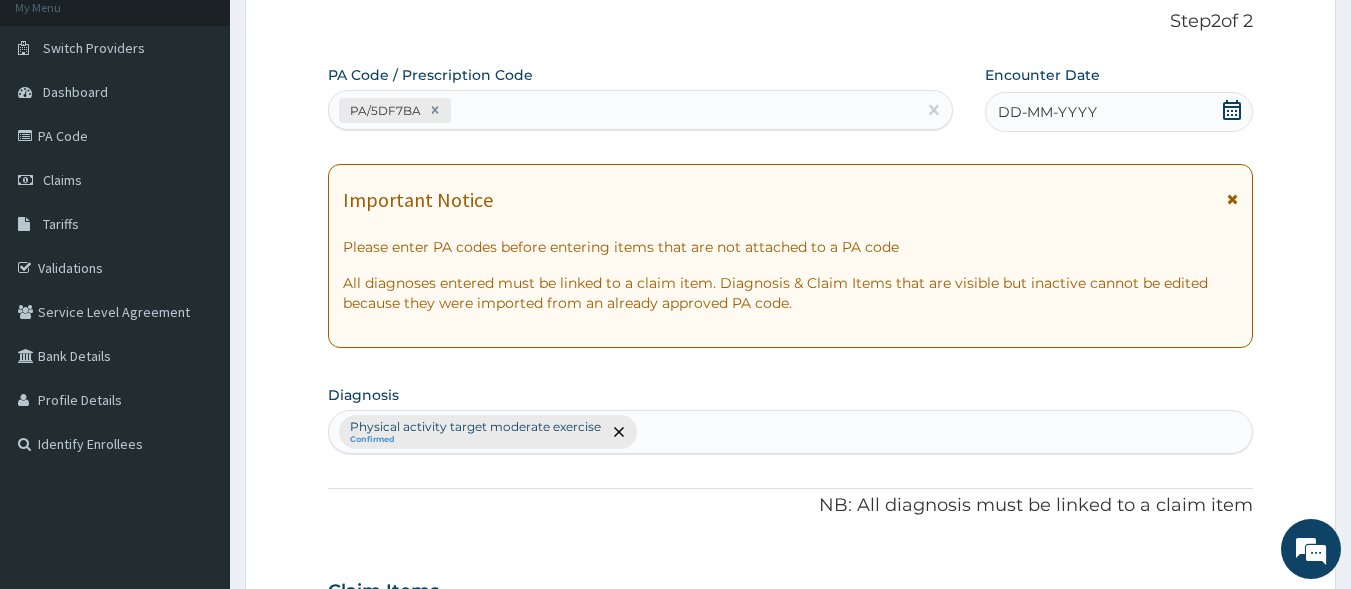 click on "DD-MM-YYYY" at bounding box center [1119, 112] 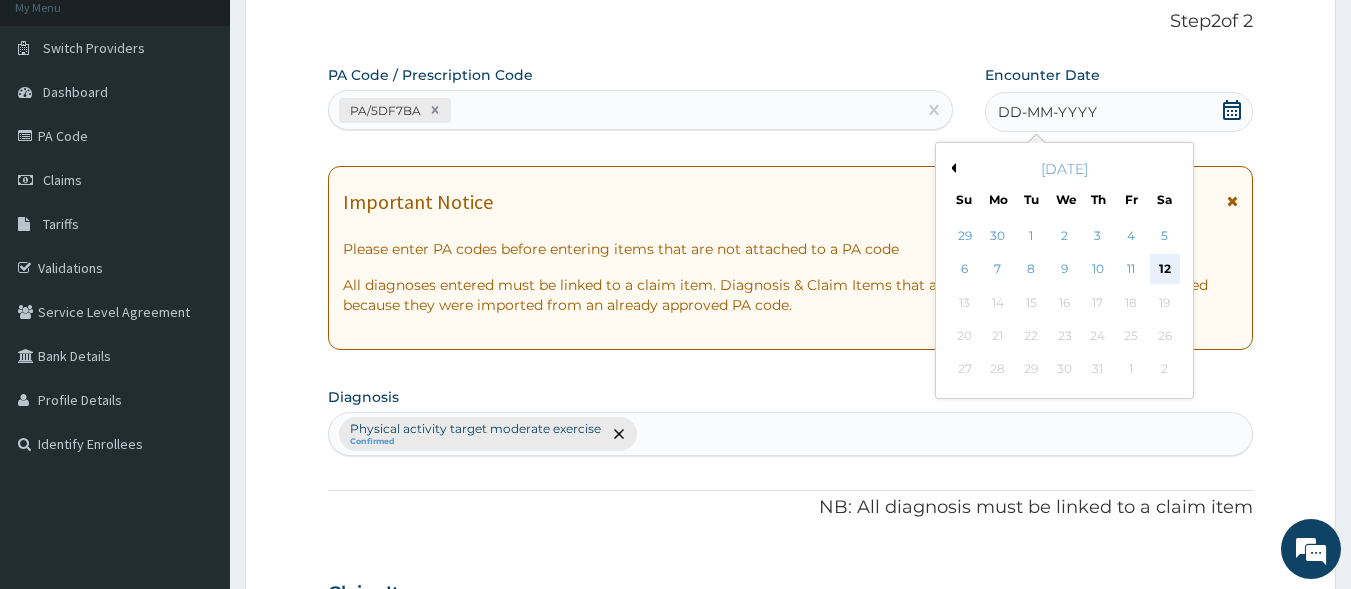 click on "12" at bounding box center [1165, 270] 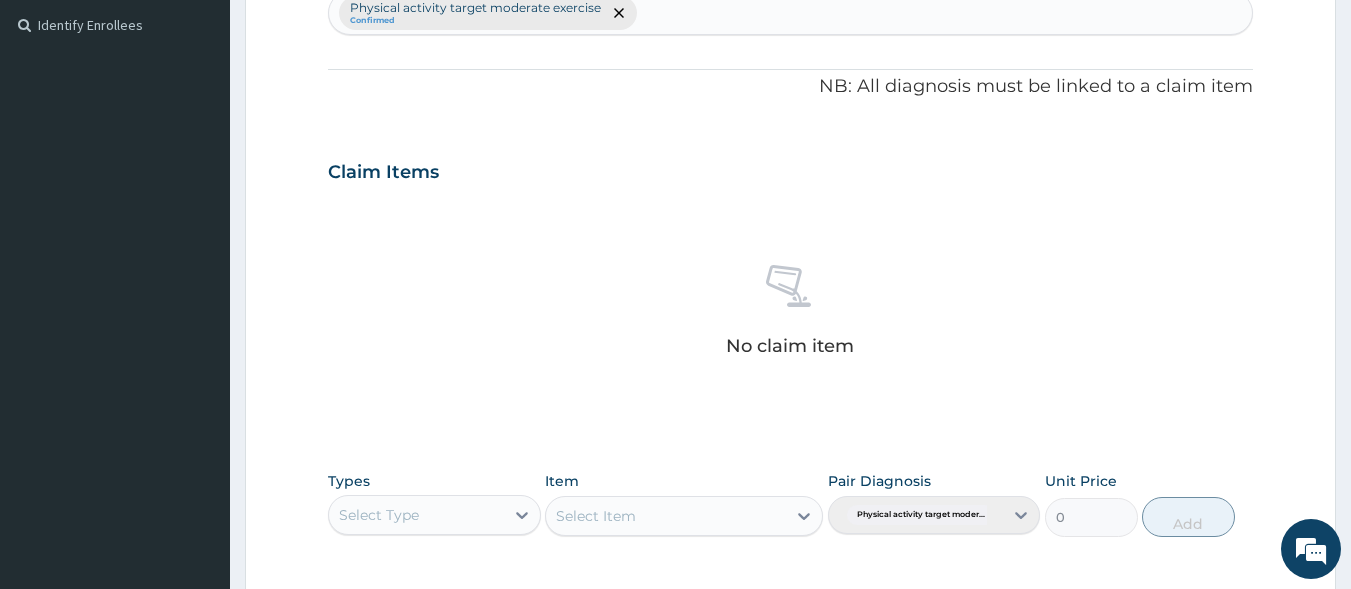 scroll, scrollTop: 726, scrollLeft: 0, axis: vertical 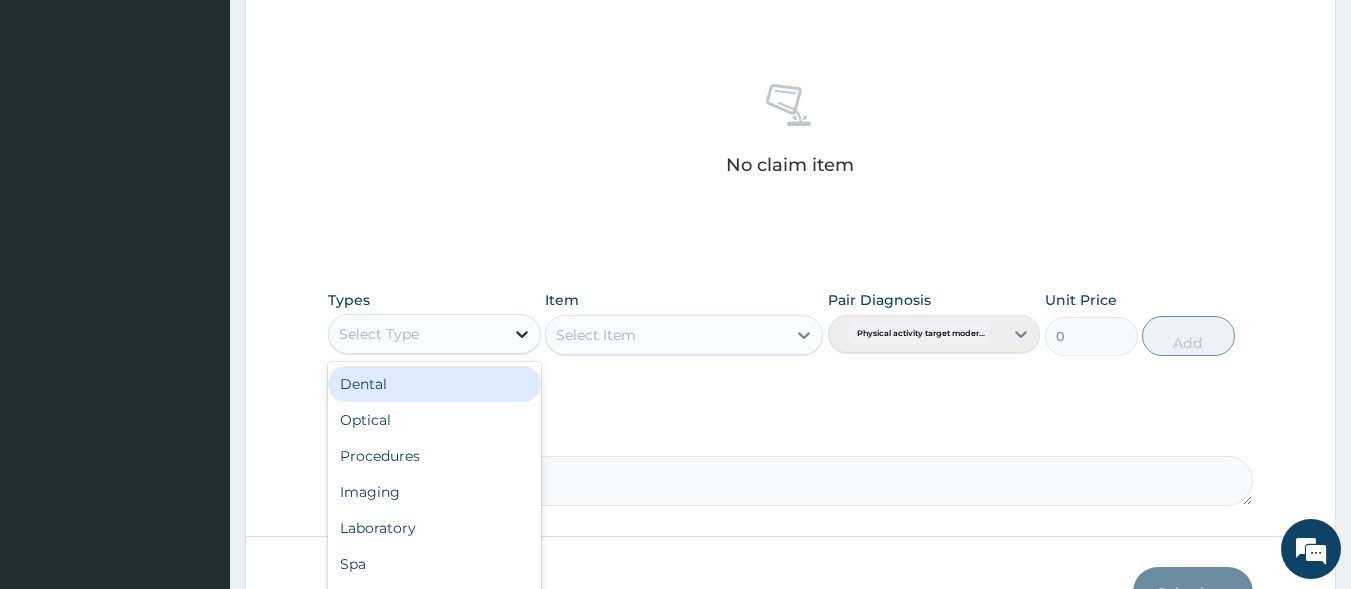 click 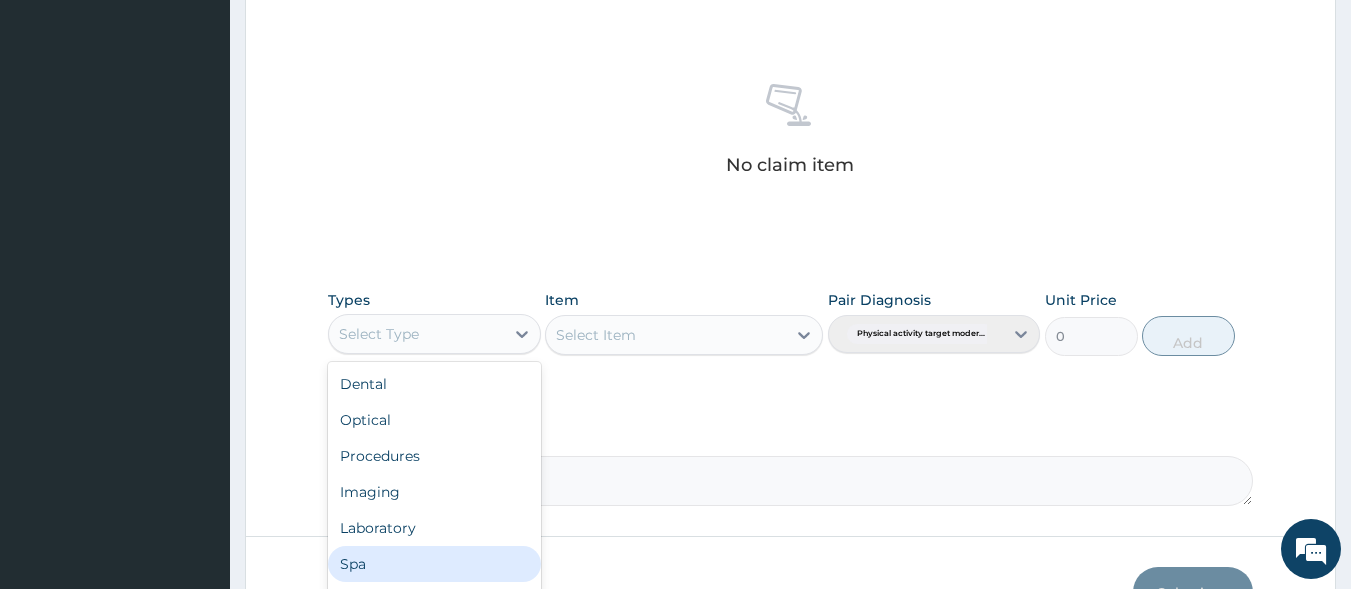 scroll, scrollTop: 68, scrollLeft: 0, axis: vertical 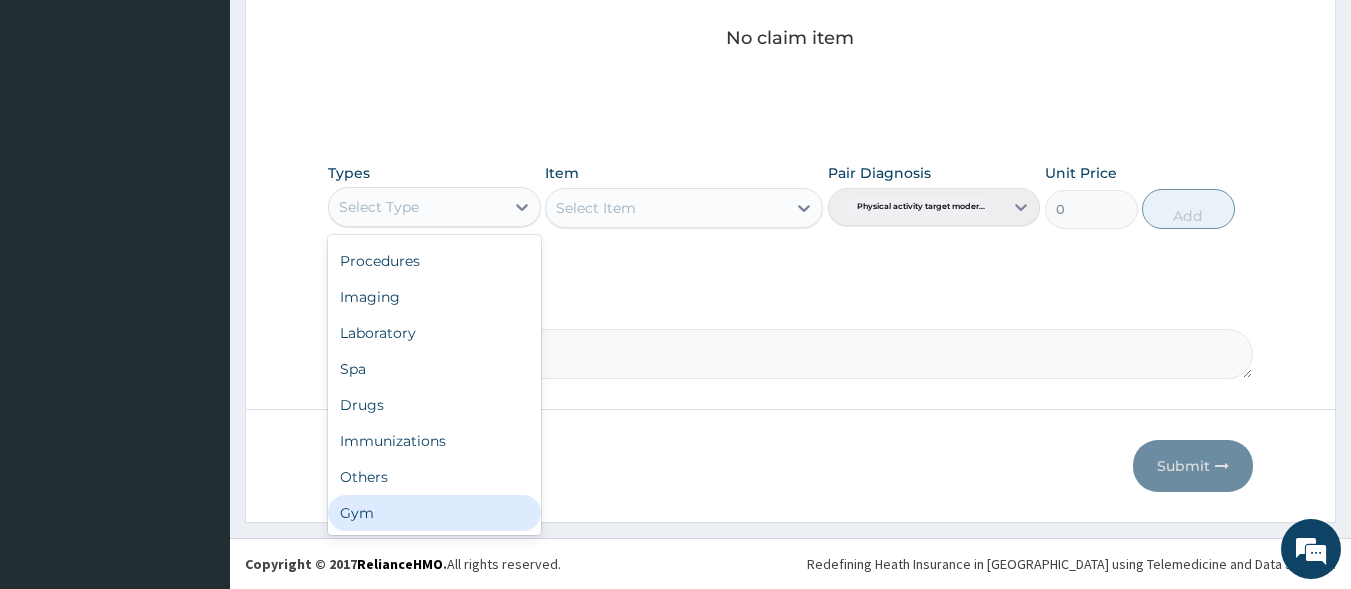 click on "Gym" at bounding box center (434, 513) 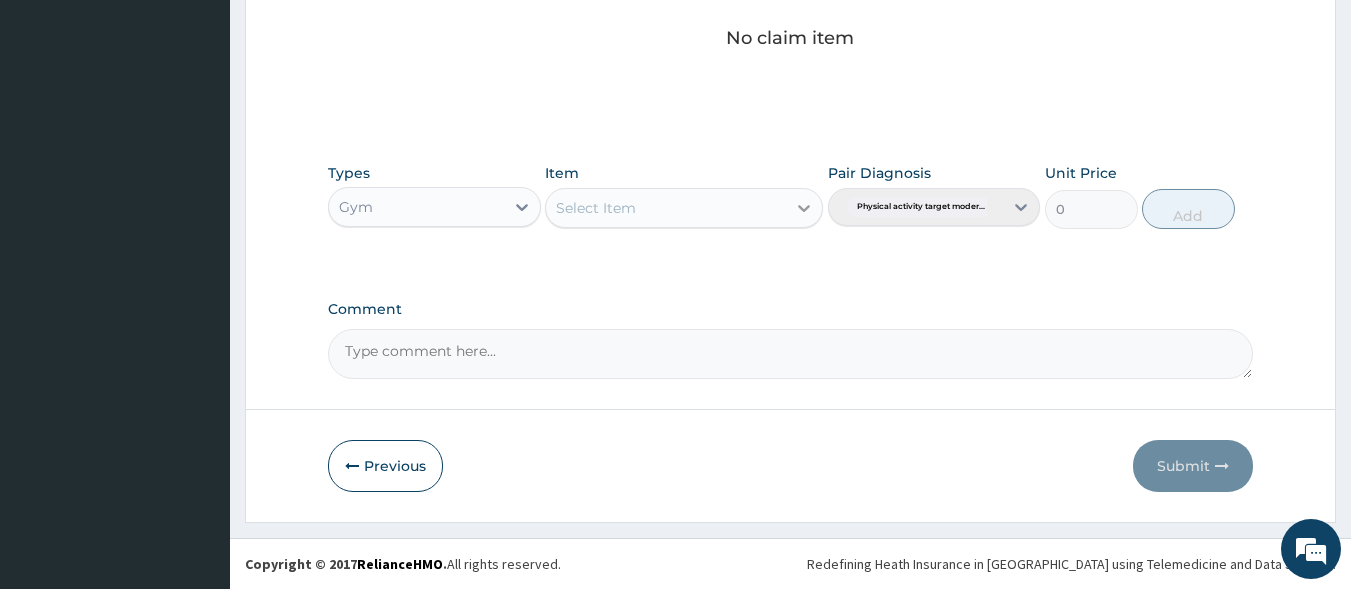 click 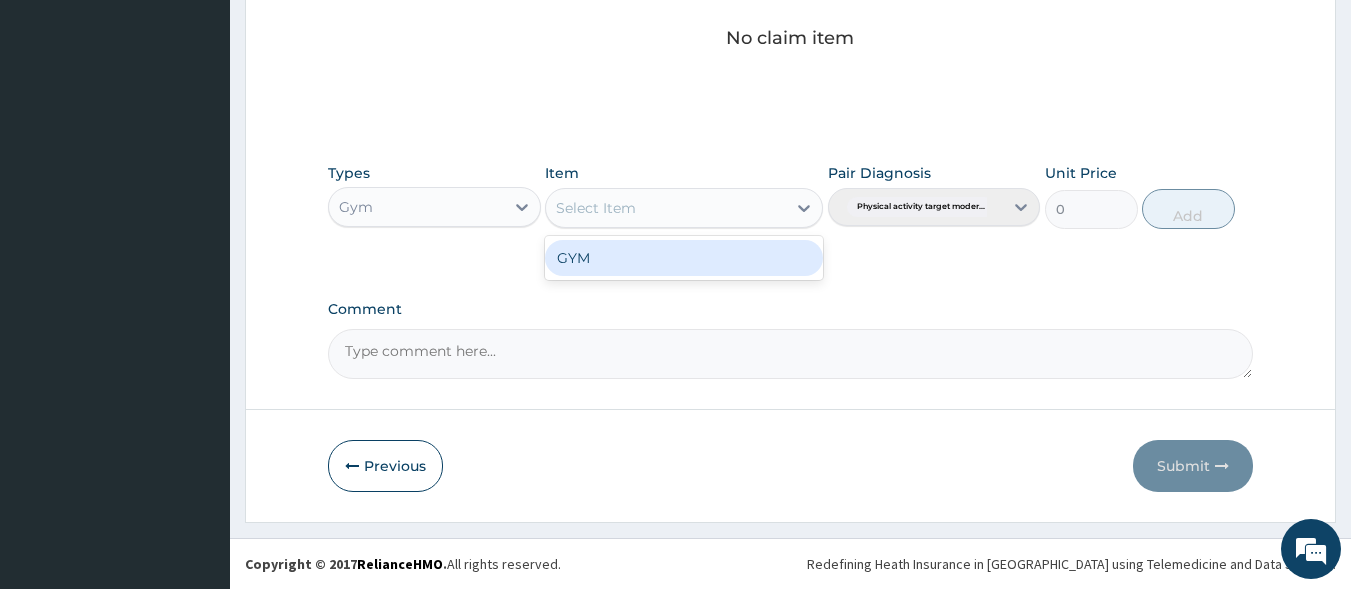 click on "PA Code / Prescription Code PA/5DF7BA Encounter Date 12-07-2025 Important Notice Please enter PA codes before entering items that are not attached to a PA code   All diagnoses entered must be linked to a claim item. Diagnosis & Claim Items that are visible but inactive cannot be edited because they were imported from an already approved PA code. Diagnosis Physical activity target moderate exercise Confirmed NB: All diagnosis must be linked to a claim item Claim Items No claim item Types Gym Item option GYM focused, 1 of 1. 1 result available. Use Up and Down to choose options, press Enter to select the currently focused option, press Escape to exit the menu, press Tab to select the option and exit the menu. Select Item GYM Pair Diagnosis Physical activity target moder... Unit Price 0 Add Comment" at bounding box center [791, -142] 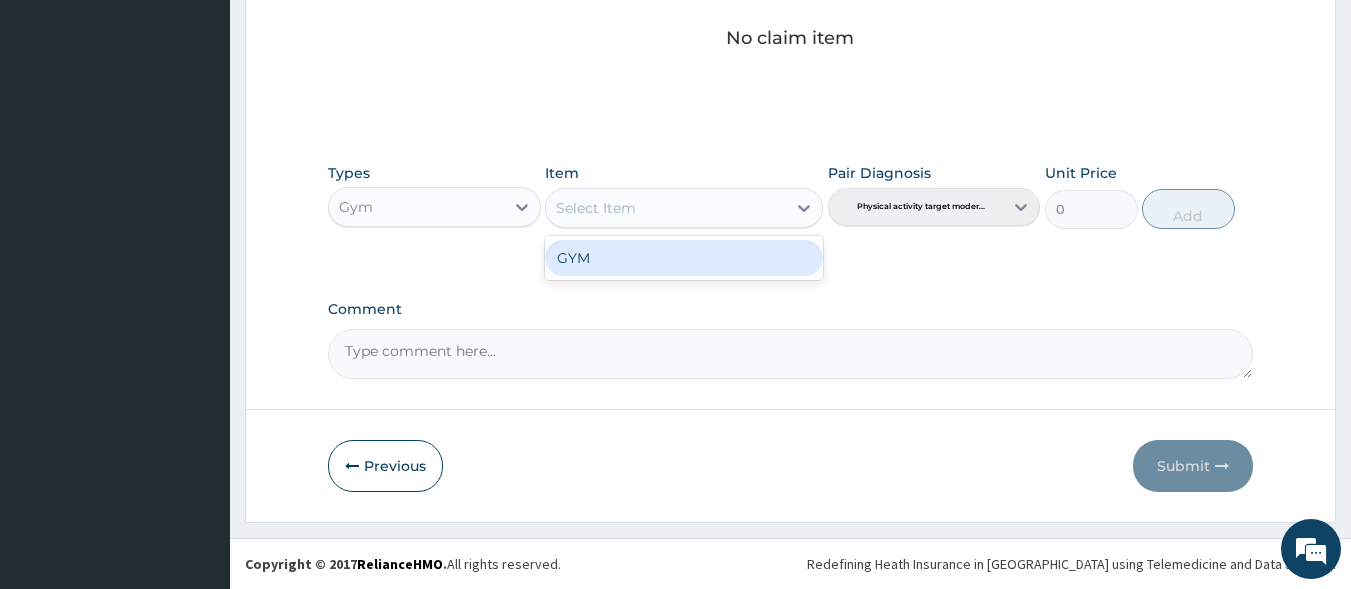click on "Select Item" at bounding box center [666, 208] 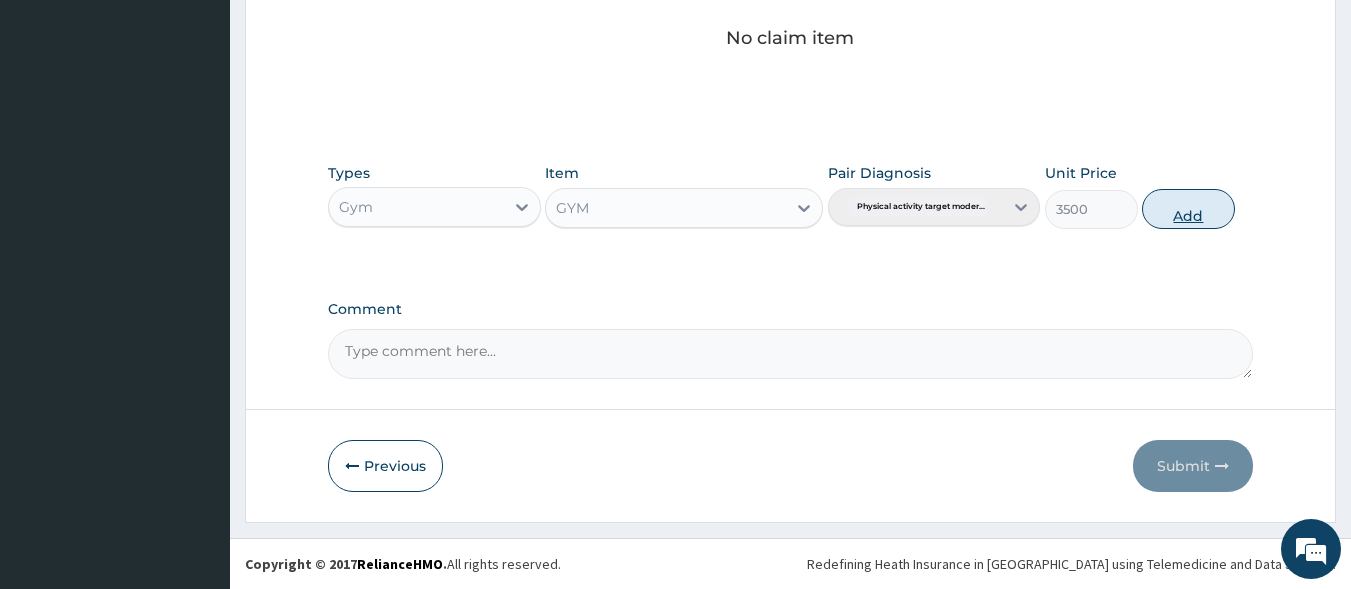 click on "Add" at bounding box center (1188, 209) 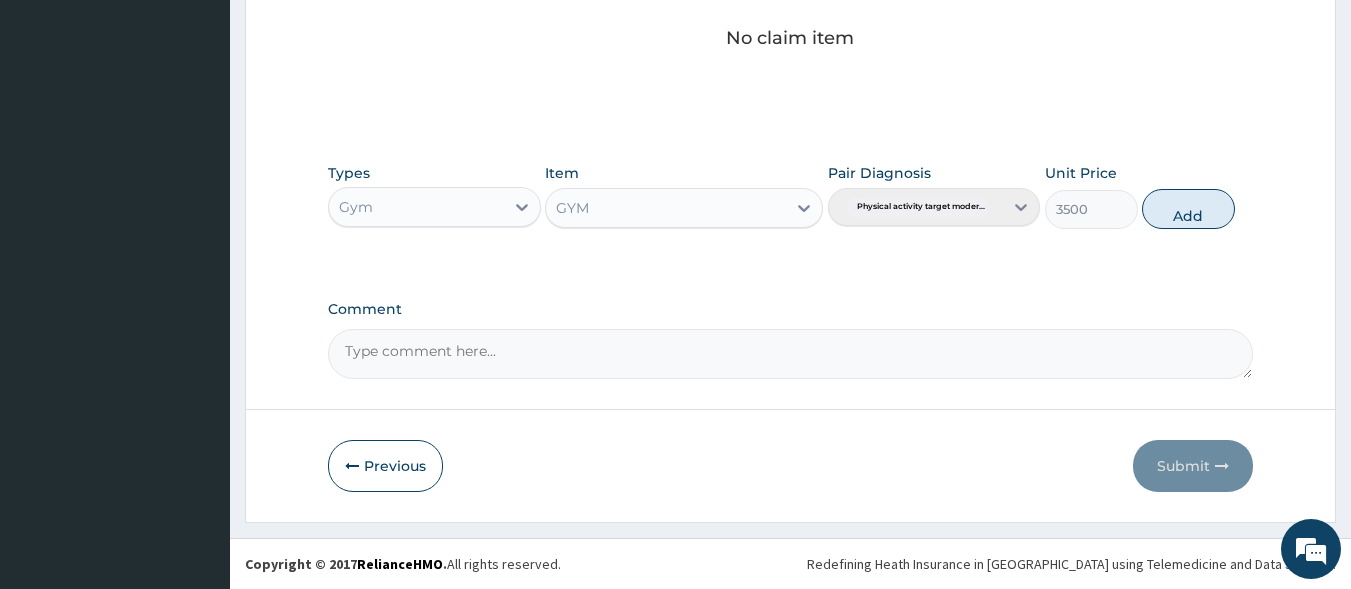 type on "0" 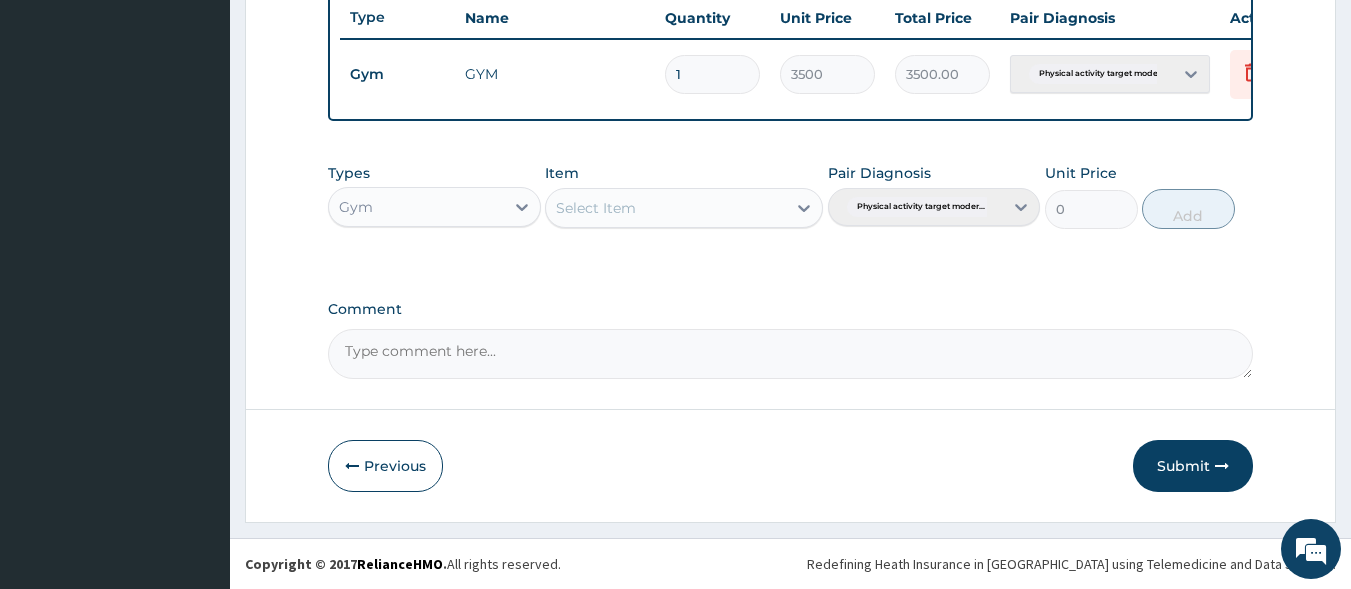 scroll, scrollTop: 773, scrollLeft: 0, axis: vertical 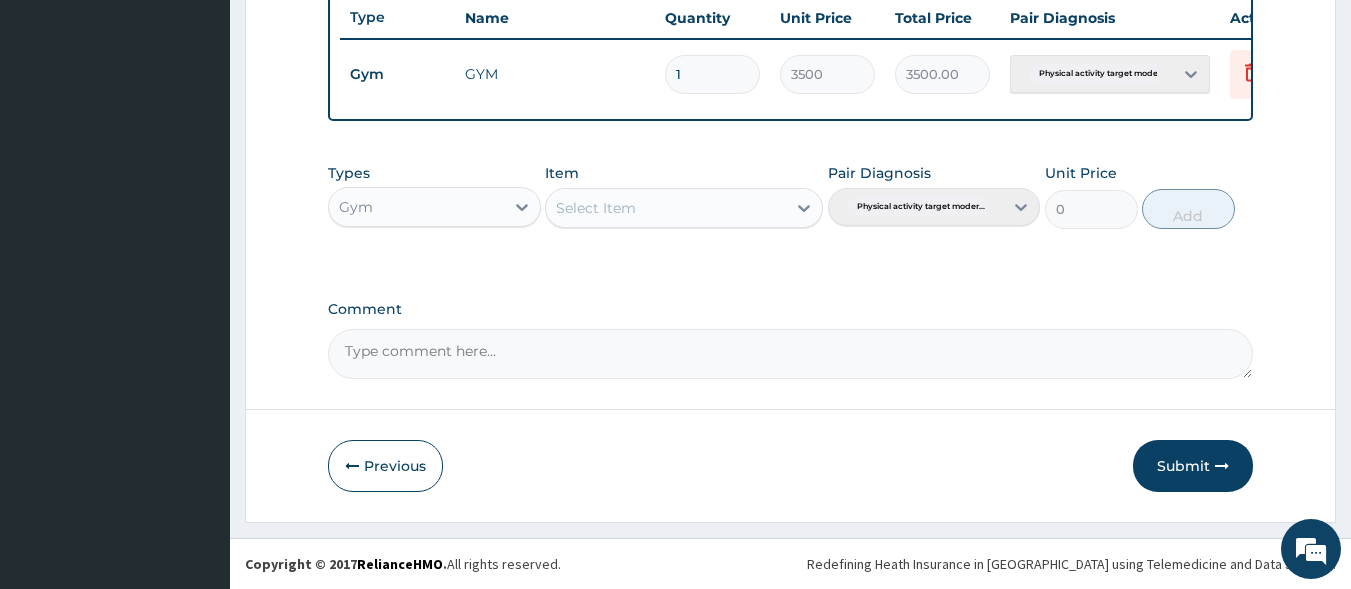click on "Submit" at bounding box center (1193, 466) 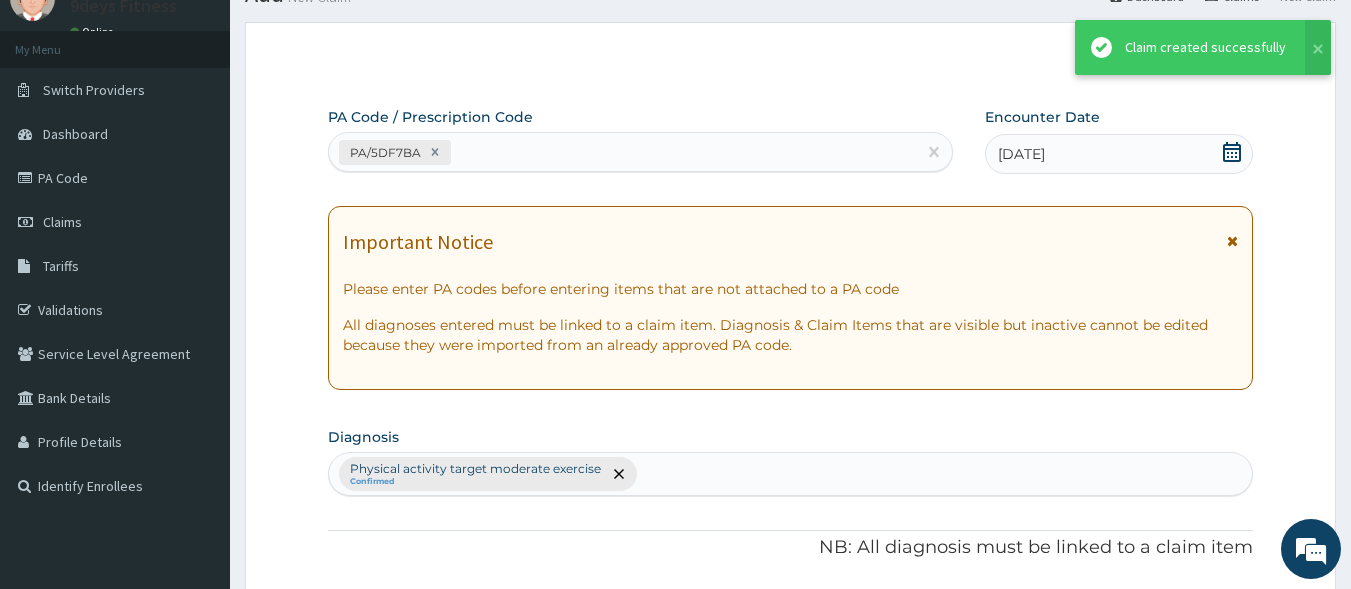 scroll, scrollTop: 773, scrollLeft: 0, axis: vertical 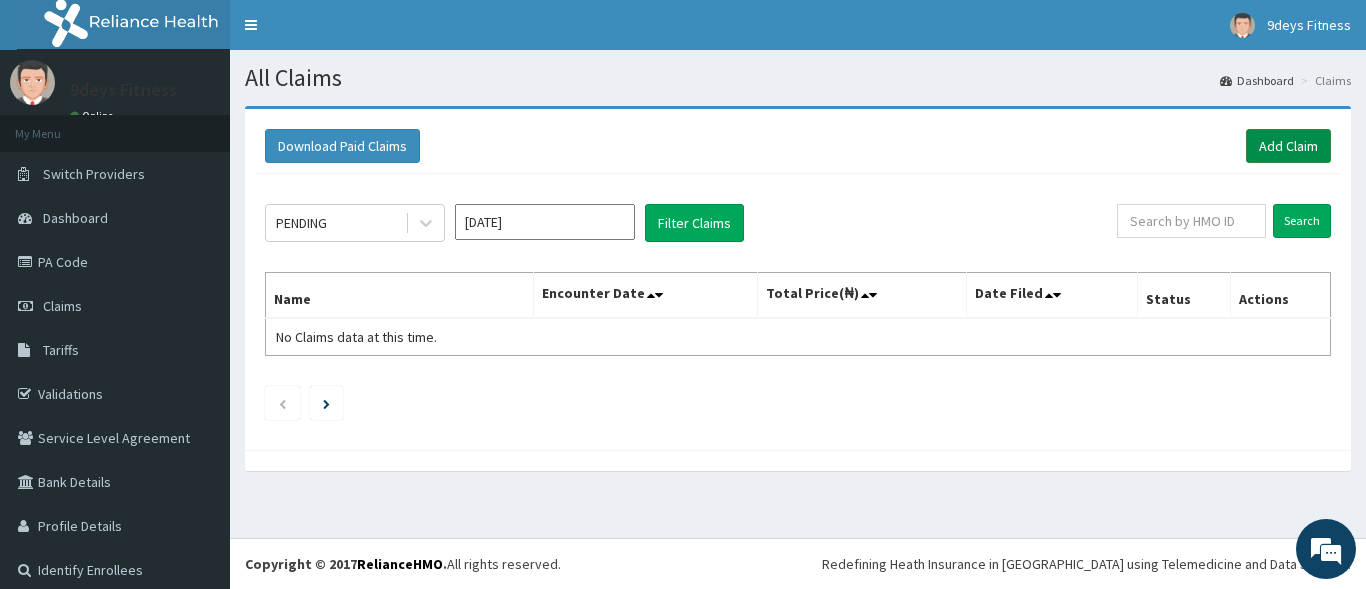 click on "Add Claim" at bounding box center (1288, 146) 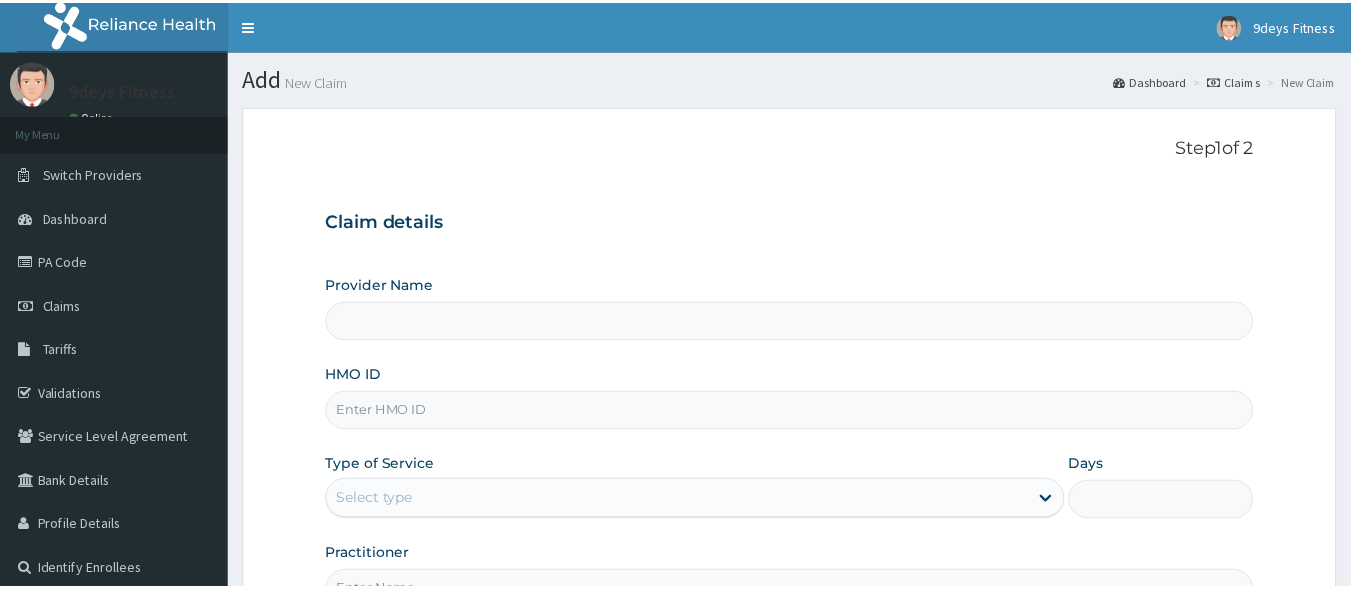 scroll, scrollTop: 0, scrollLeft: 0, axis: both 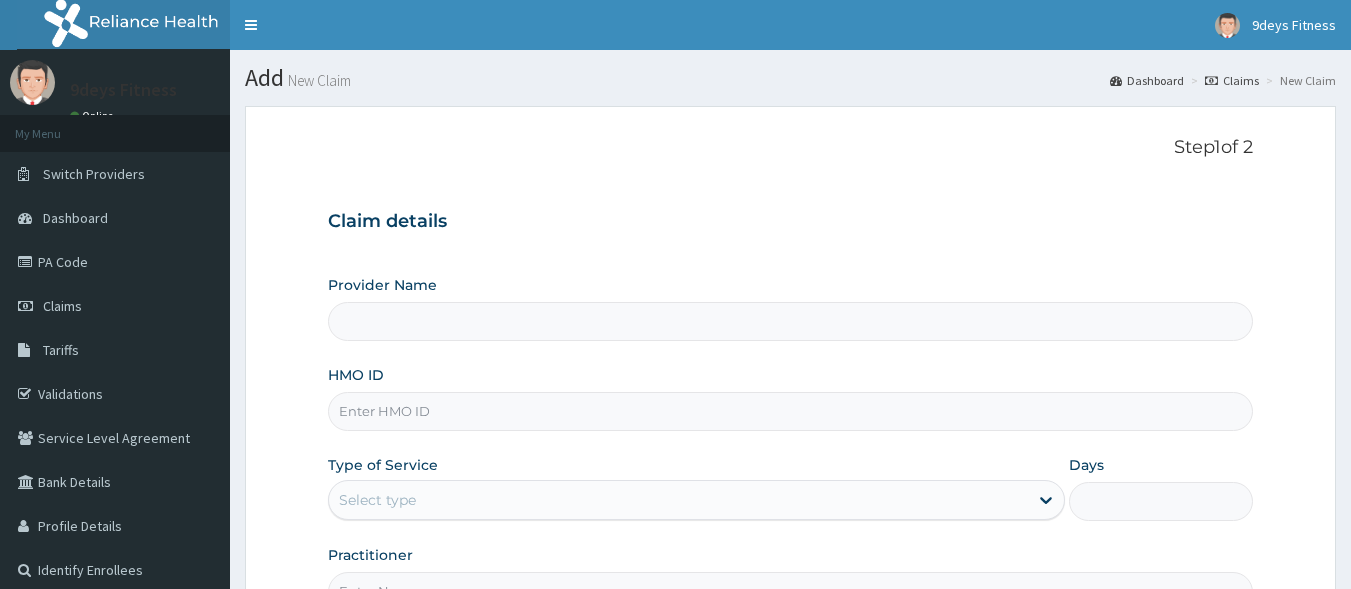 type on "9deys Fitness" 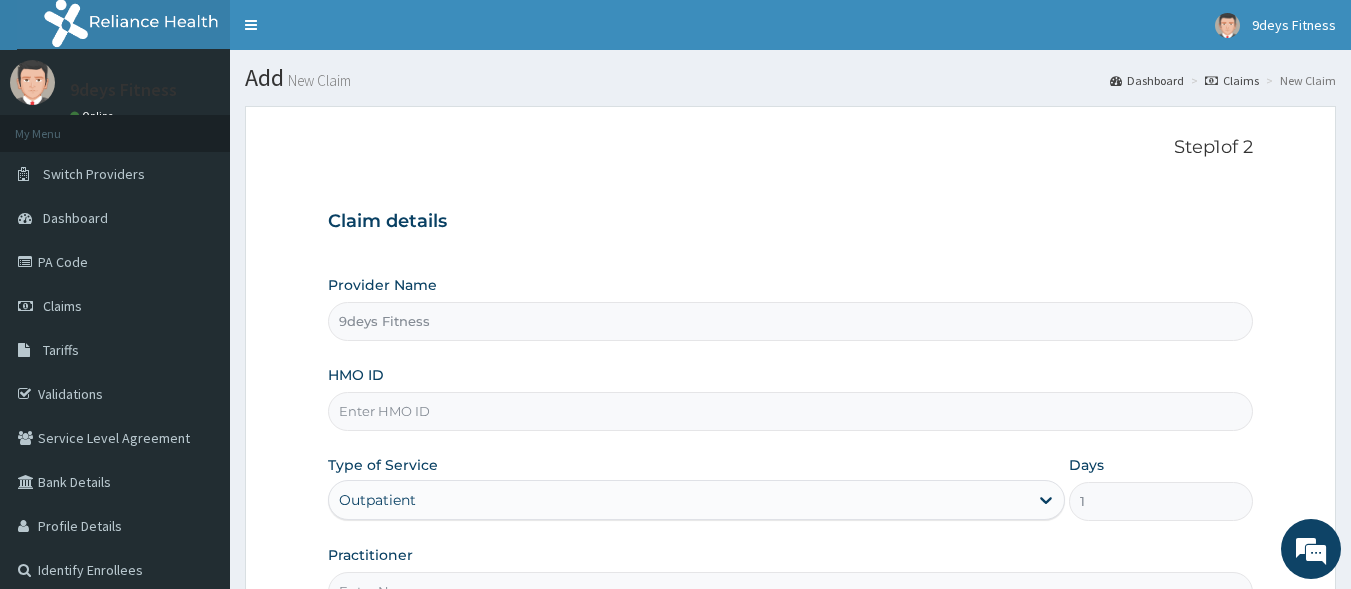 scroll, scrollTop: 0, scrollLeft: 0, axis: both 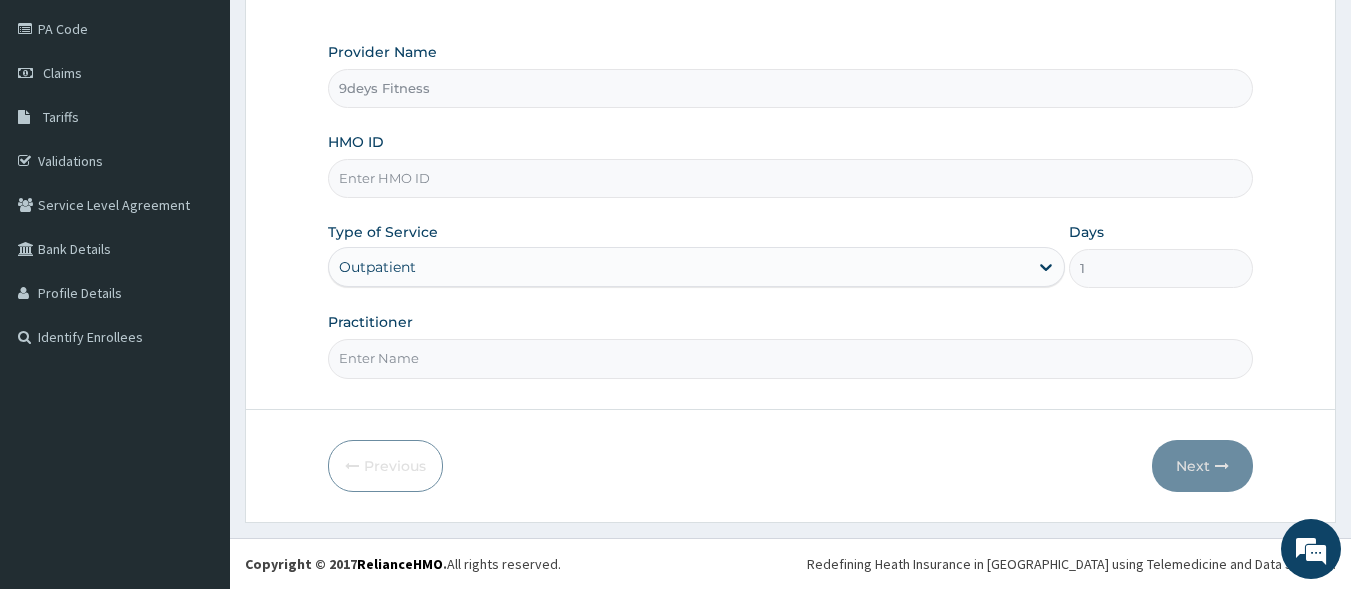 paste on "vdn/10015/a" 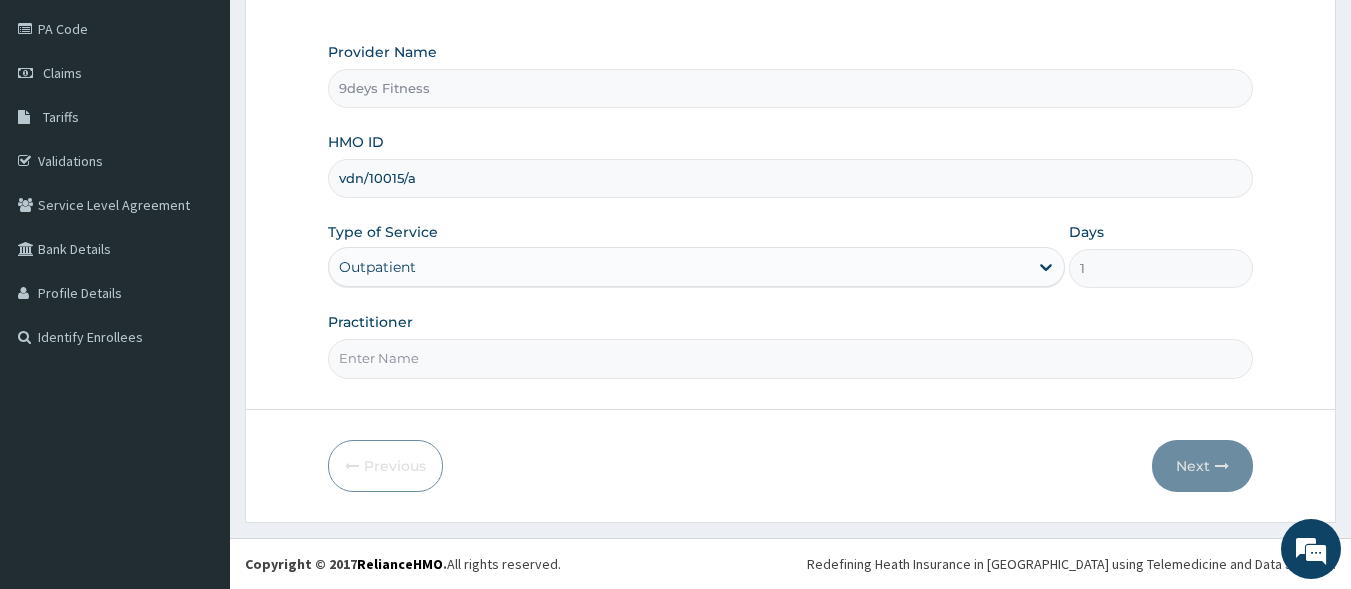 type on "vdn/10015/a" 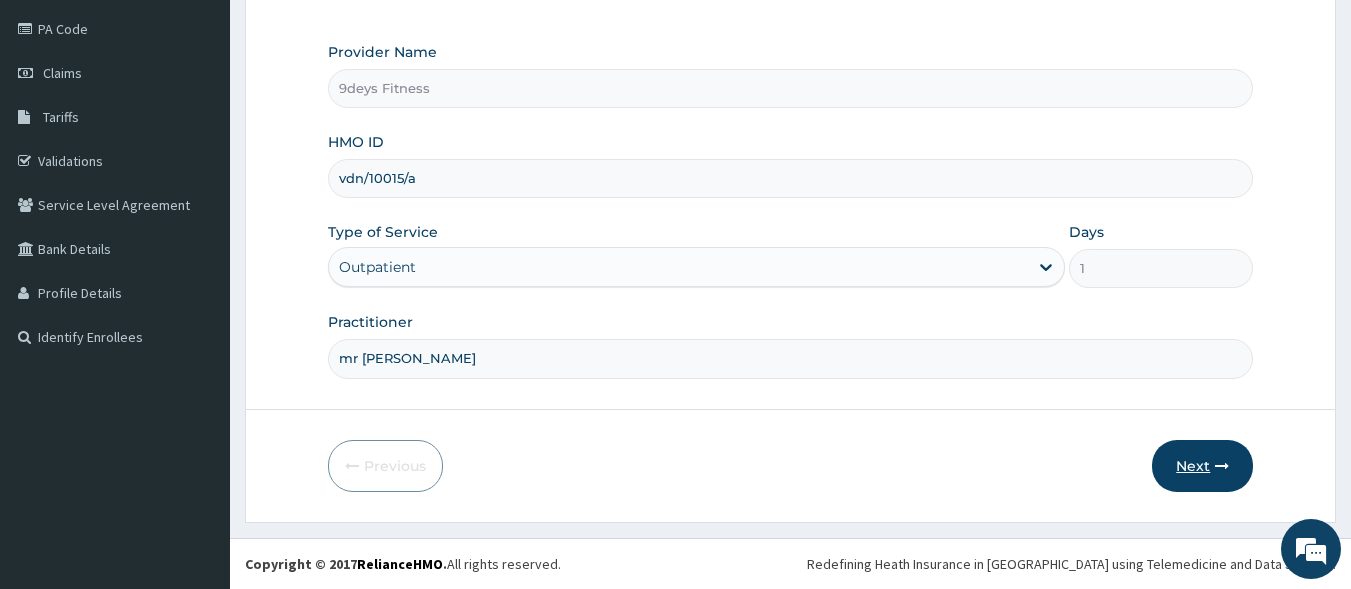 click on "Next" at bounding box center [1202, 466] 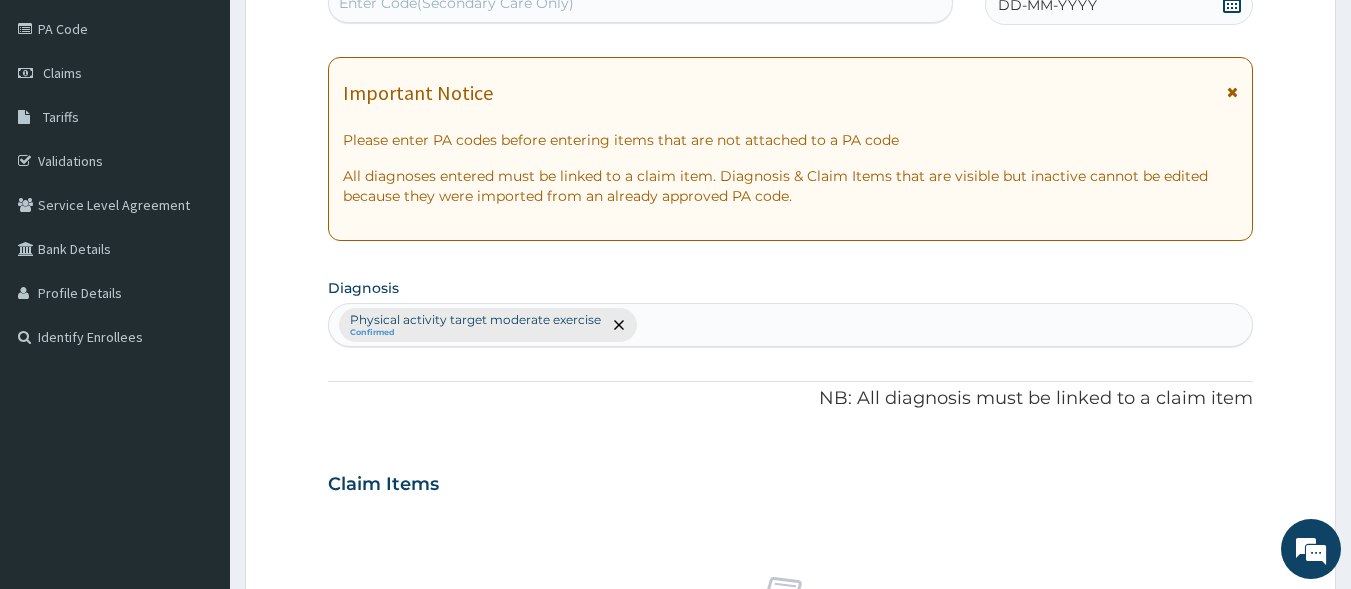 drag, startPoint x: 631, startPoint y: 10, endPoint x: 635, endPoint y: 47, distance: 37.215588 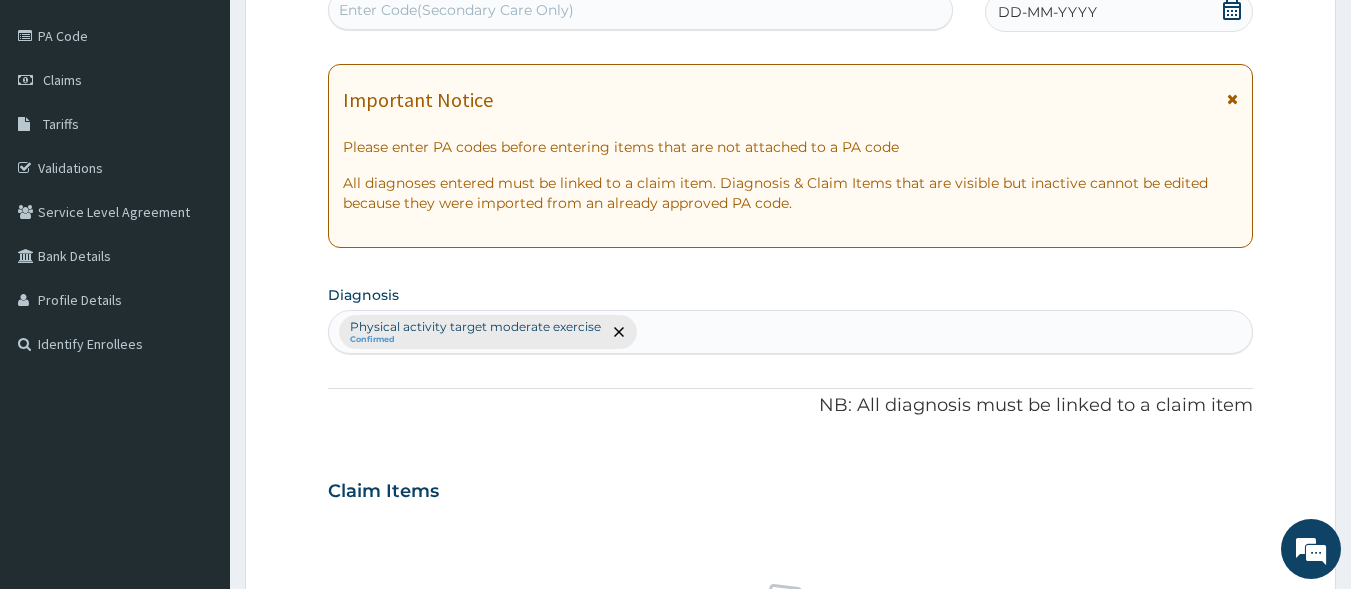 click on "Enter Code(Secondary Care Only)" at bounding box center [456, 10] 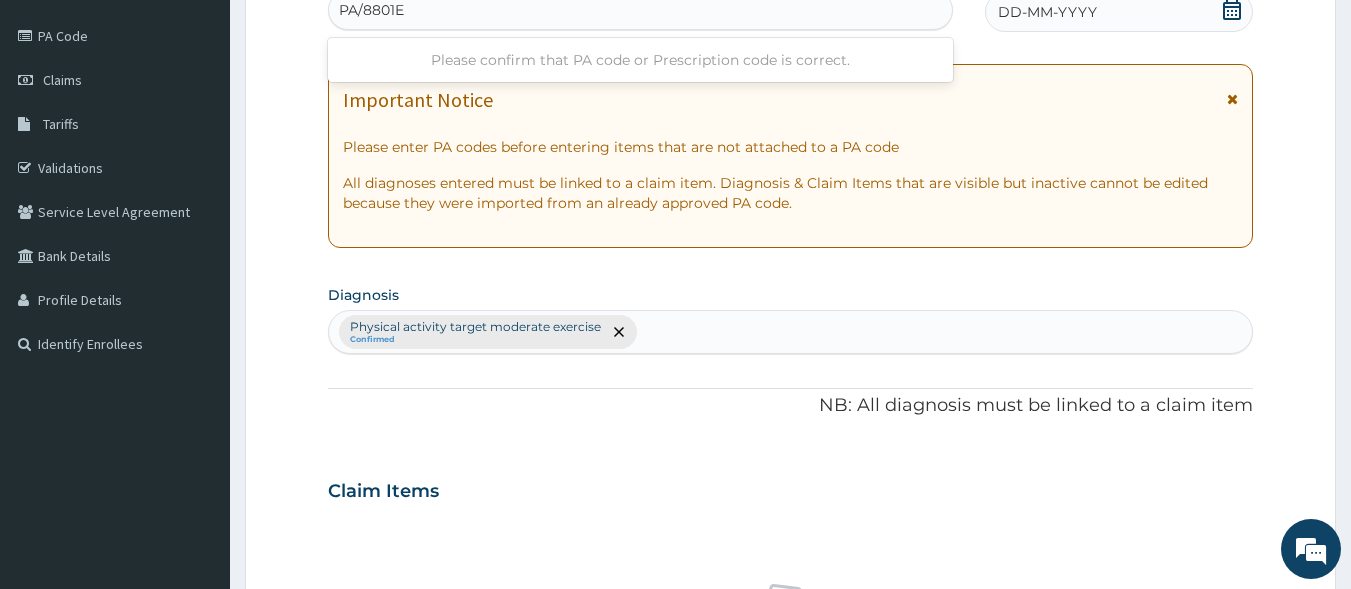 type on "PA/8801E1" 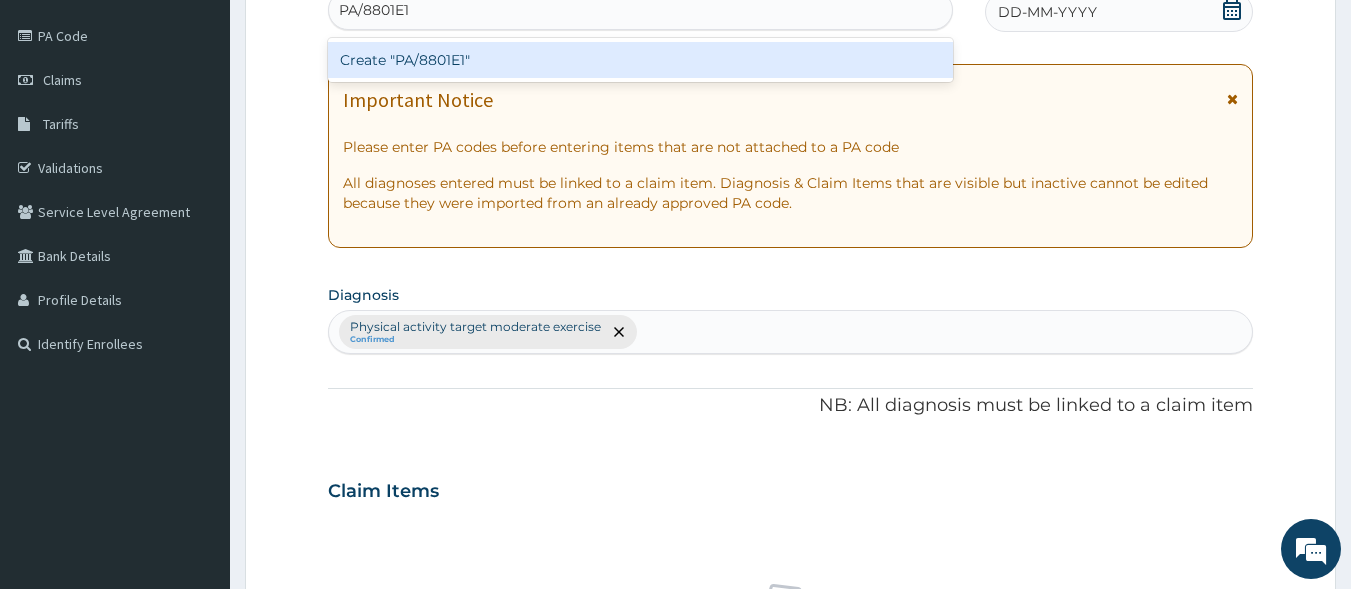 click on "Create "PA/8801E1"" at bounding box center [641, 60] 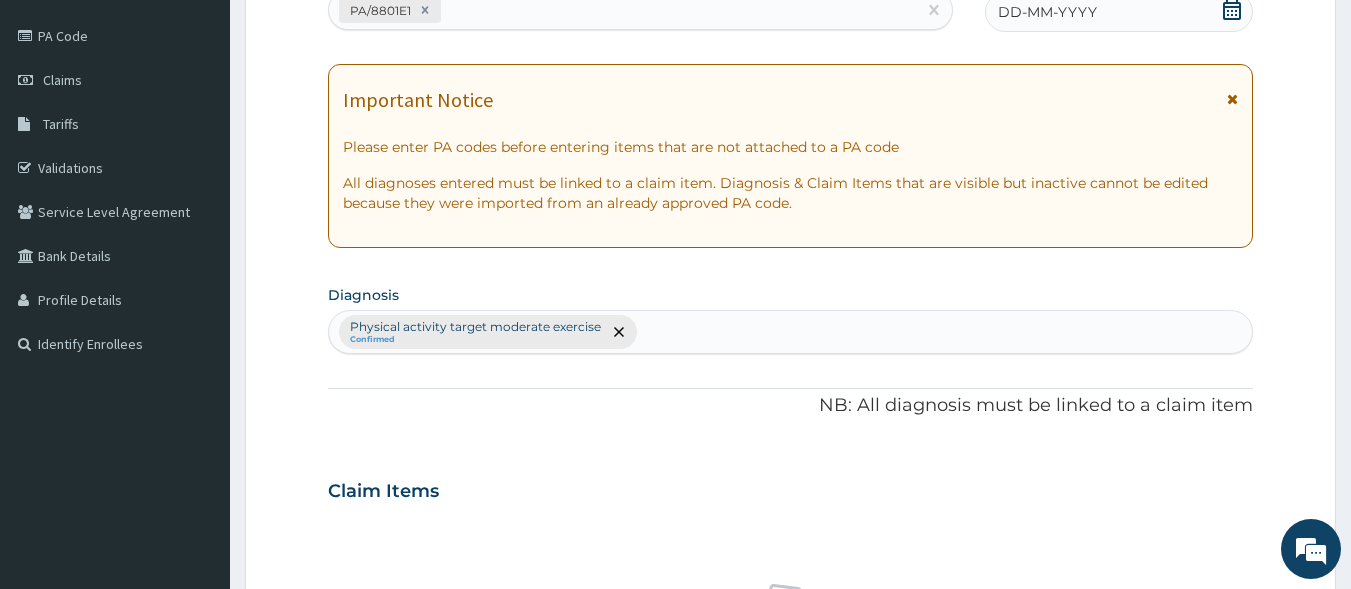 click on "DD-MM-YYYY" at bounding box center [1119, 12] 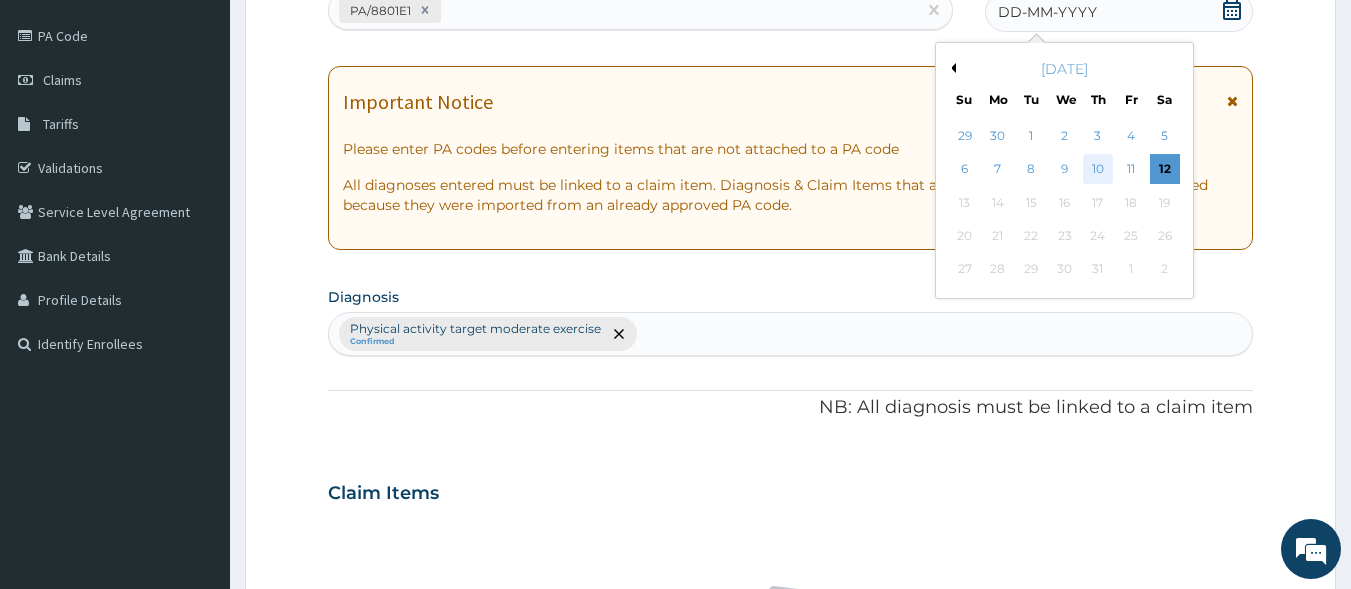 click on "10" at bounding box center [1098, 170] 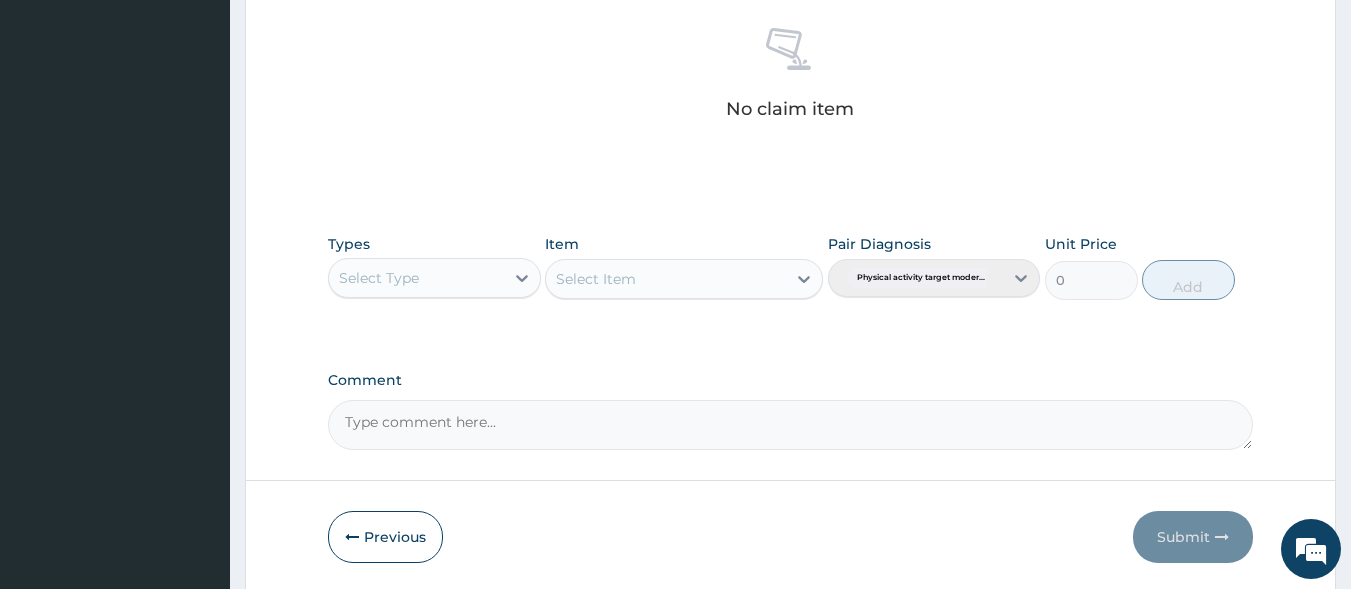 scroll, scrollTop: 826, scrollLeft: 0, axis: vertical 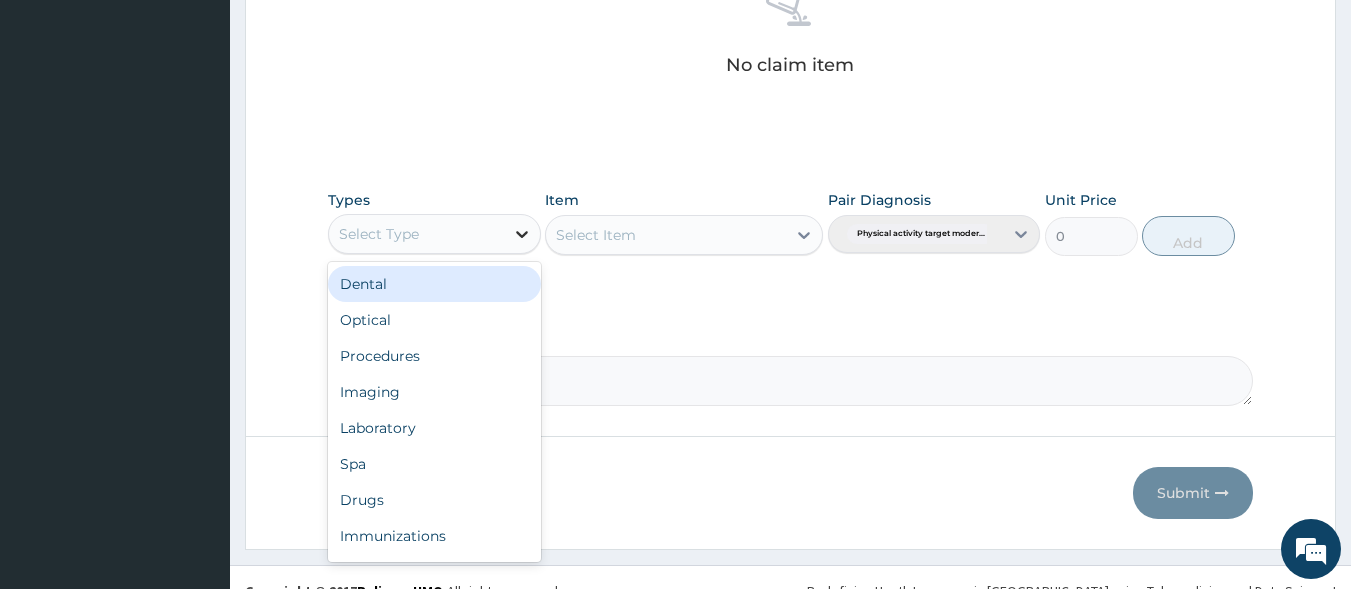 click 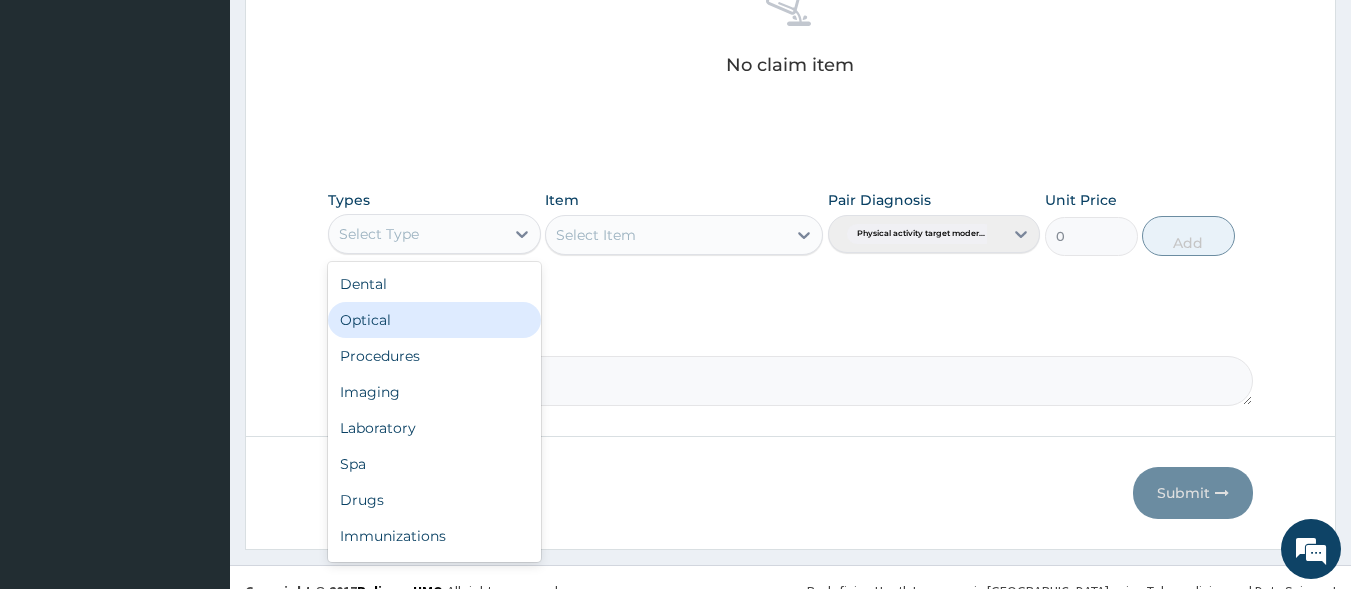 scroll, scrollTop: 68, scrollLeft: 0, axis: vertical 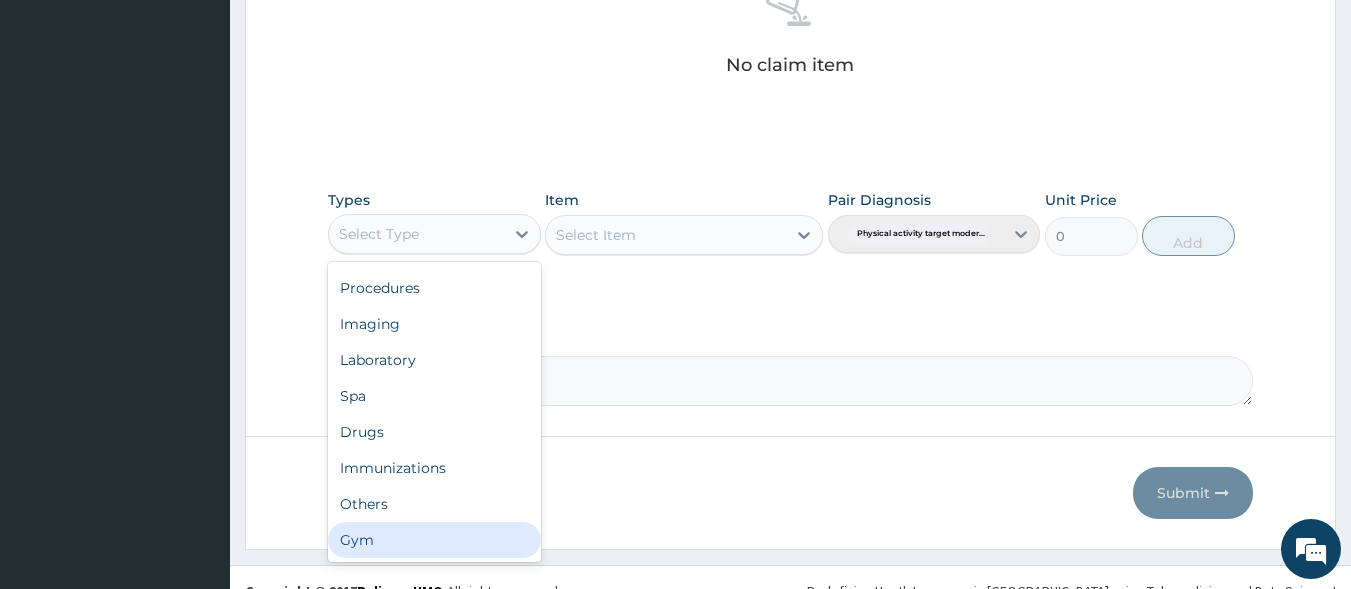 click on "Gym" at bounding box center (434, 540) 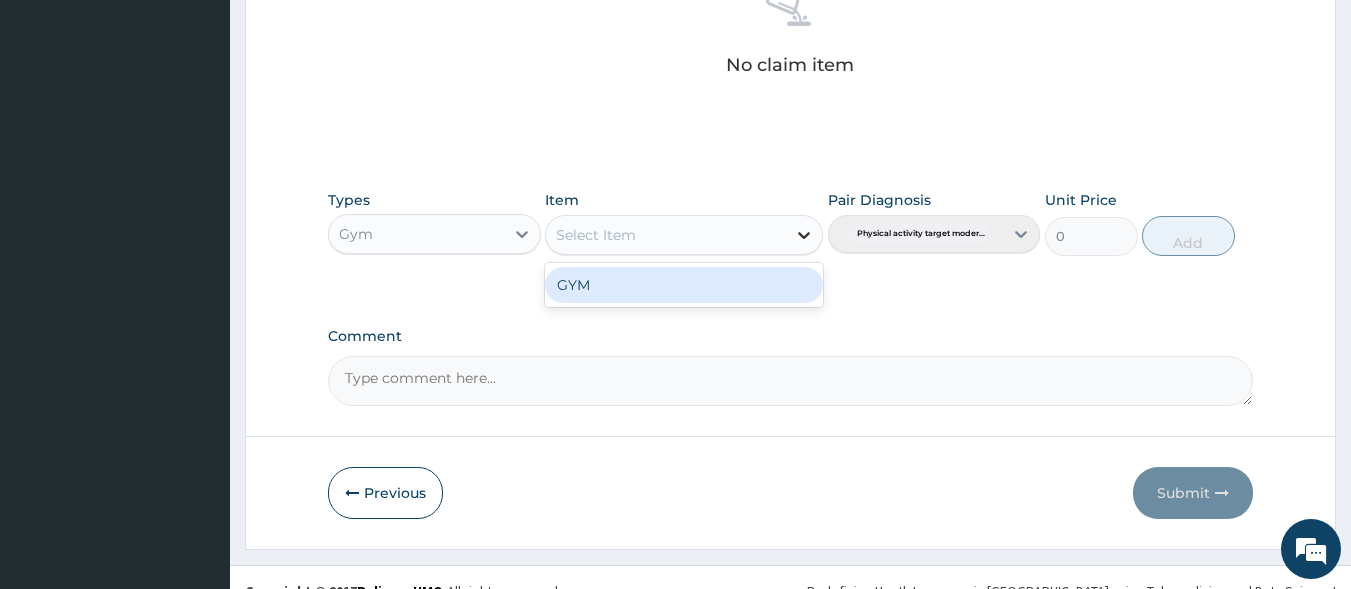 click 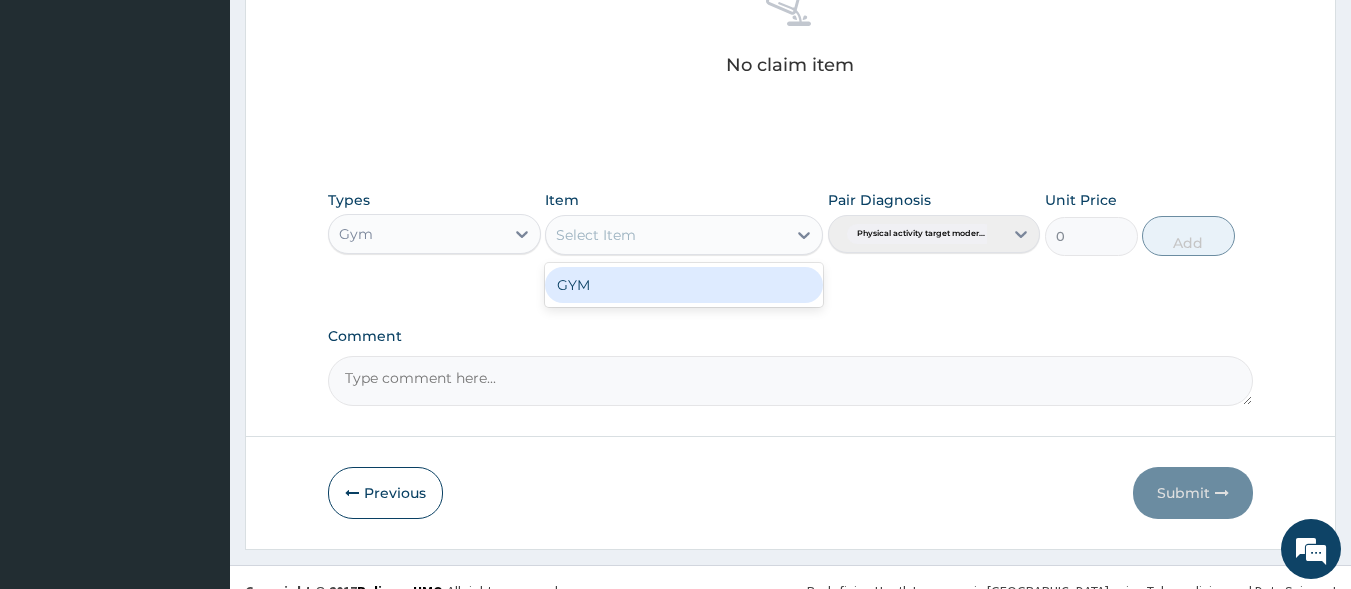 click on "GYM" at bounding box center [684, 285] 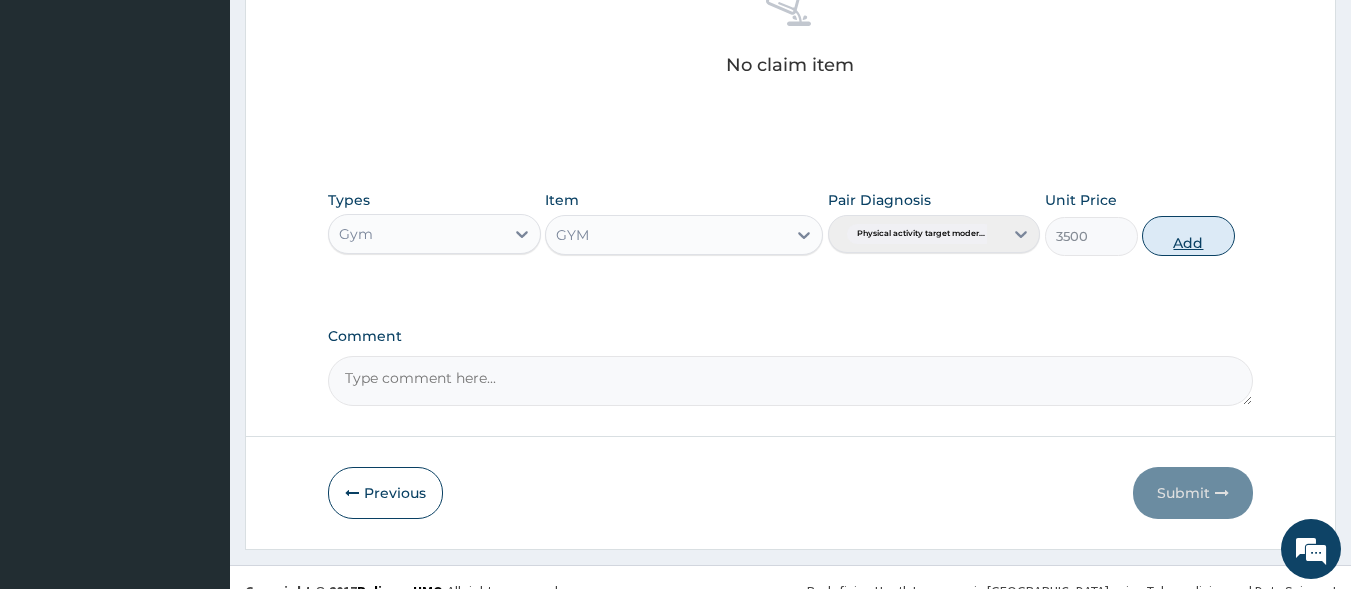 click on "Add" at bounding box center (1188, 236) 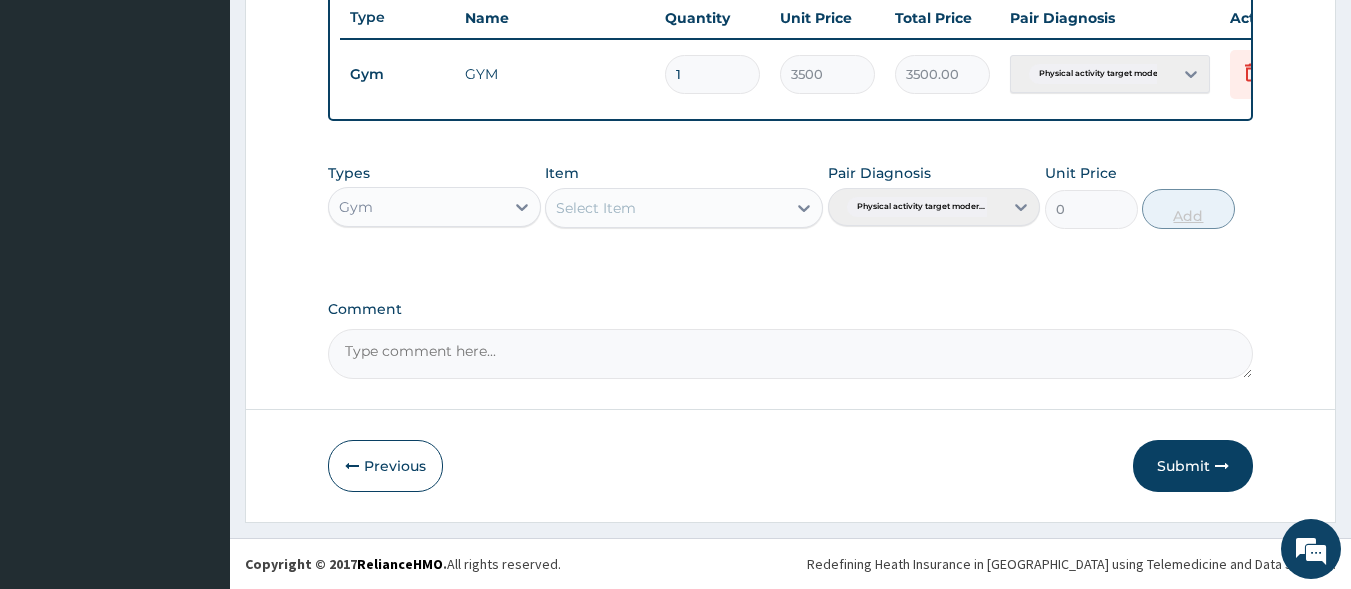 scroll, scrollTop: 773, scrollLeft: 0, axis: vertical 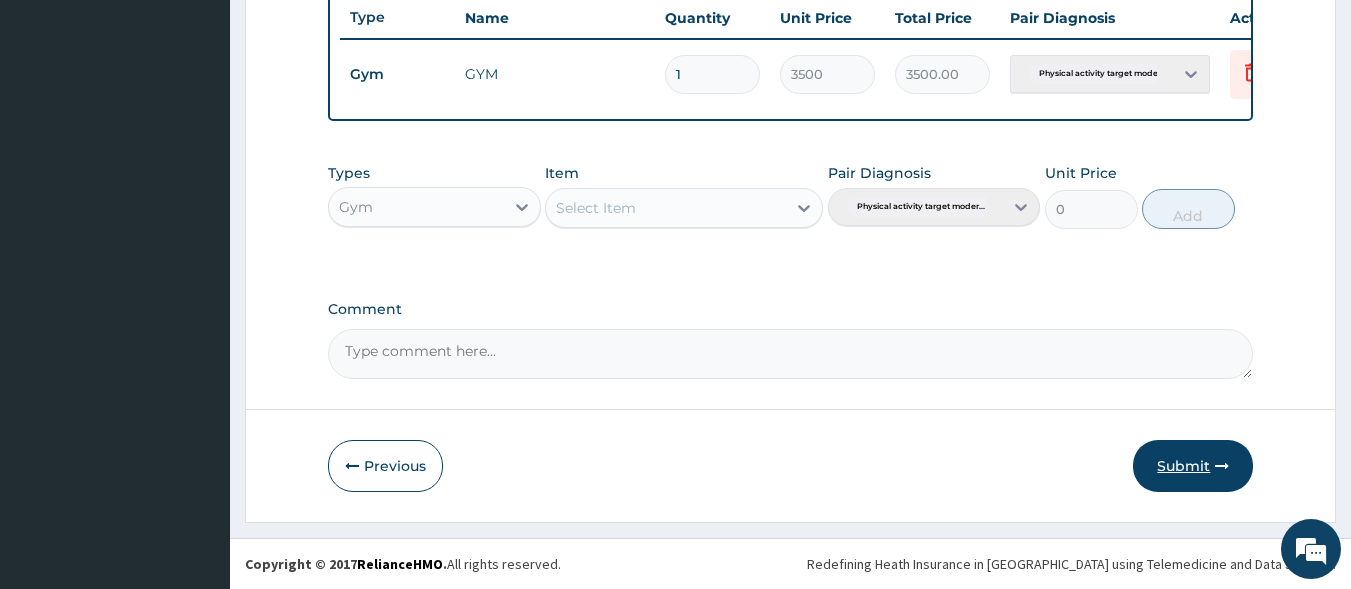click on "Submit" at bounding box center [1193, 466] 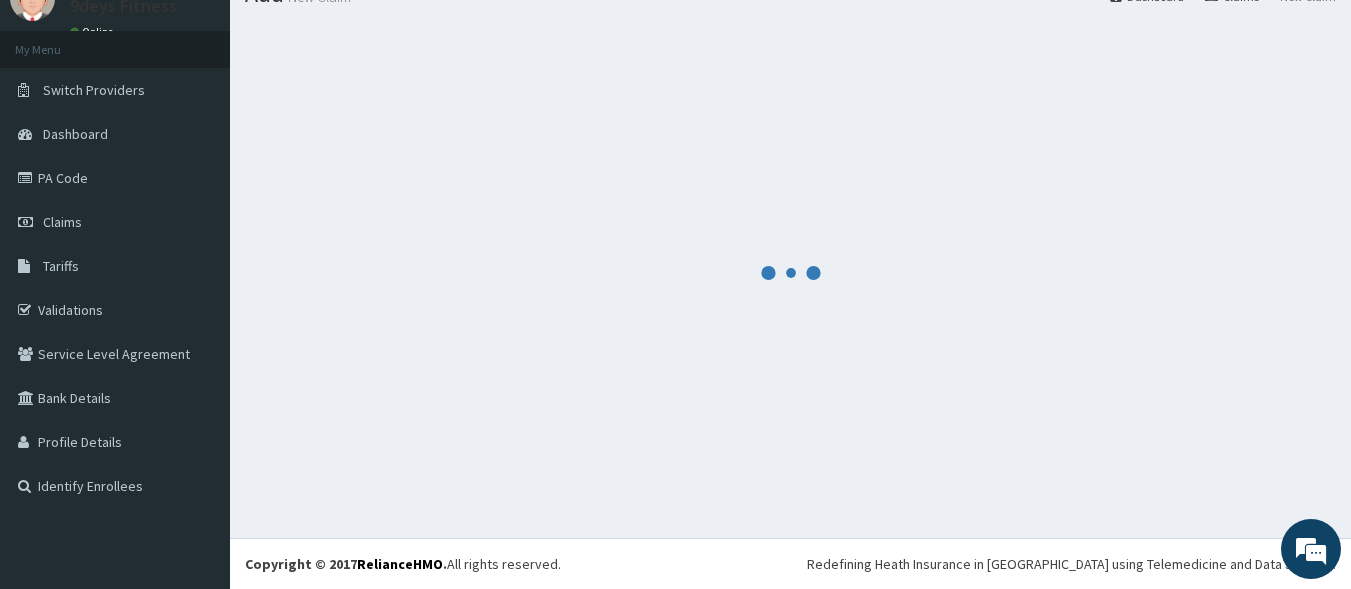 scroll, scrollTop: 773, scrollLeft: 0, axis: vertical 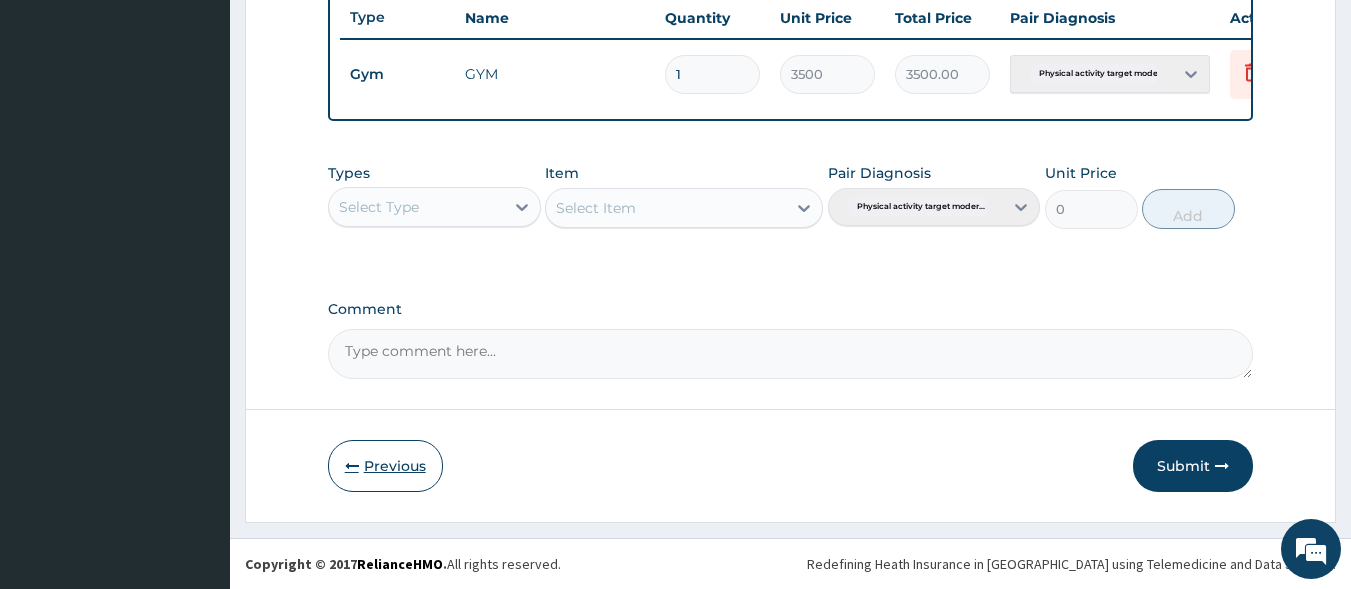 click on "Previous" at bounding box center (385, 466) 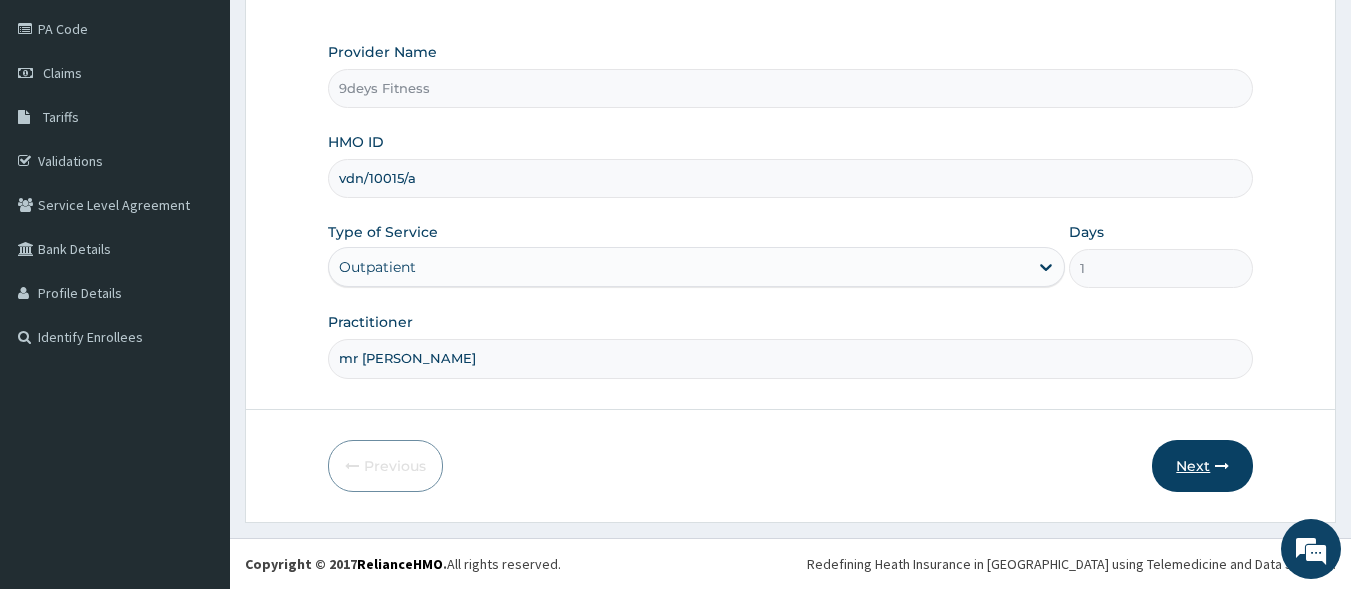 click on "Next" at bounding box center (1202, 466) 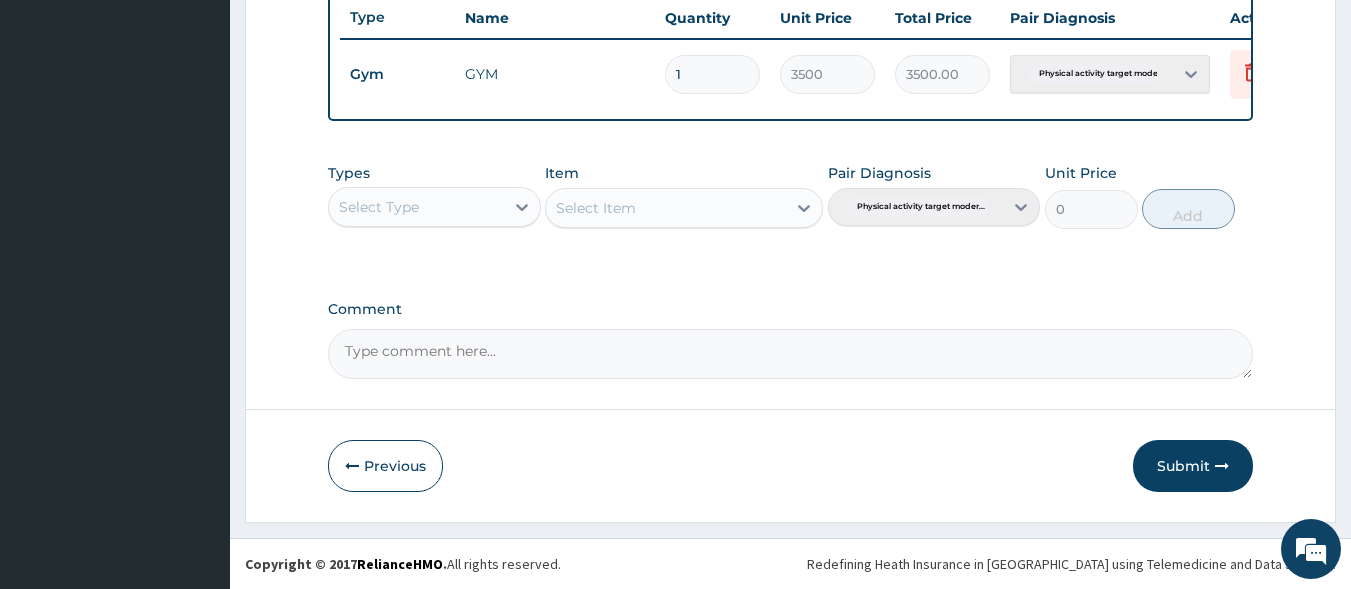 scroll, scrollTop: 773, scrollLeft: 0, axis: vertical 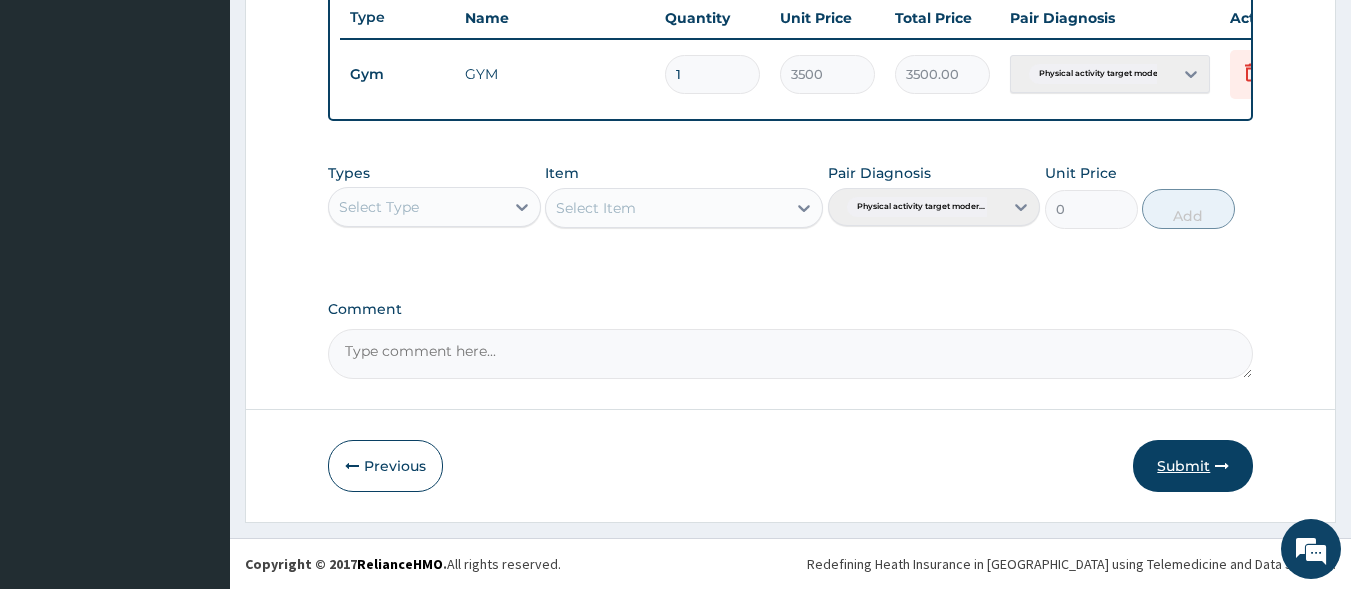 click on "Submit" at bounding box center (1193, 466) 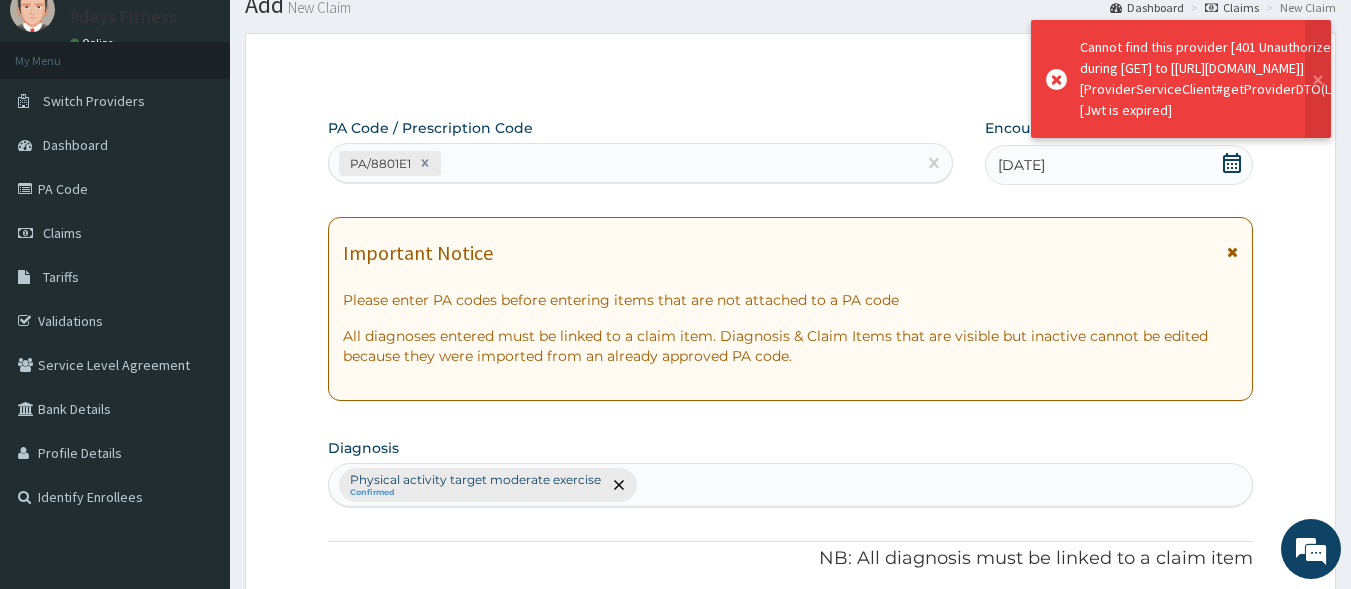 scroll, scrollTop: 0, scrollLeft: 0, axis: both 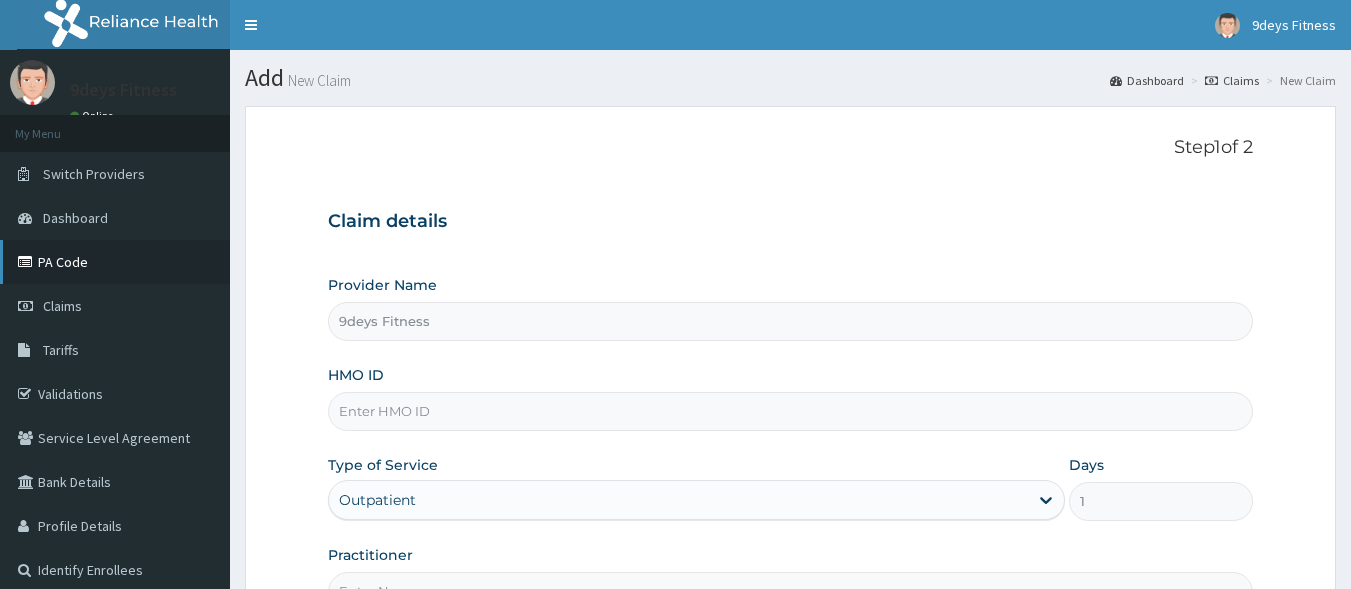 type on "9deys Fitness" 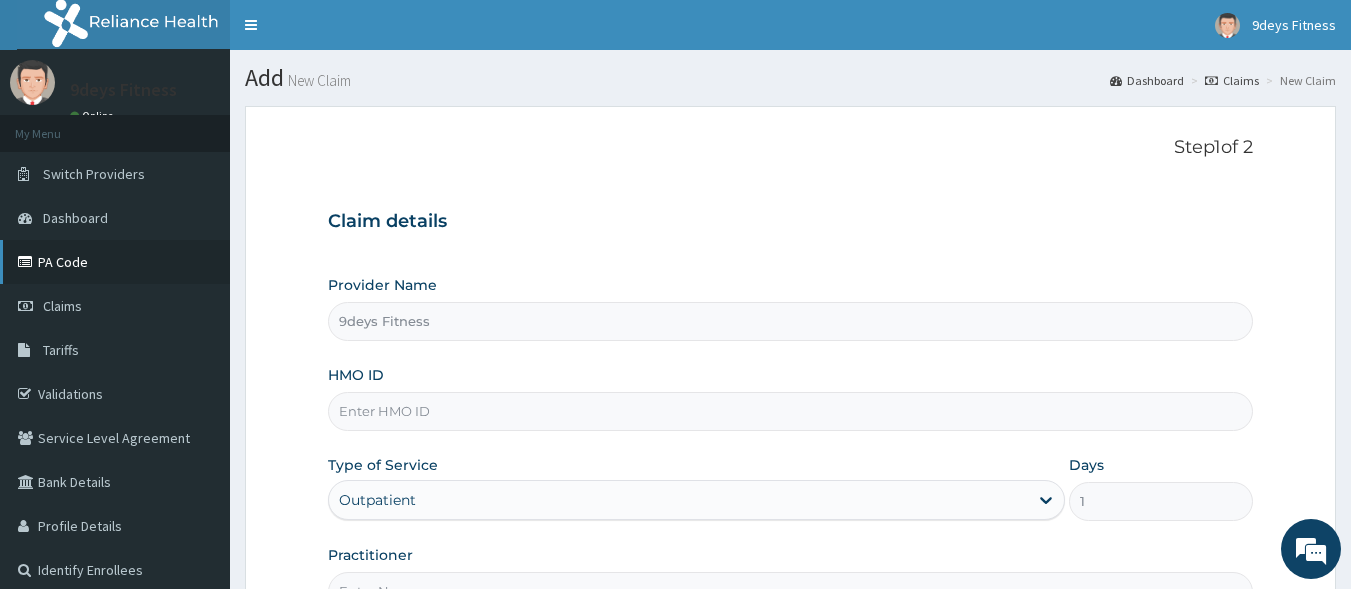 click on "PA Code" at bounding box center (115, 262) 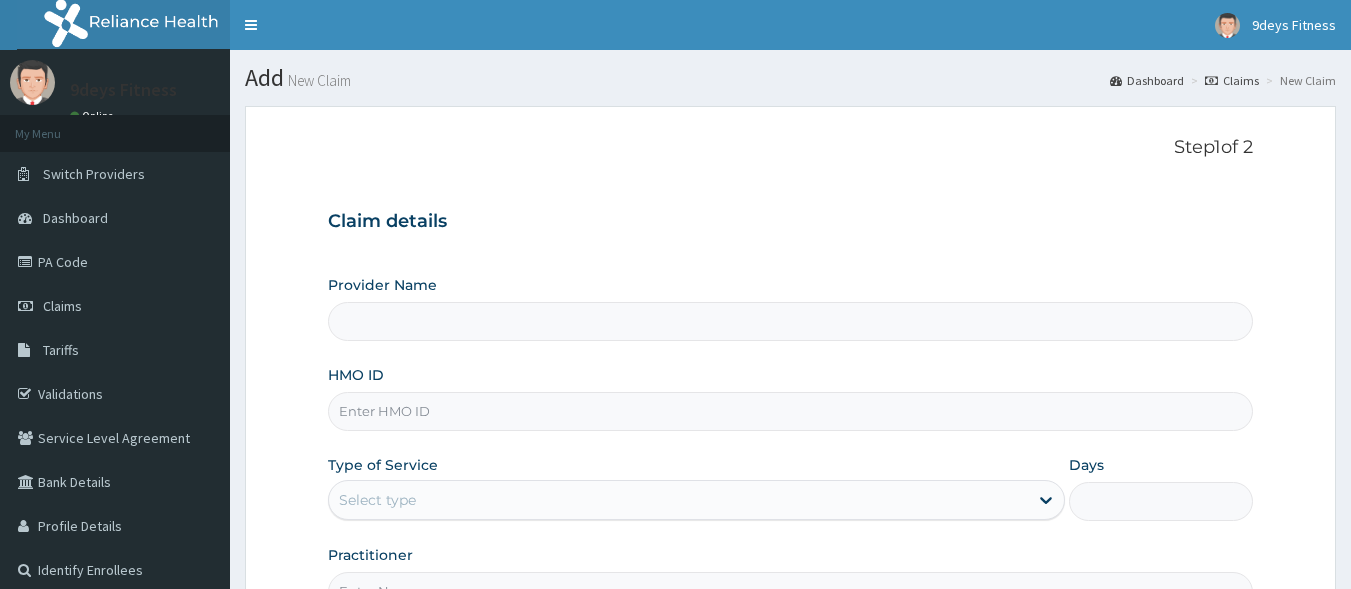 scroll, scrollTop: 0, scrollLeft: 0, axis: both 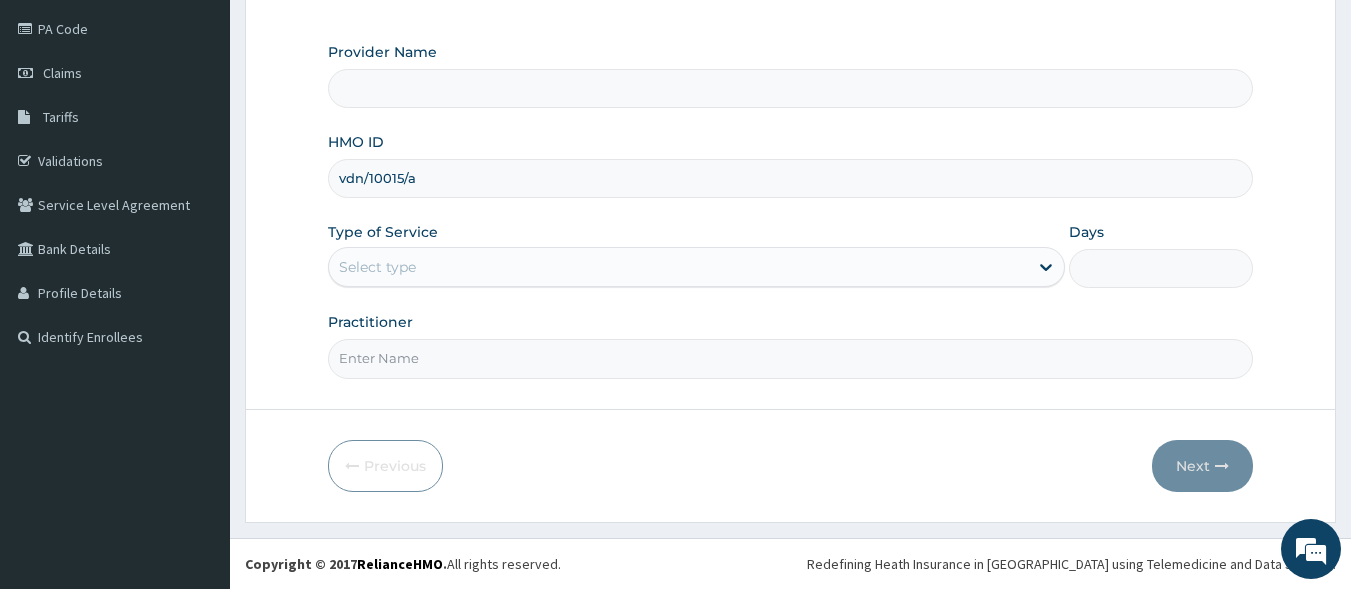 type on "vdn/10015/a" 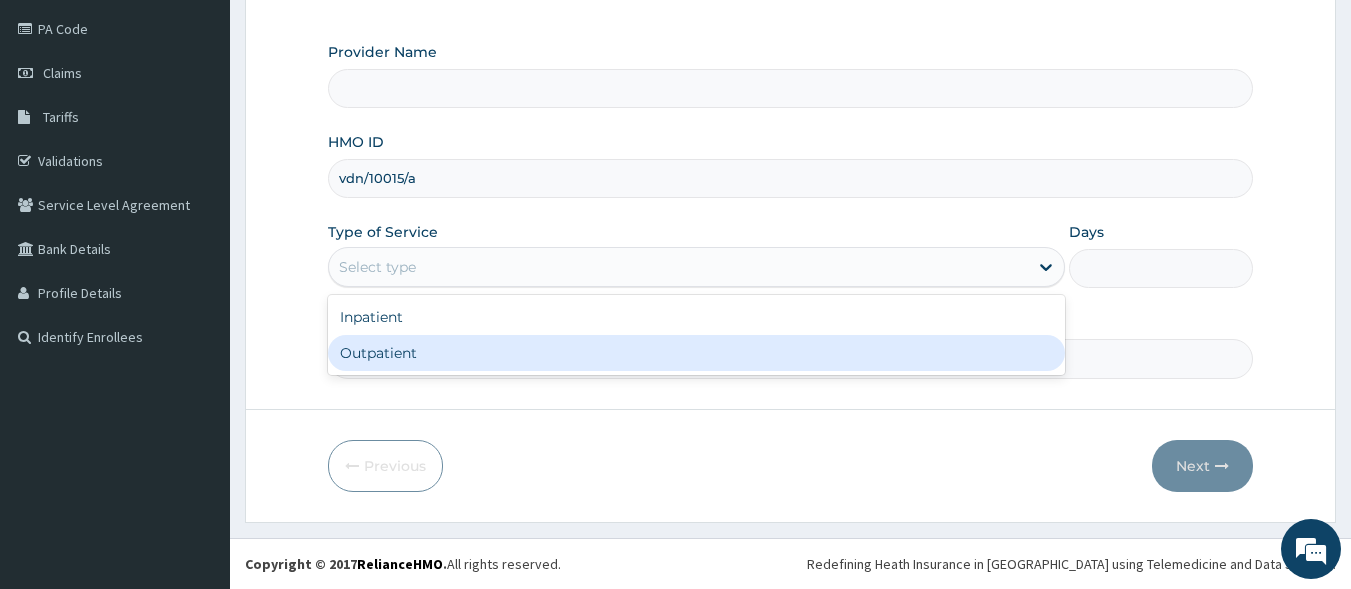 type on "9deys Fitness" 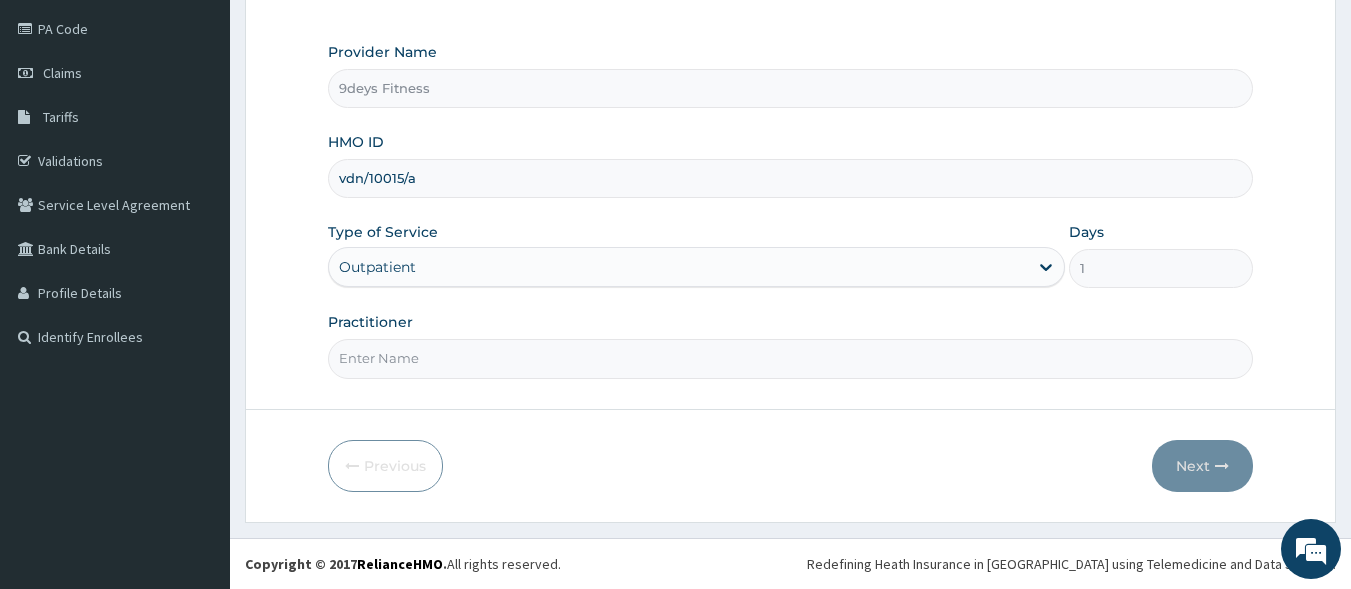 click on "Practitioner" at bounding box center (791, 358) 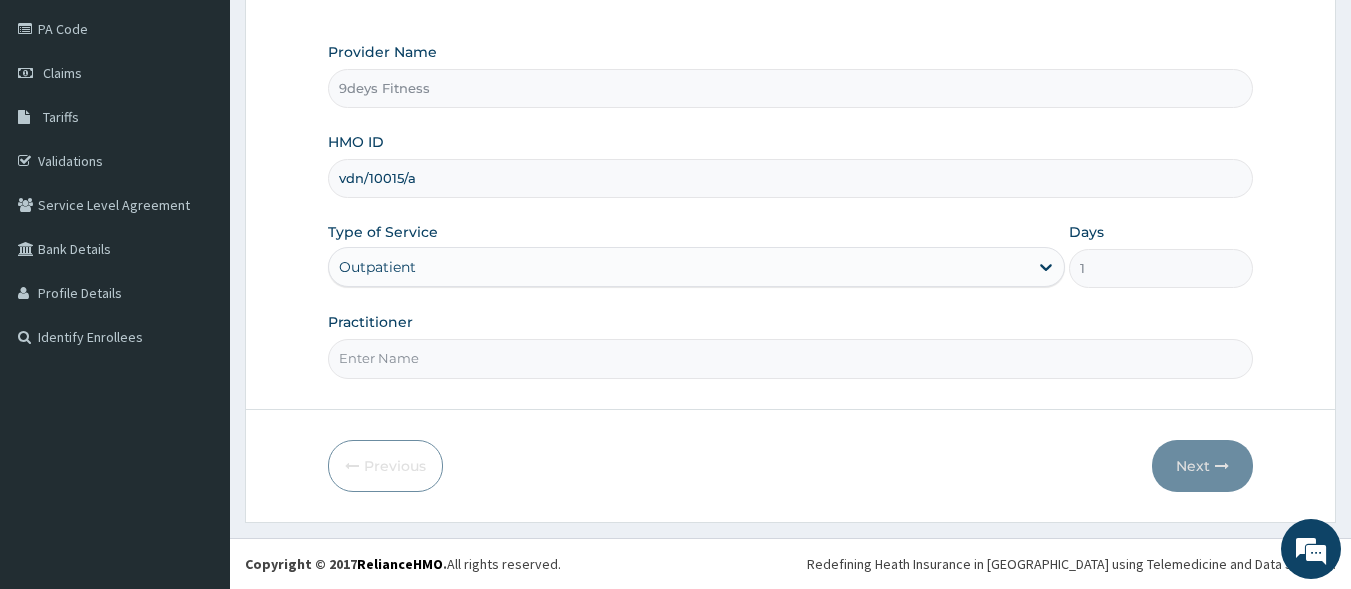 type on "mr [PERSON_NAME]" 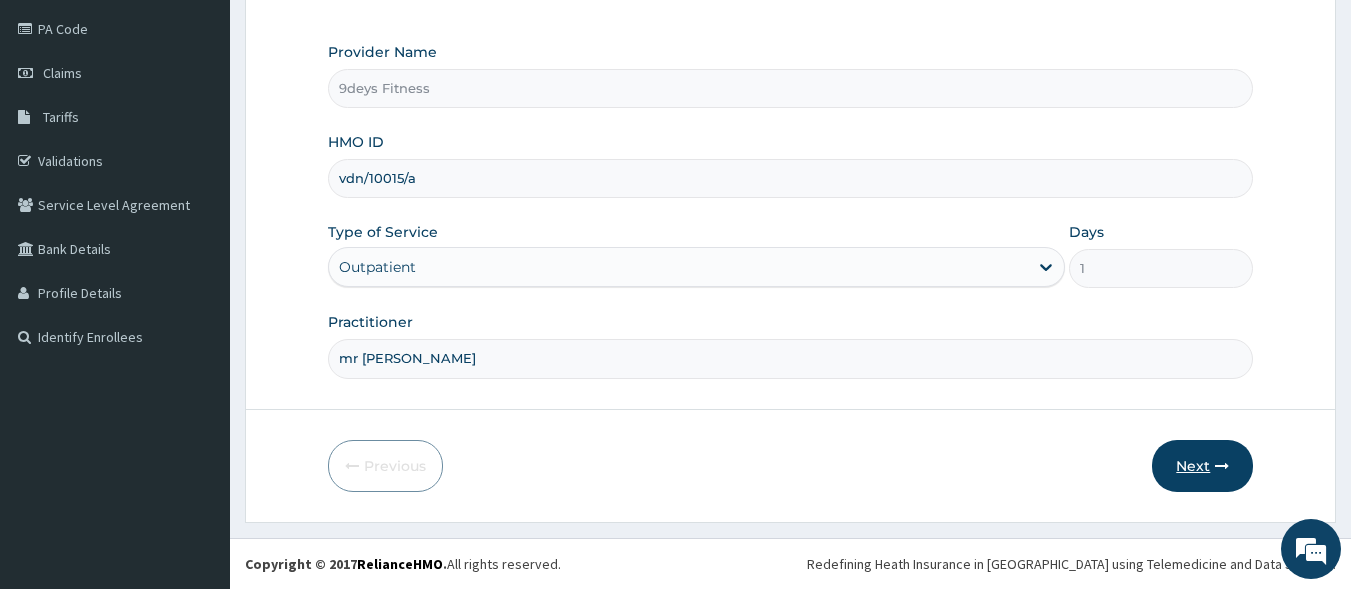 click on "Next" at bounding box center [1202, 466] 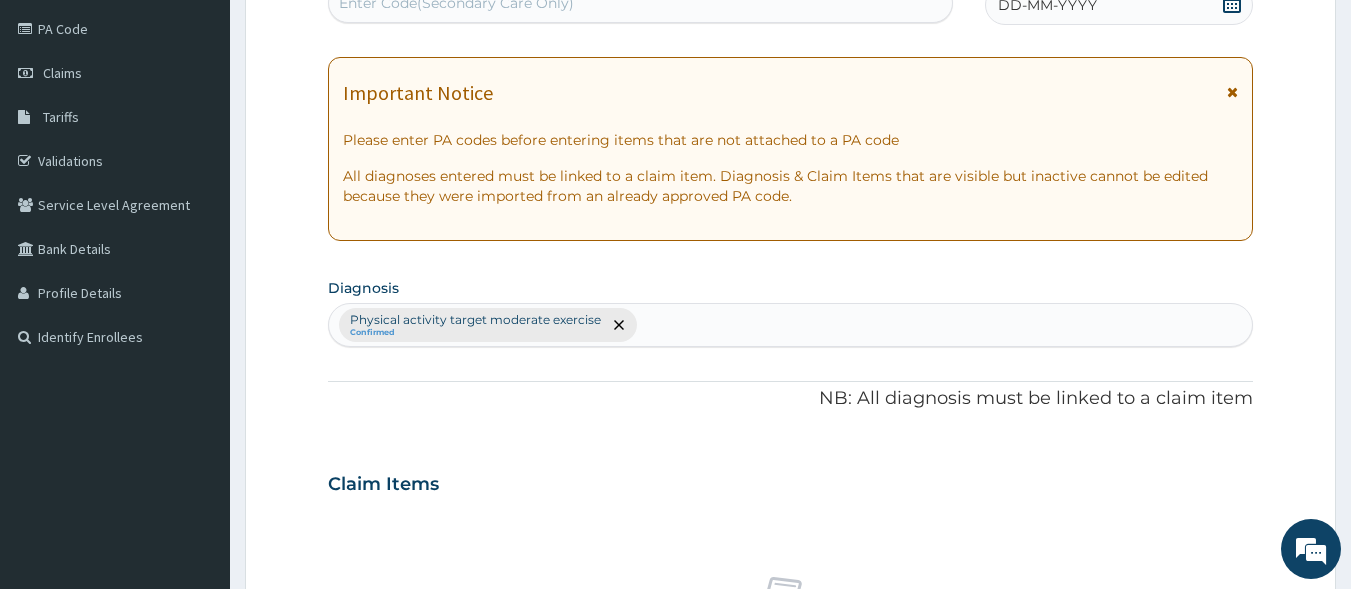 scroll, scrollTop: 0, scrollLeft: 0, axis: both 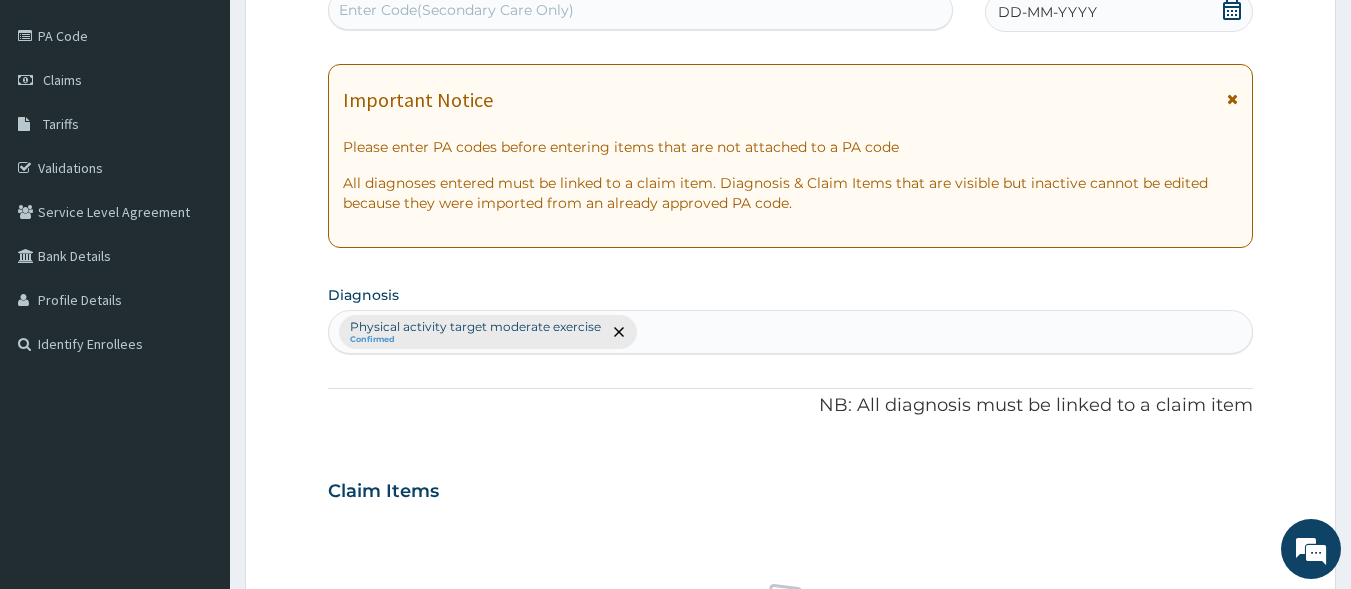 click on "Enter Code(Secondary Care Only)" at bounding box center (641, 10) 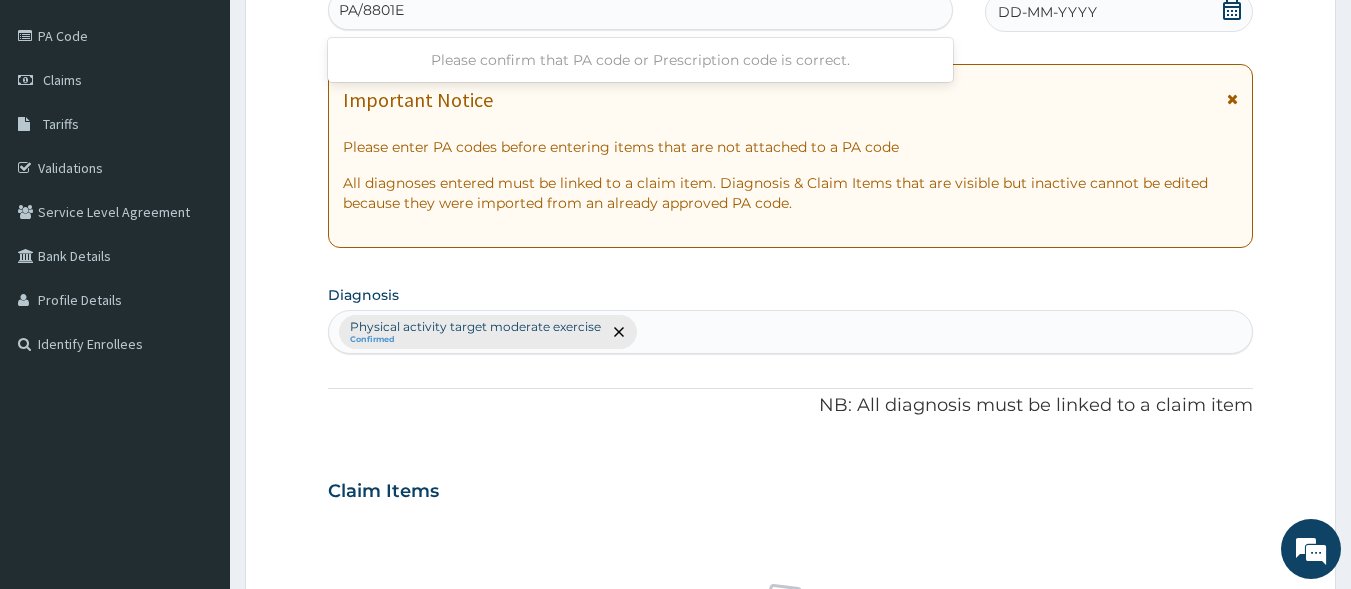 type on "PA/8801E1" 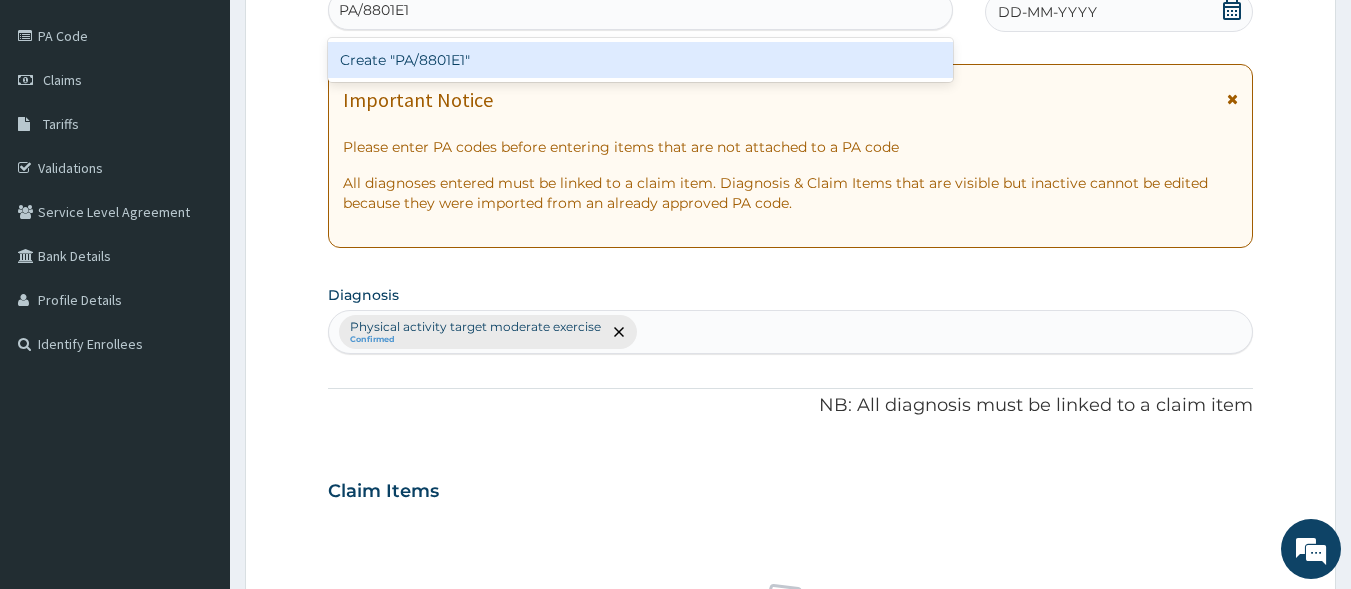 type 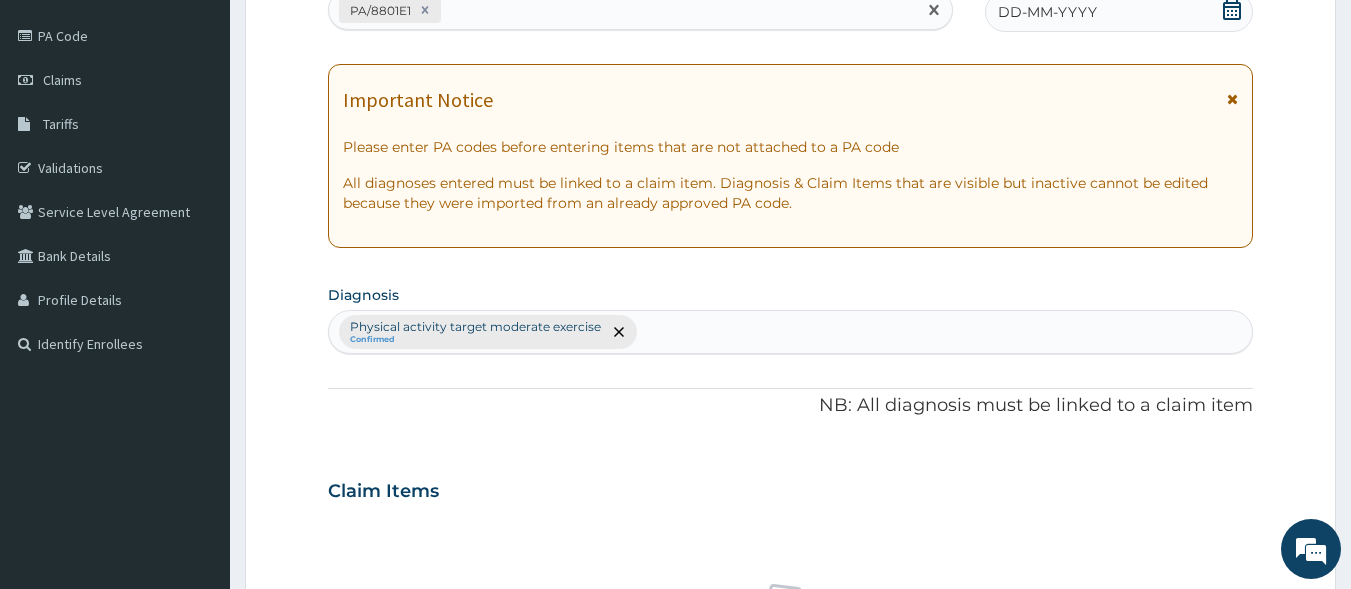 click on "DD-MM-YYYY" at bounding box center (1119, 12) 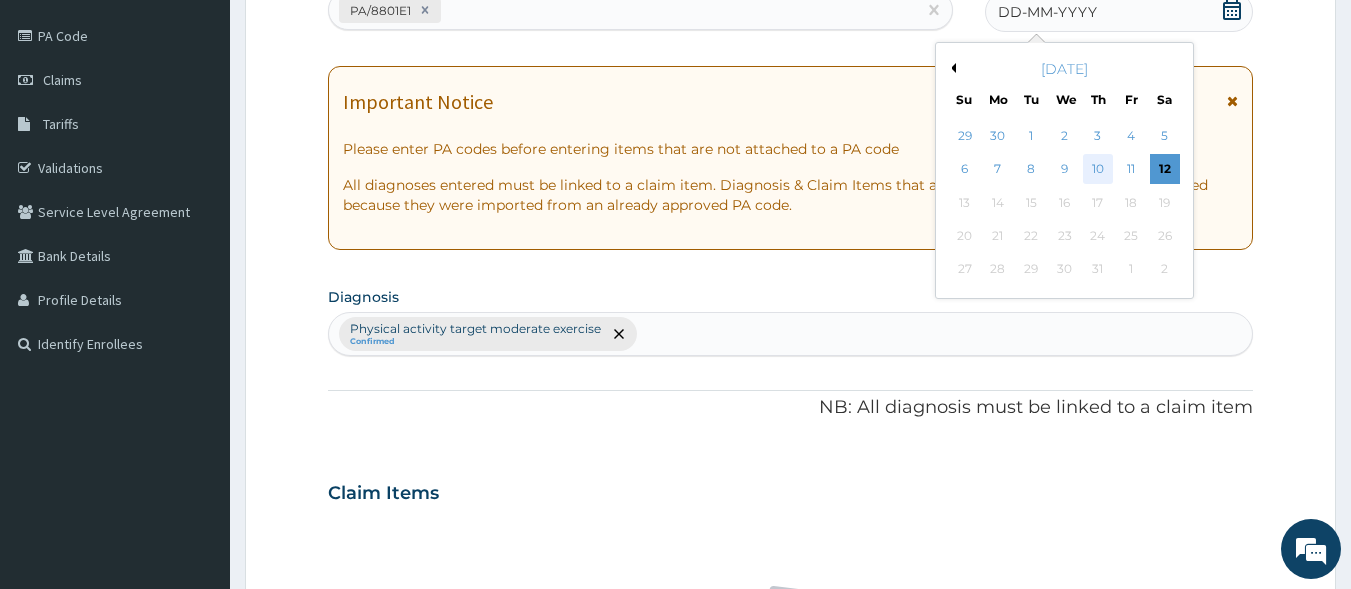 click on "10" at bounding box center (1098, 170) 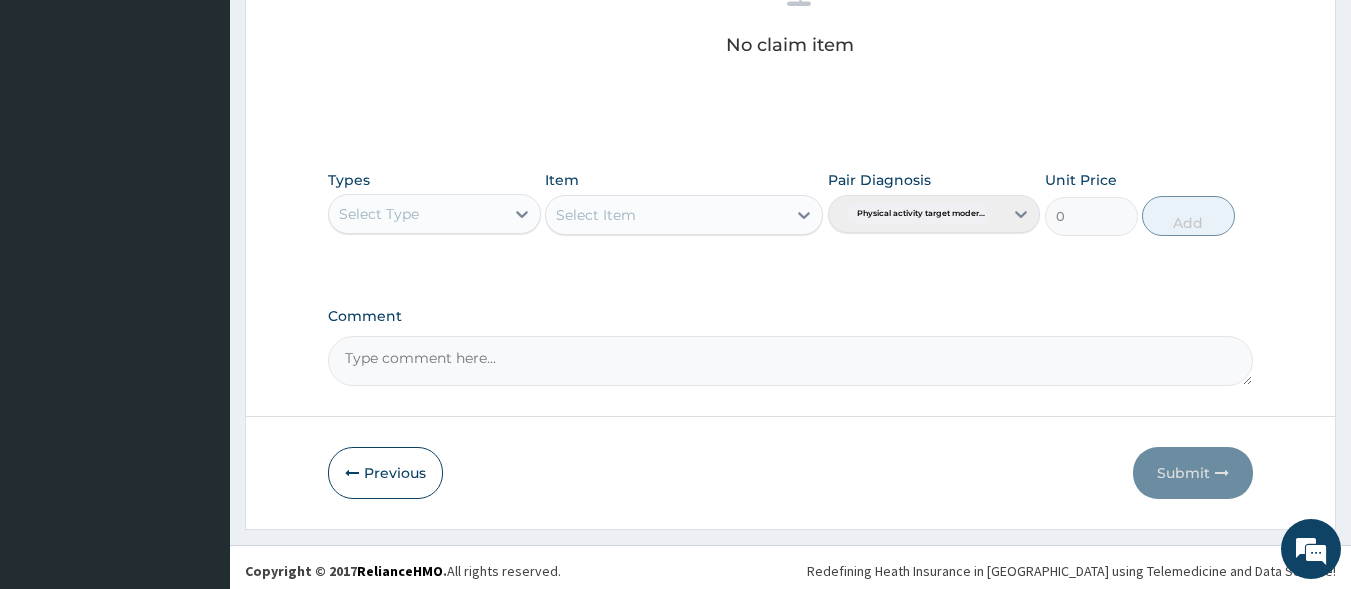 scroll, scrollTop: 853, scrollLeft: 0, axis: vertical 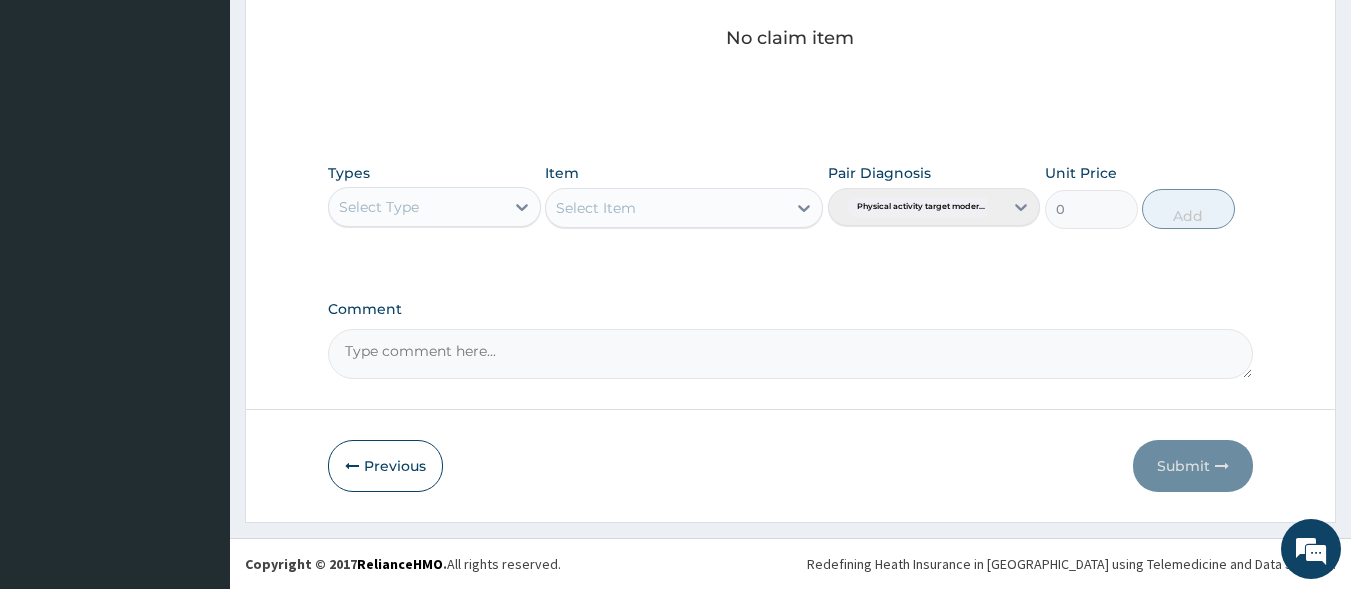 click on "Select Type" at bounding box center [416, 207] 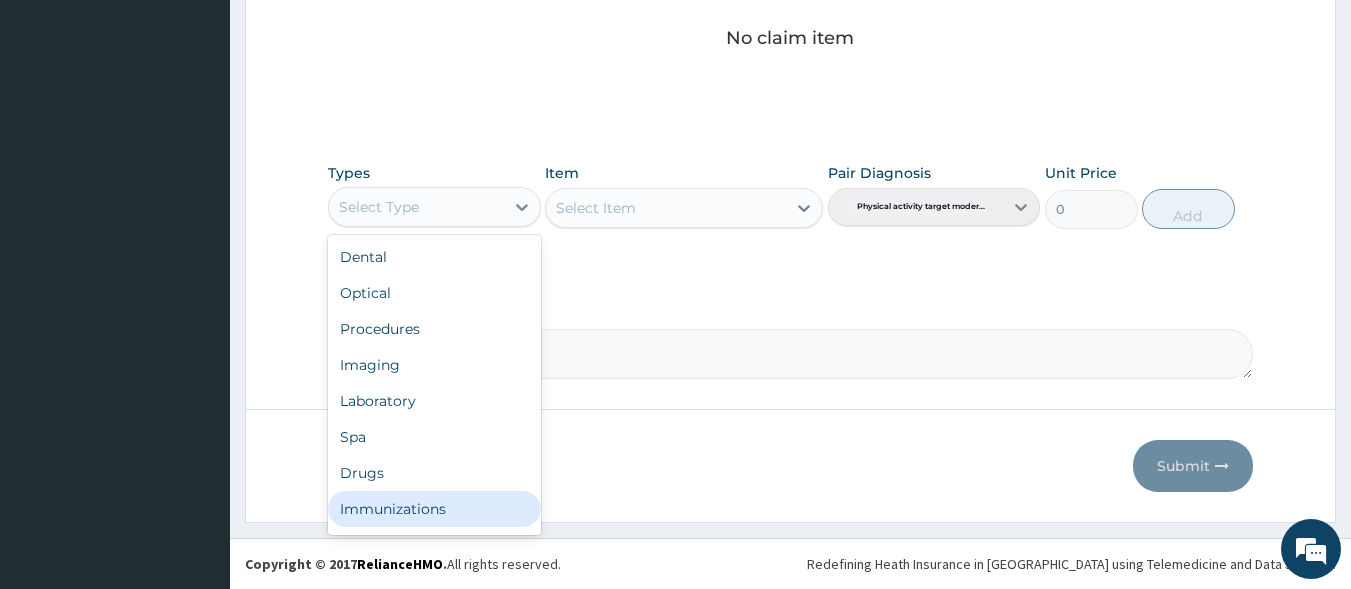 scroll, scrollTop: 68, scrollLeft: 0, axis: vertical 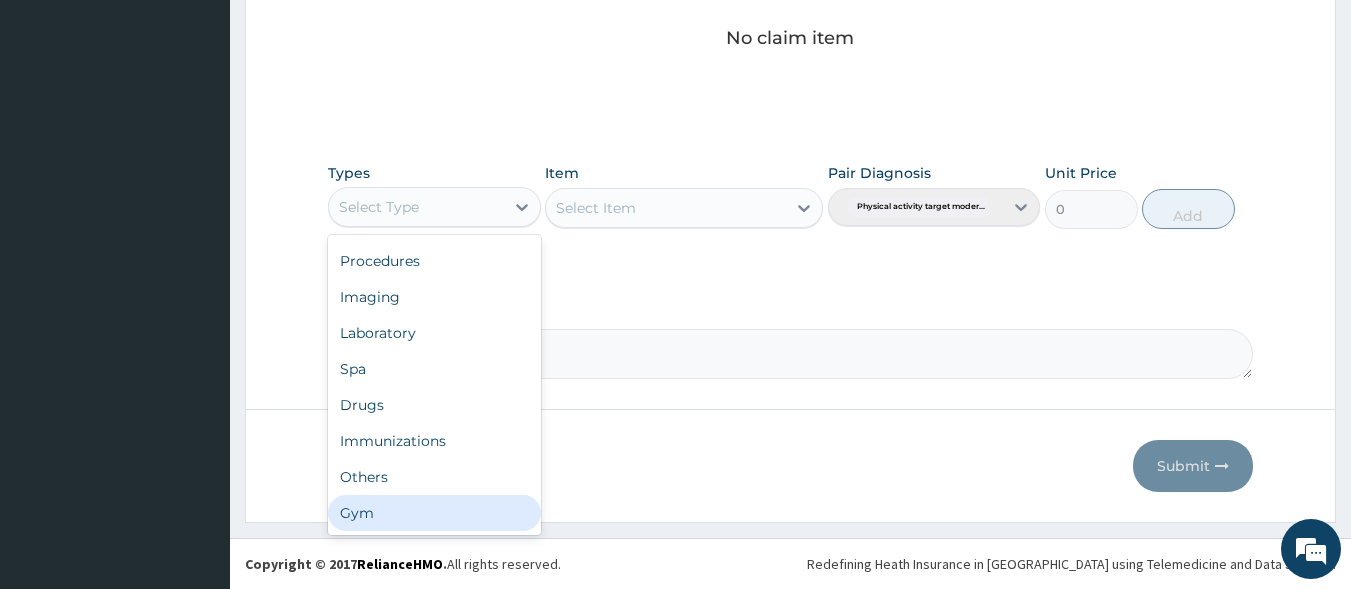 drag, startPoint x: 369, startPoint y: 513, endPoint x: 454, endPoint y: 456, distance: 102.34256 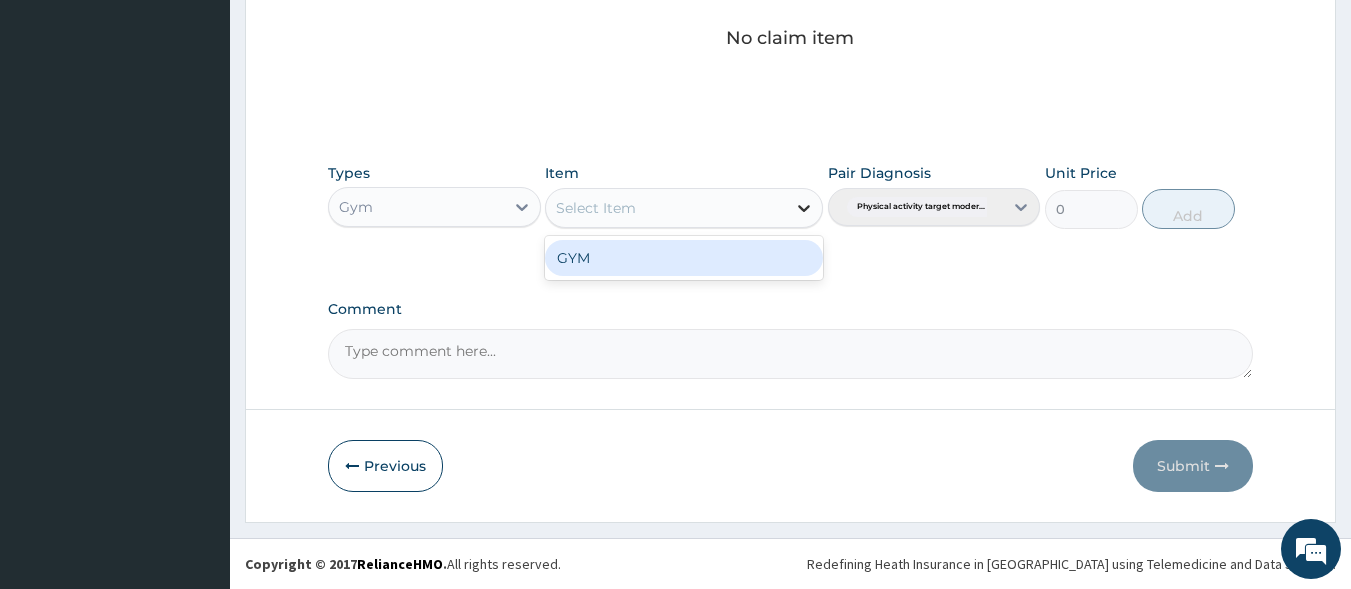 click 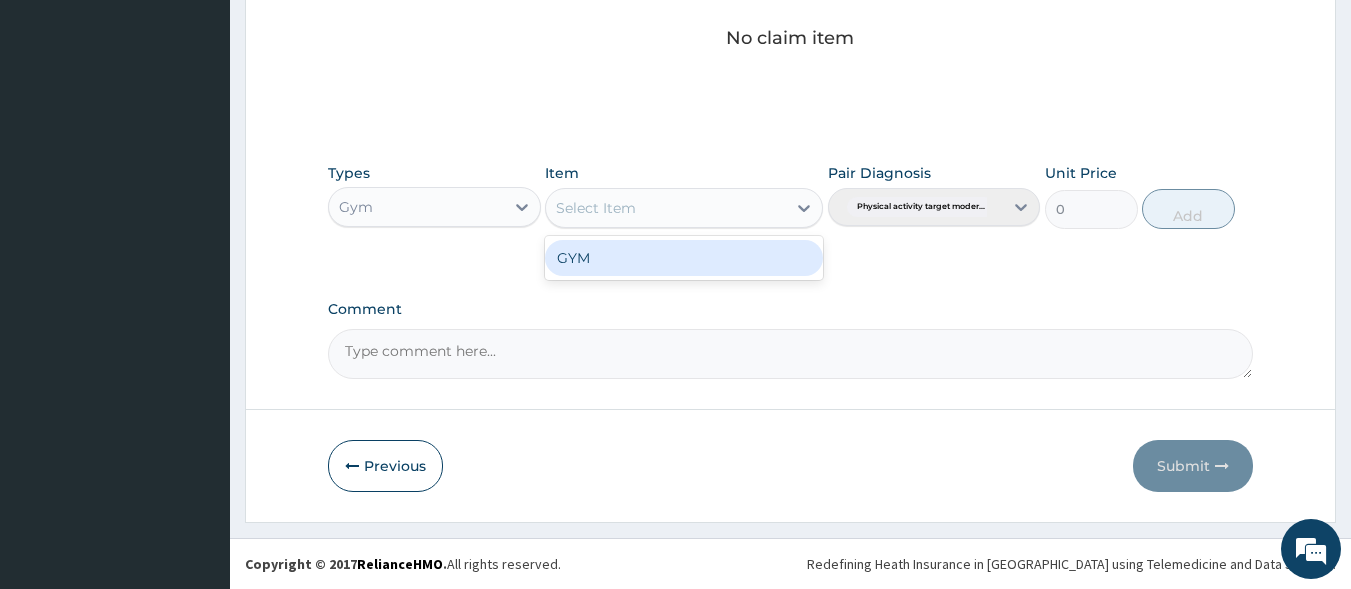 click on "GYM" at bounding box center [684, 258] 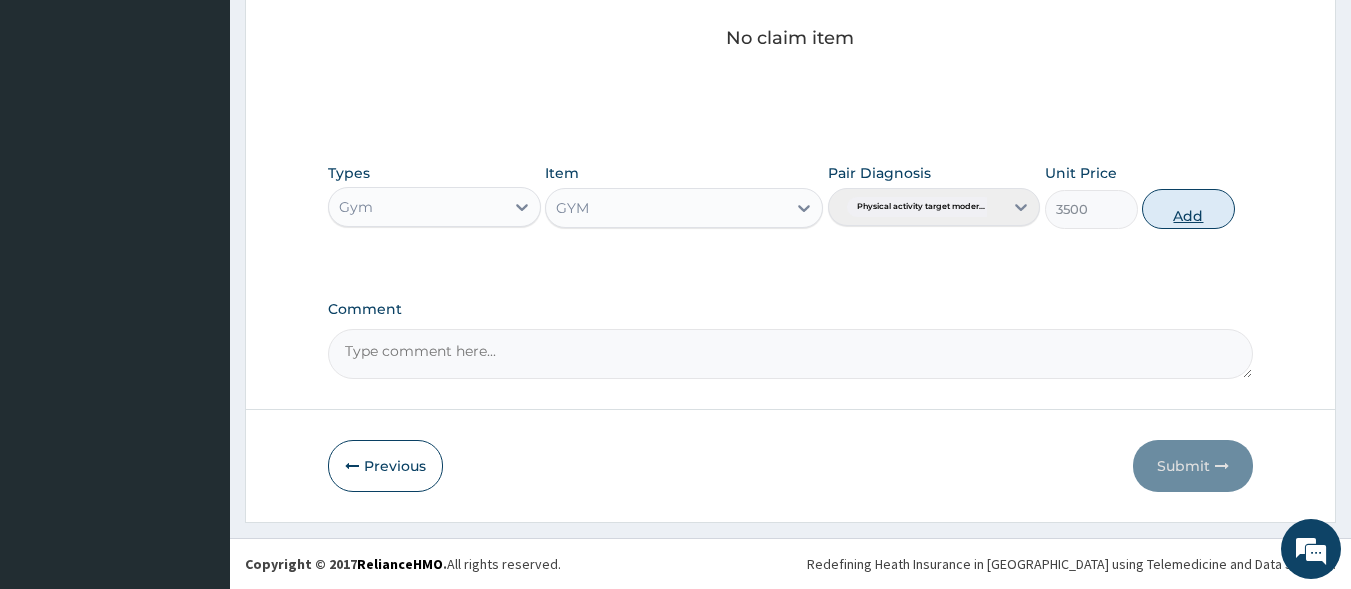 click on "Add" at bounding box center [1188, 209] 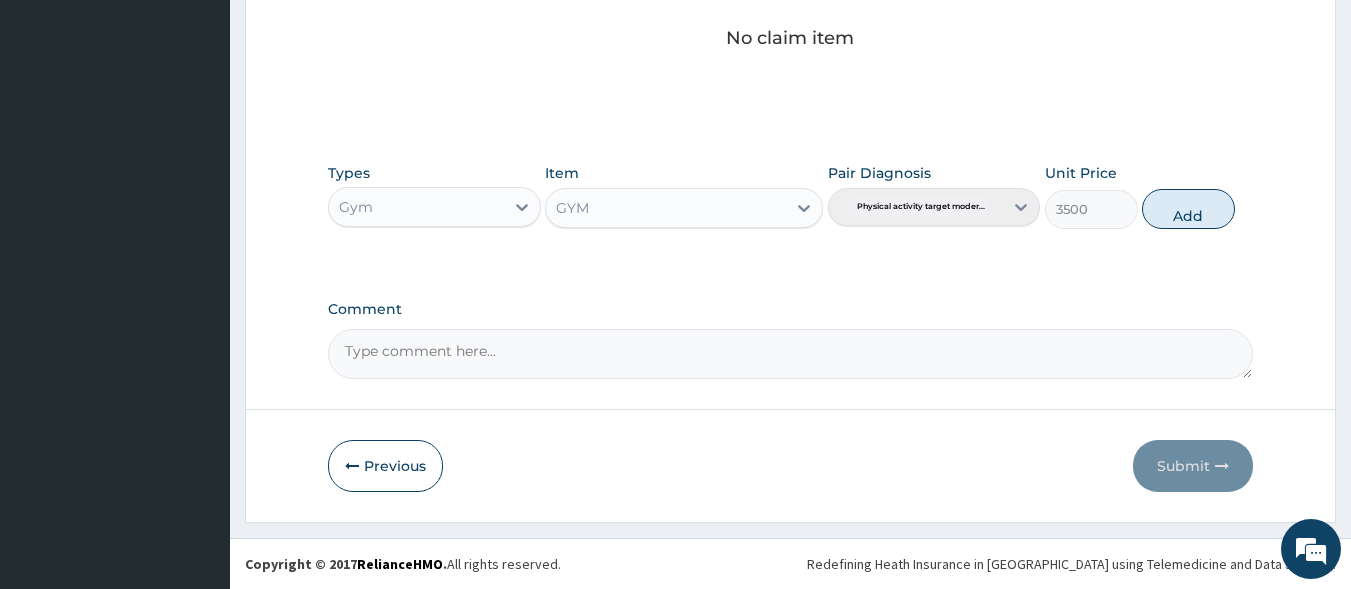 type on "0" 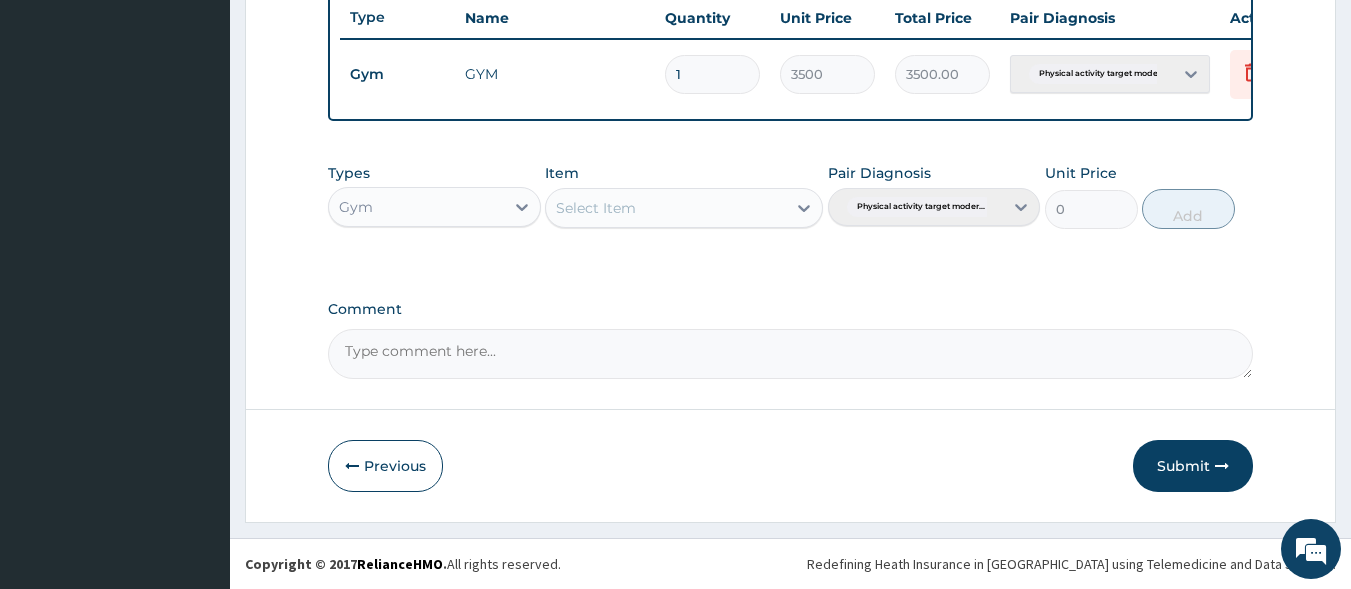 scroll, scrollTop: 773, scrollLeft: 0, axis: vertical 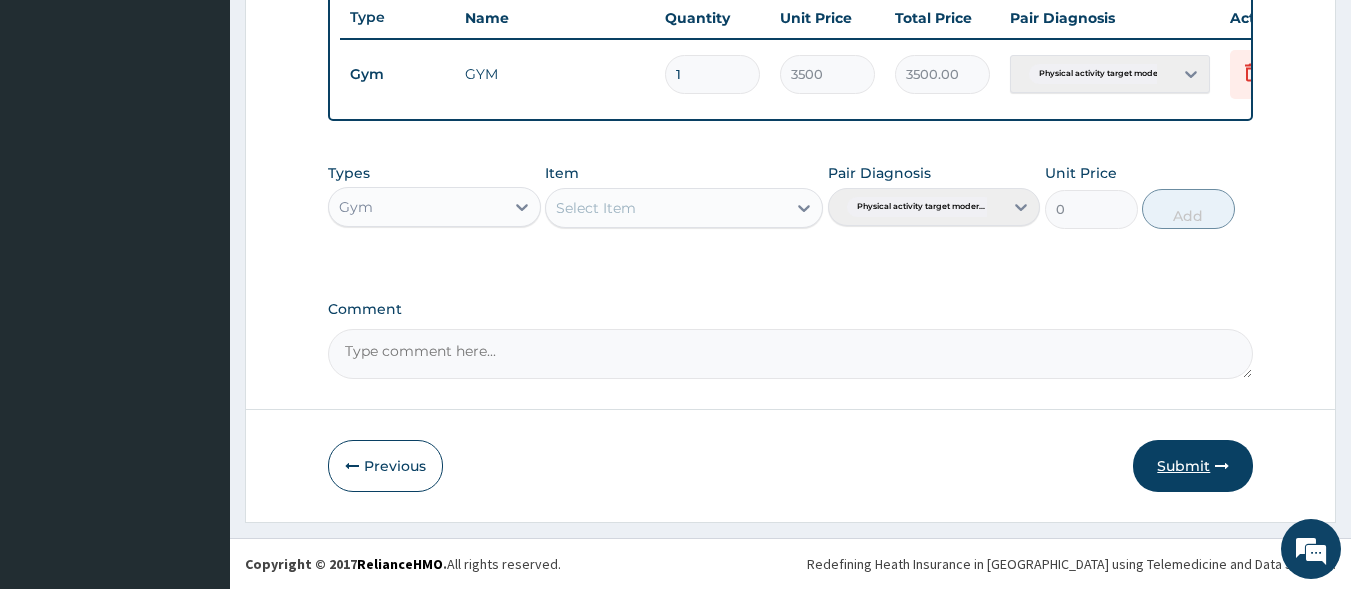 click at bounding box center (1222, 466) 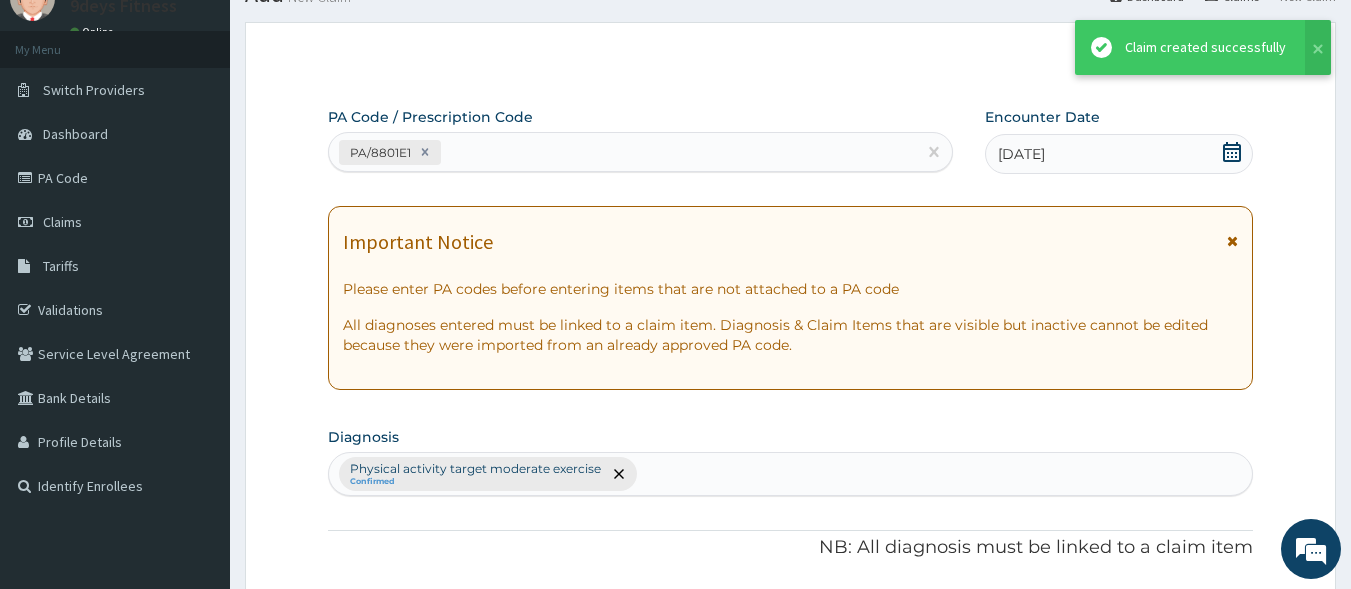 scroll, scrollTop: 773, scrollLeft: 0, axis: vertical 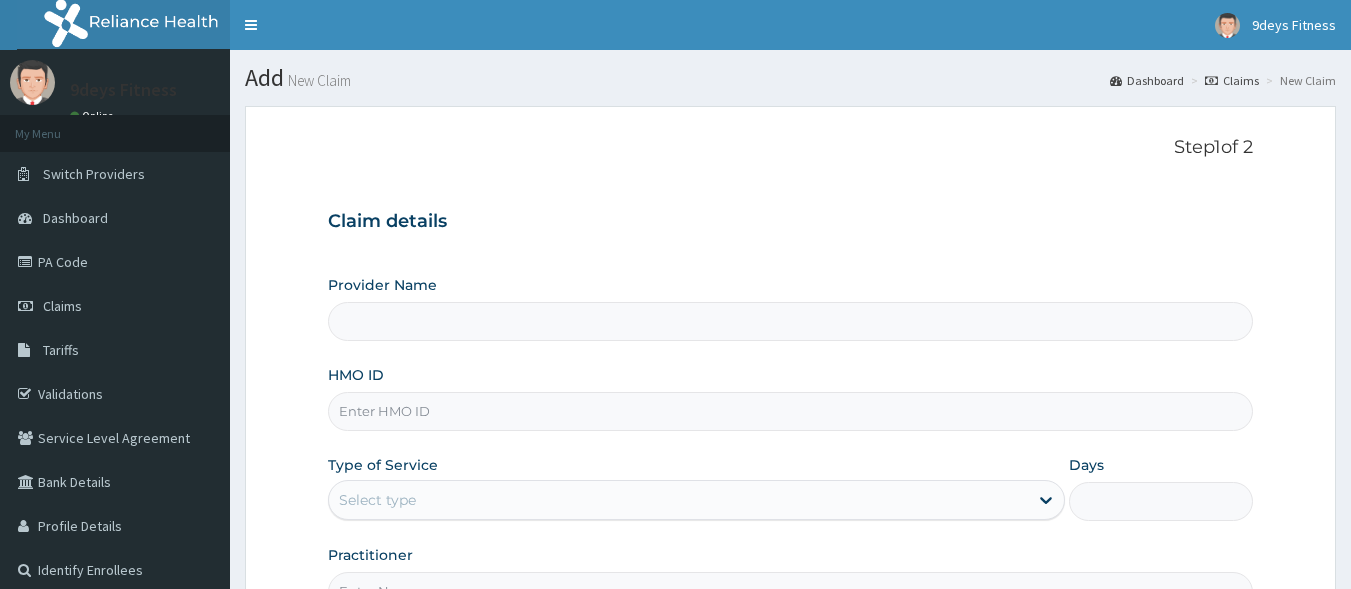 type on "9deys Fitness" 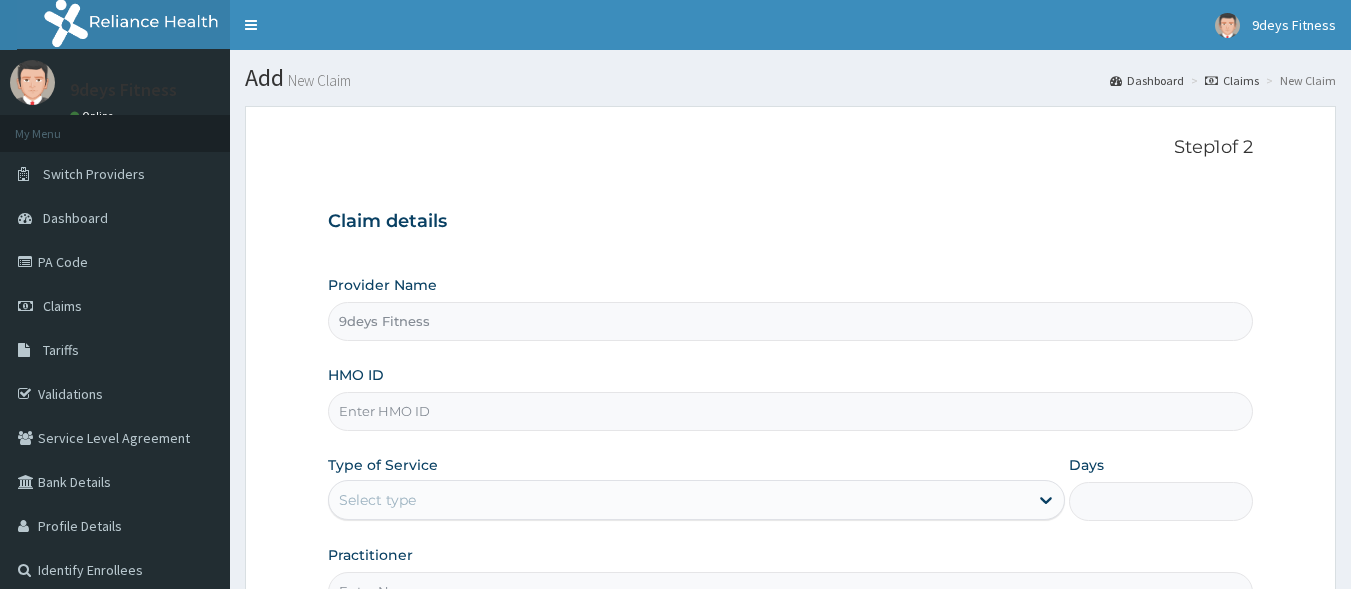 type on "1" 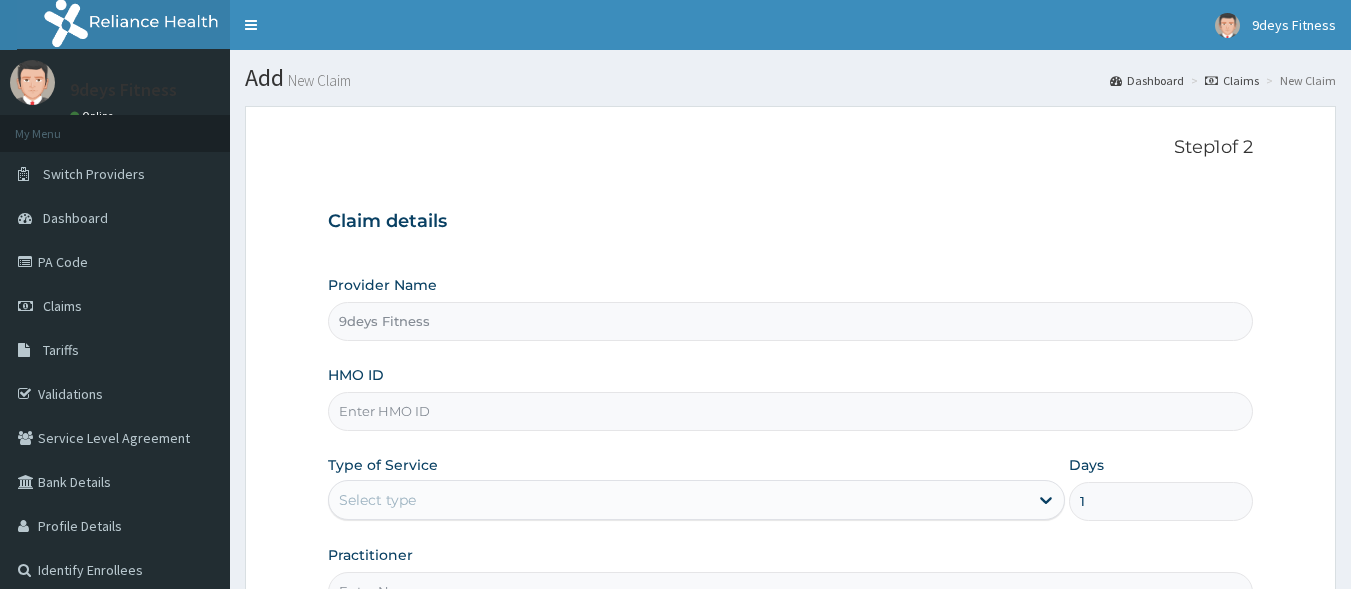 scroll, scrollTop: 0, scrollLeft: 0, axis: both 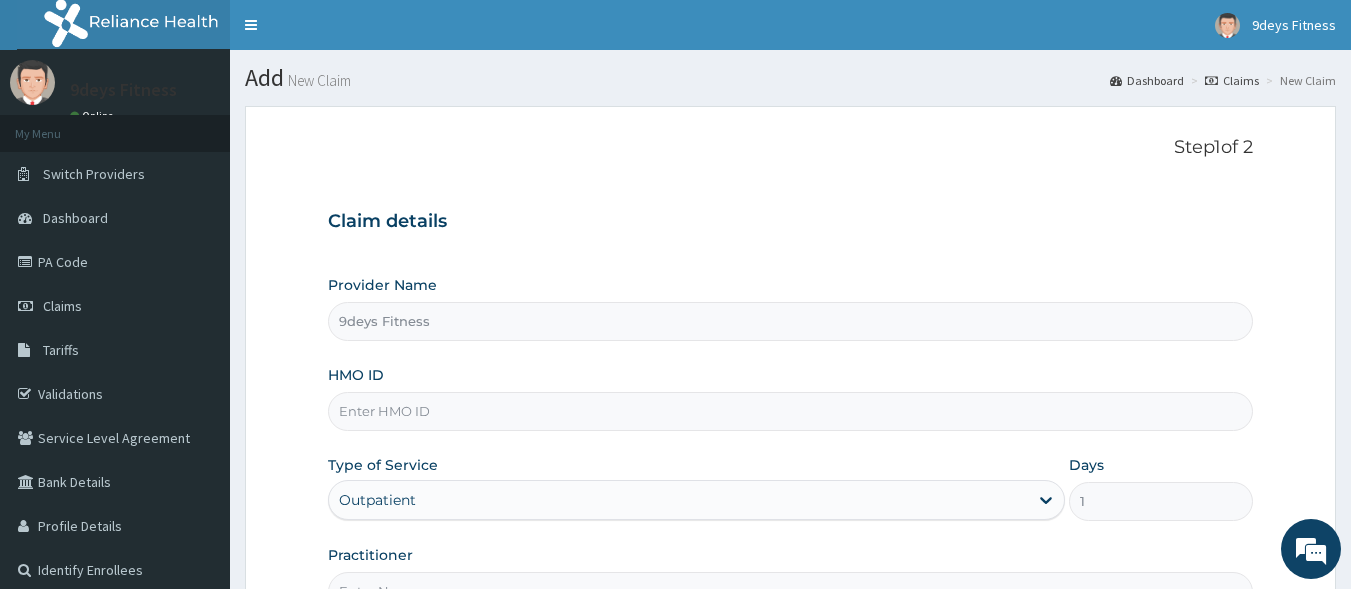 paste on "vdn/10015/a" 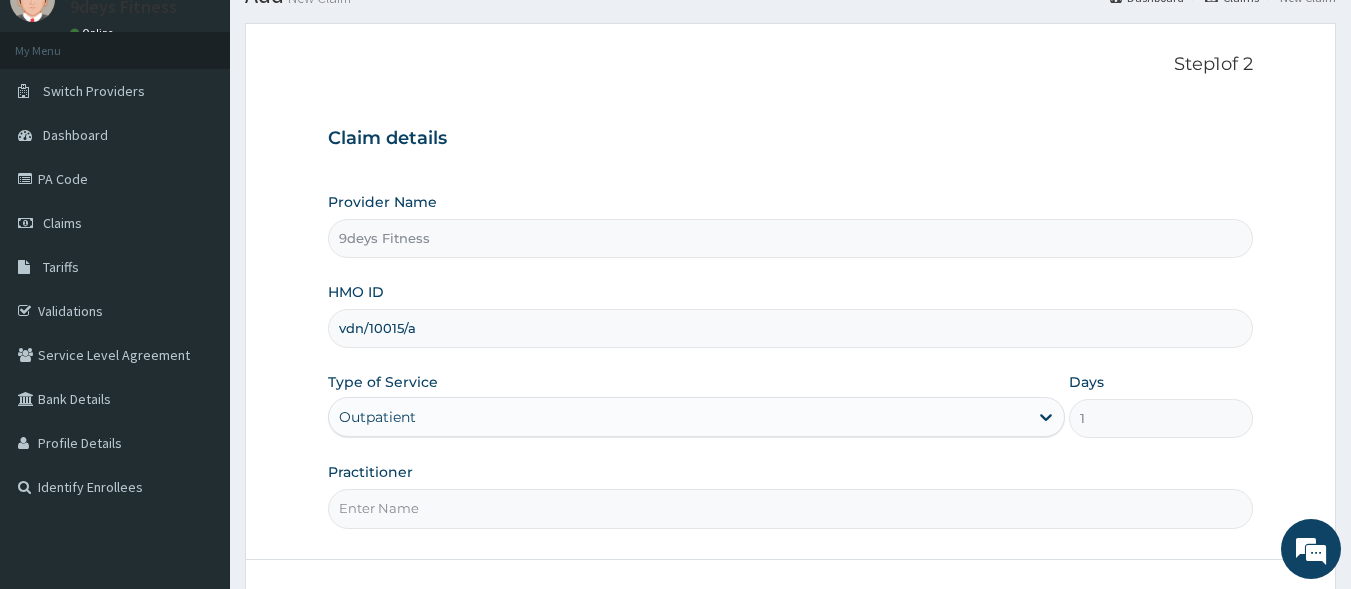 scroll, scrollTop: 233, scrollLeft: 0, axis: vertical 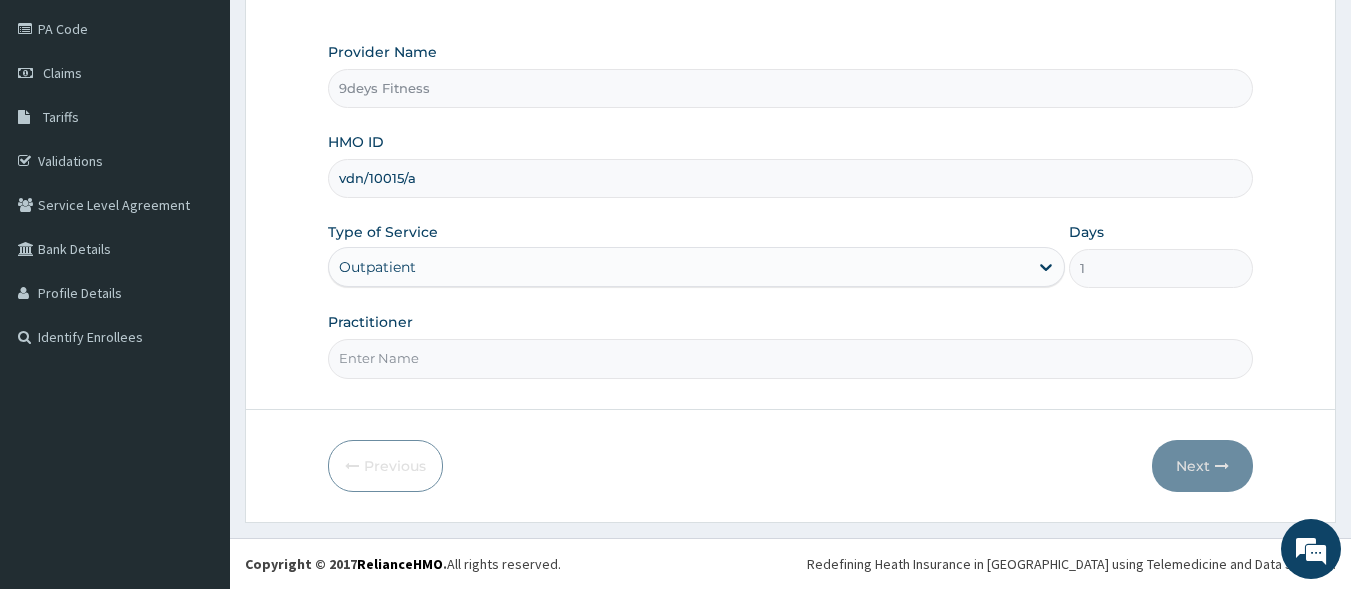 type on "vdn/10015/a" 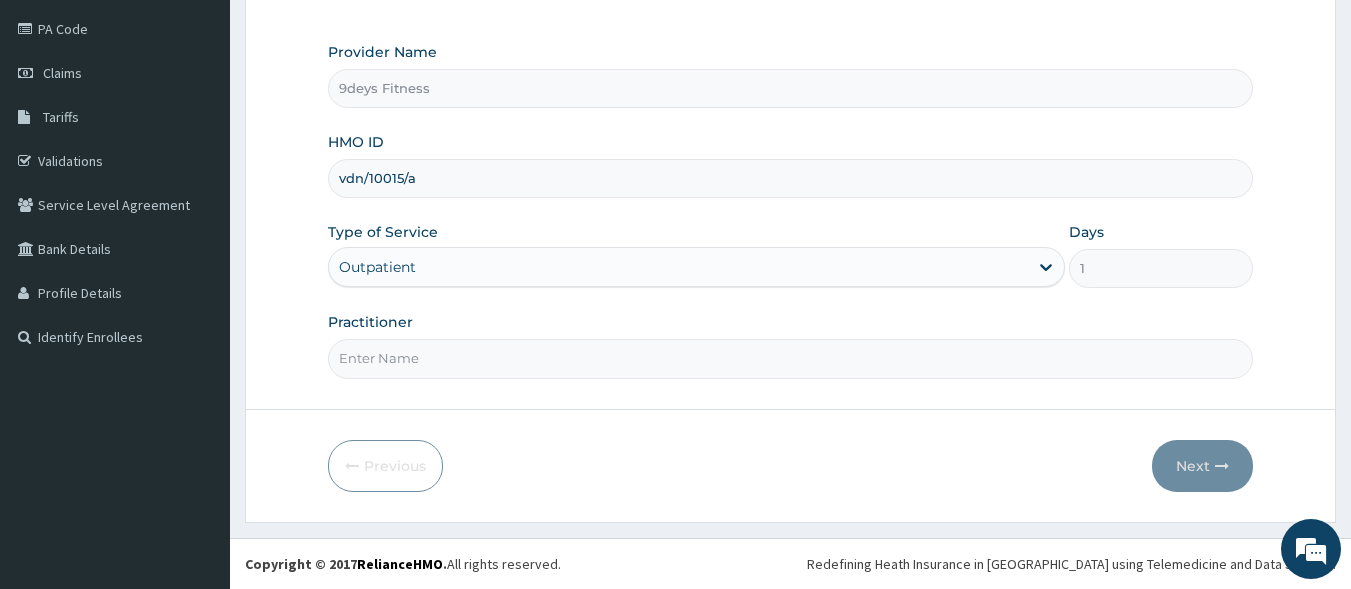 type on "mr [PERSON_NAME]" 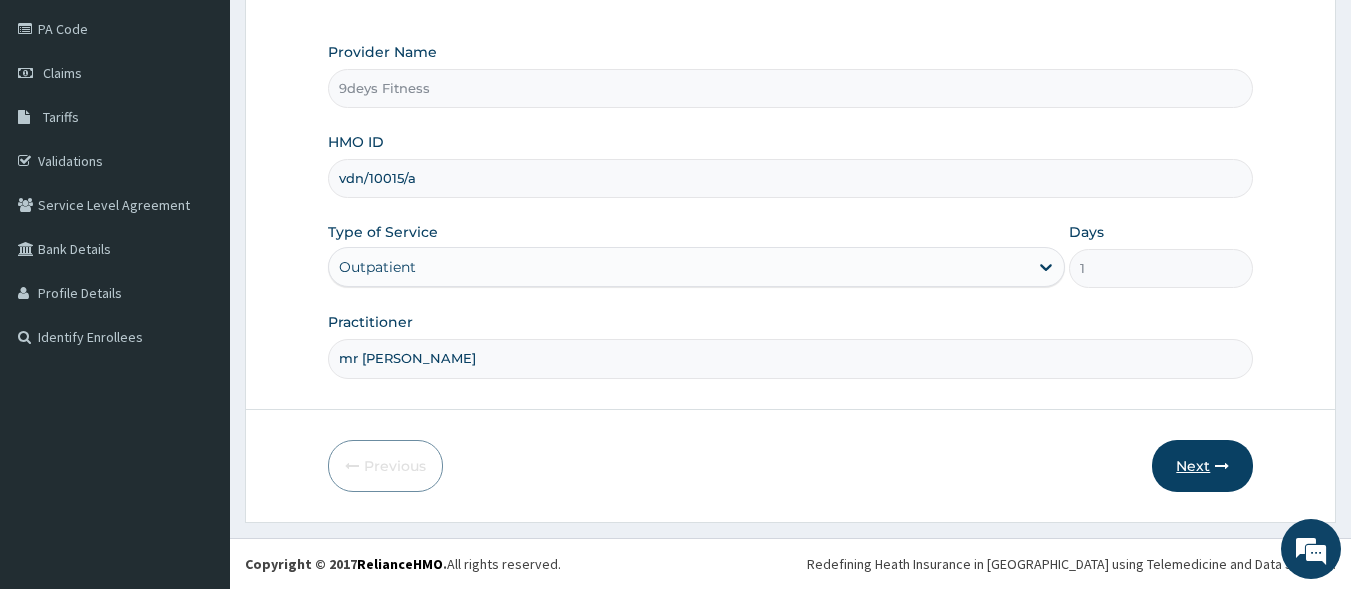 click on "Next" at bounding box center (1202, 466) 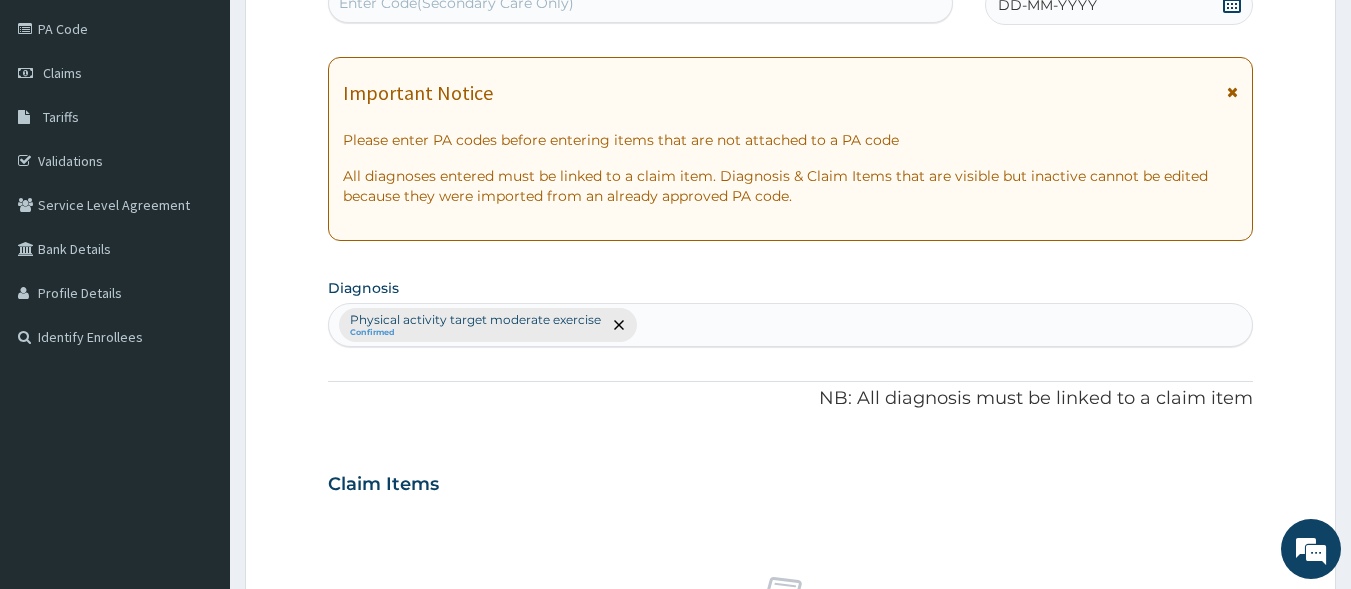 scroll, scrollTop: 226, scrollLeft: 0, axis: vertical 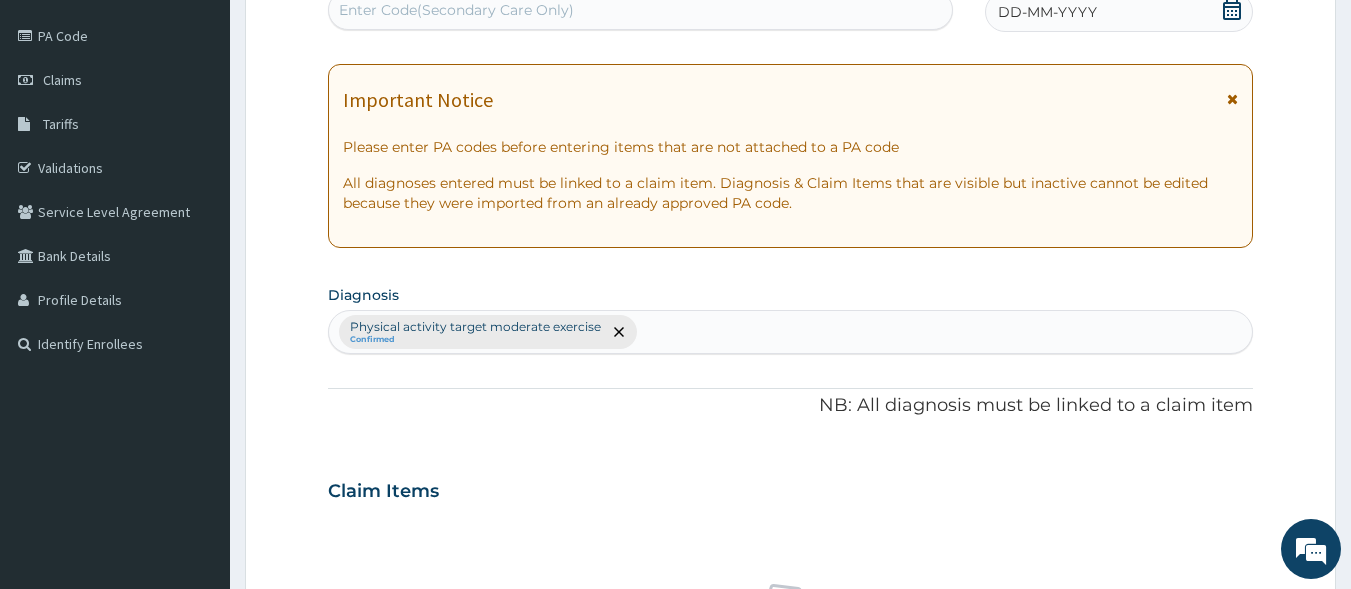 click on "Enter Code(Secondary Care Only)" at bounding box center (456, 10) 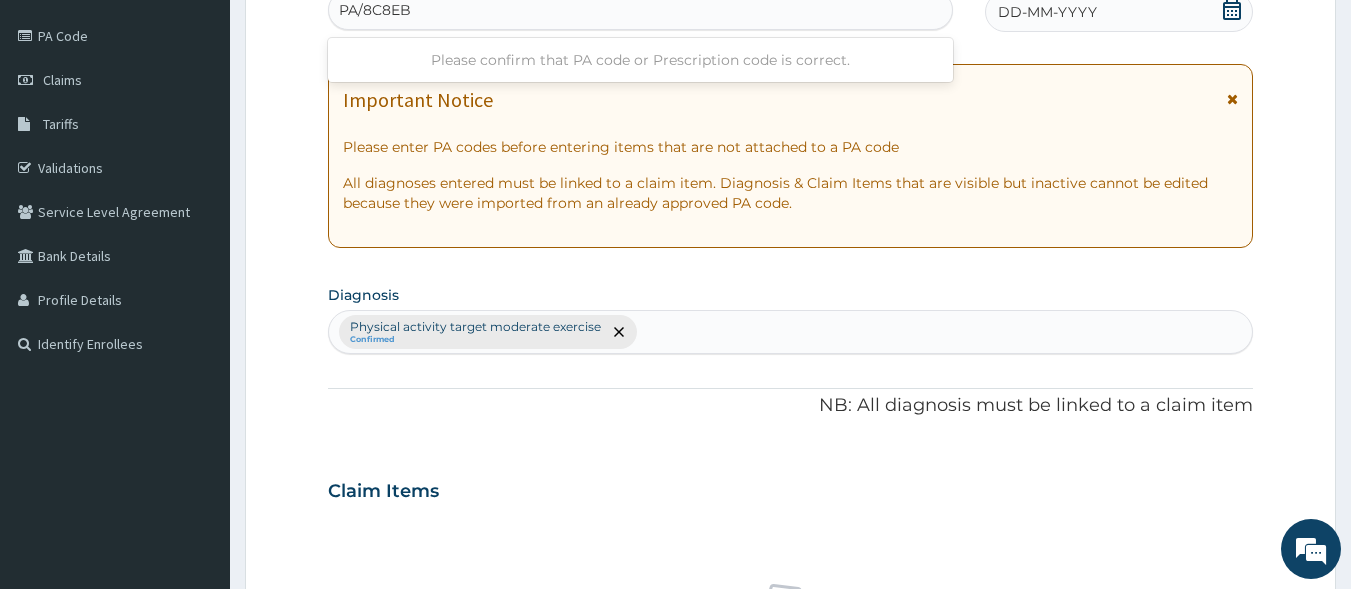 type on "PA/8C8EBB" 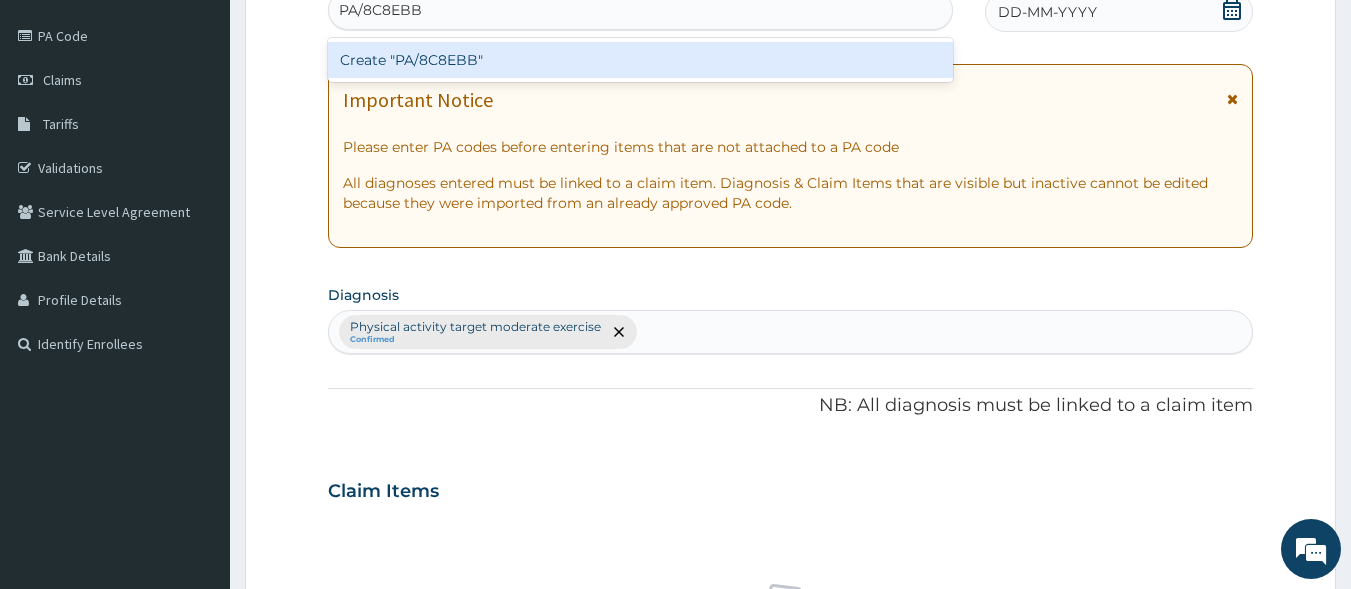 type 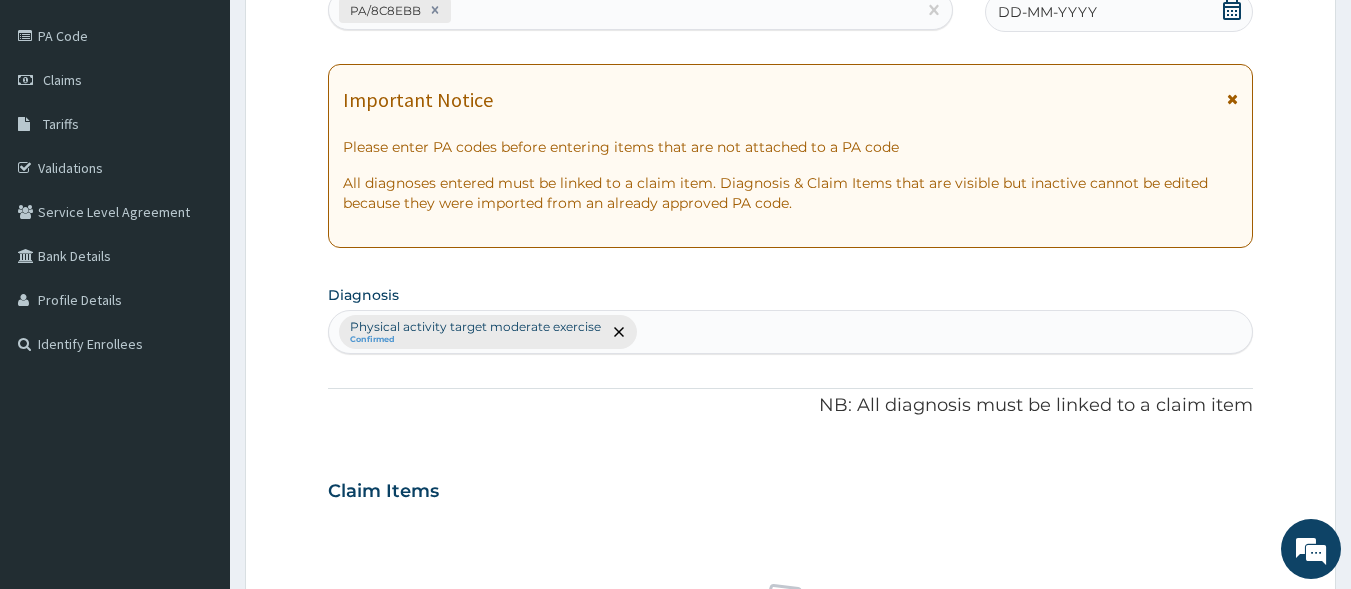 click on "DD-MM-YYYY" at bounding box center [1119, 12] 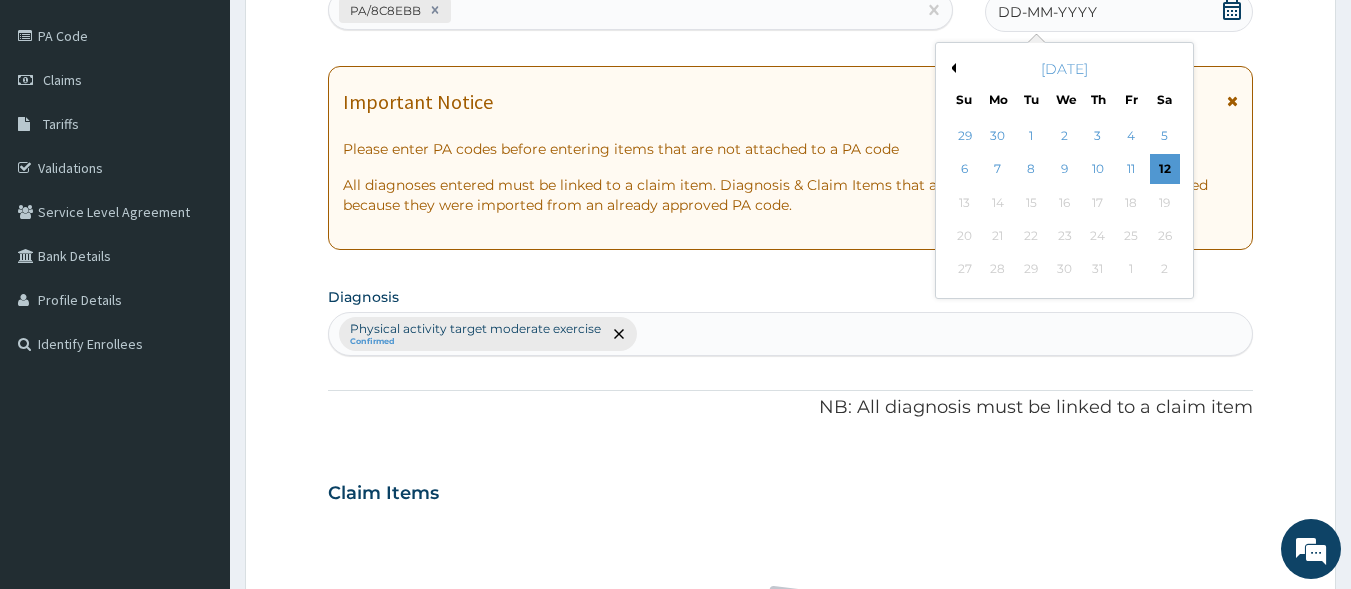 click on "Previous Month" at bounding box center (951, 68) 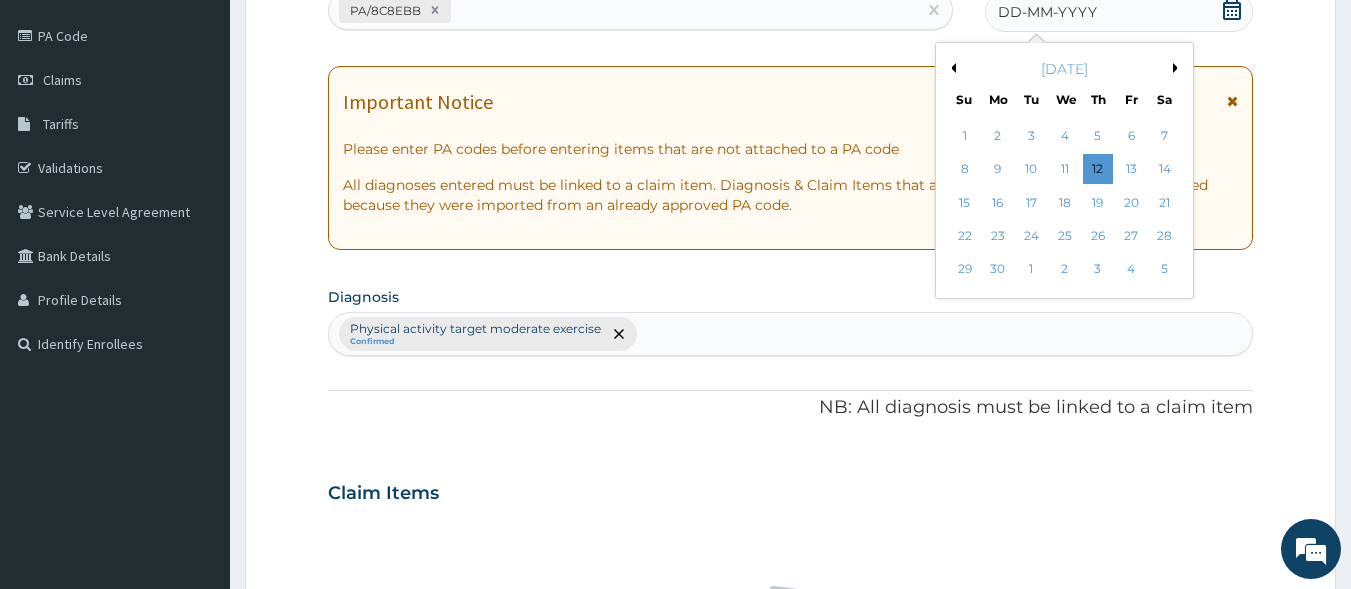 click on "21" at bounding box center [1165, 203] 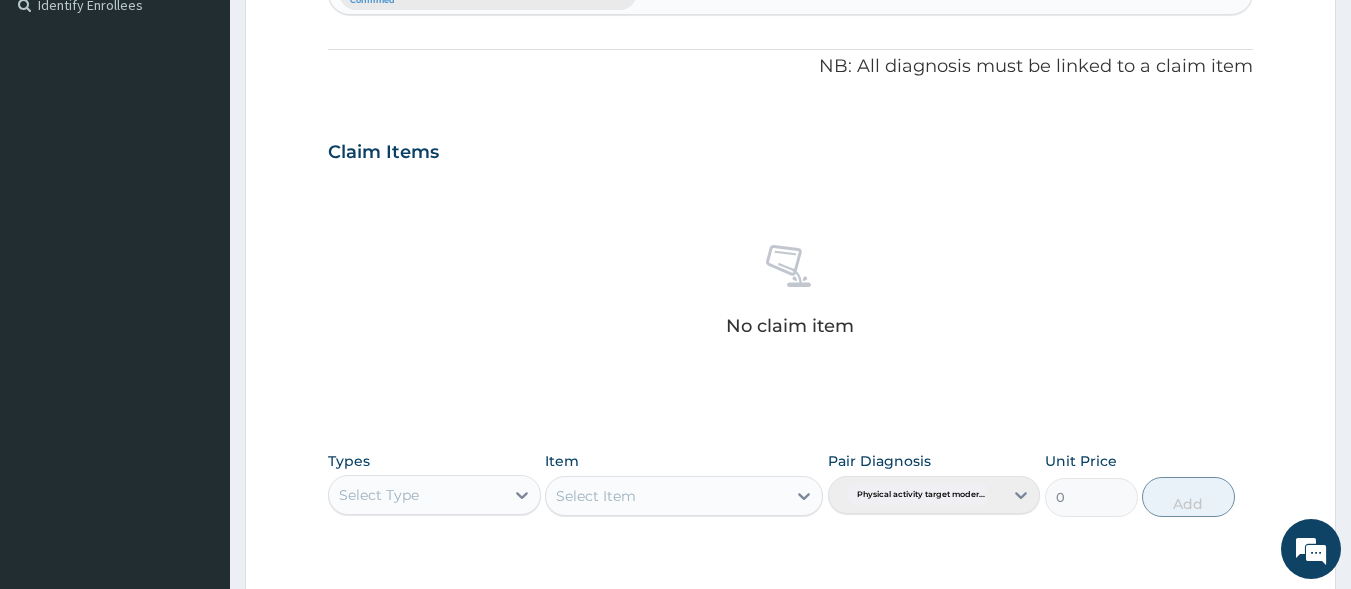 scroll, scrollTop: 726, scrollLeft: 0, axis: vertical 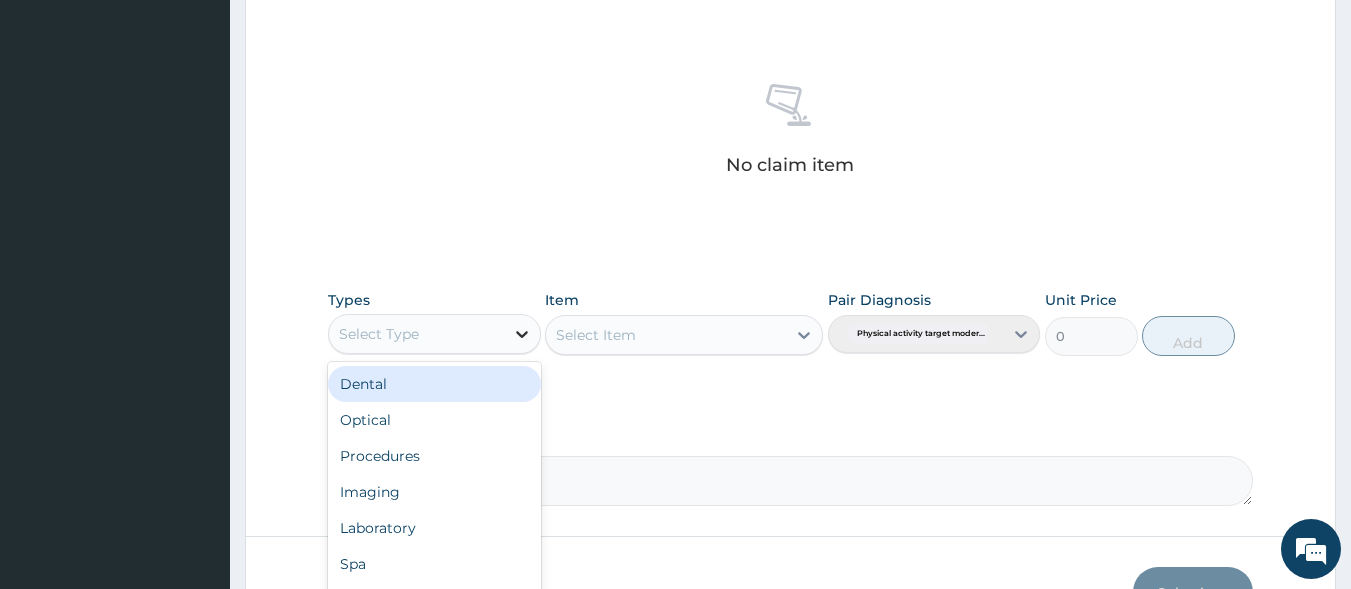 click 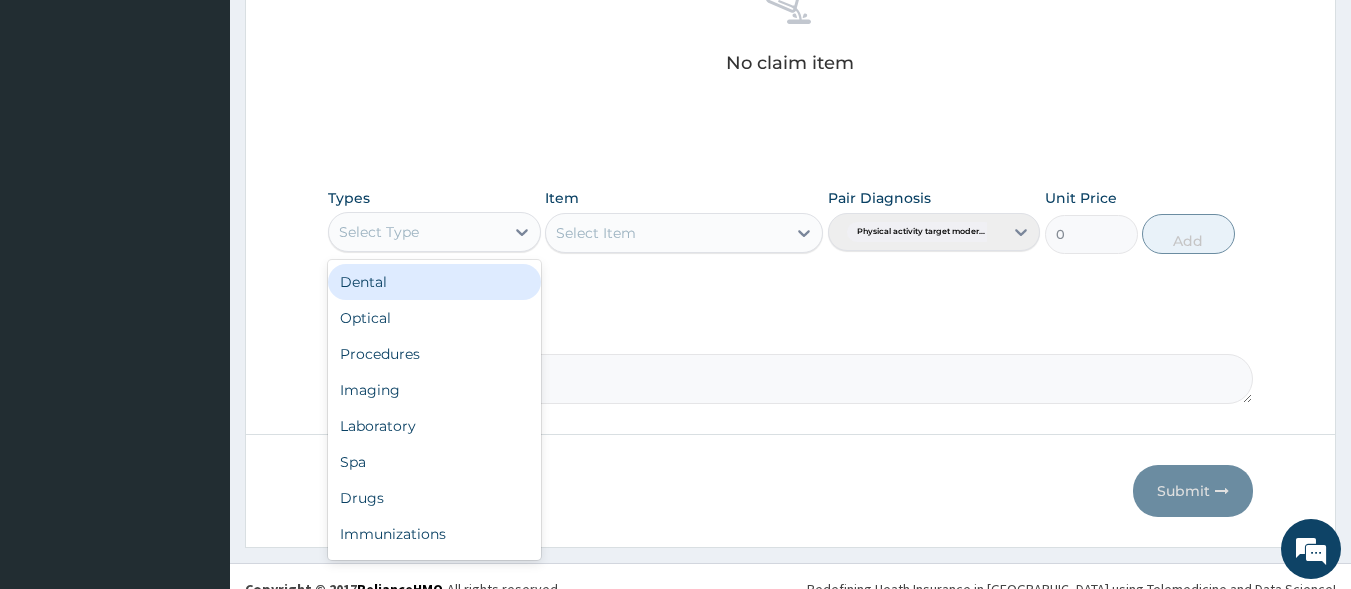 scroll, scrollTop: 853, scrollLeft: 0, axis: vertical 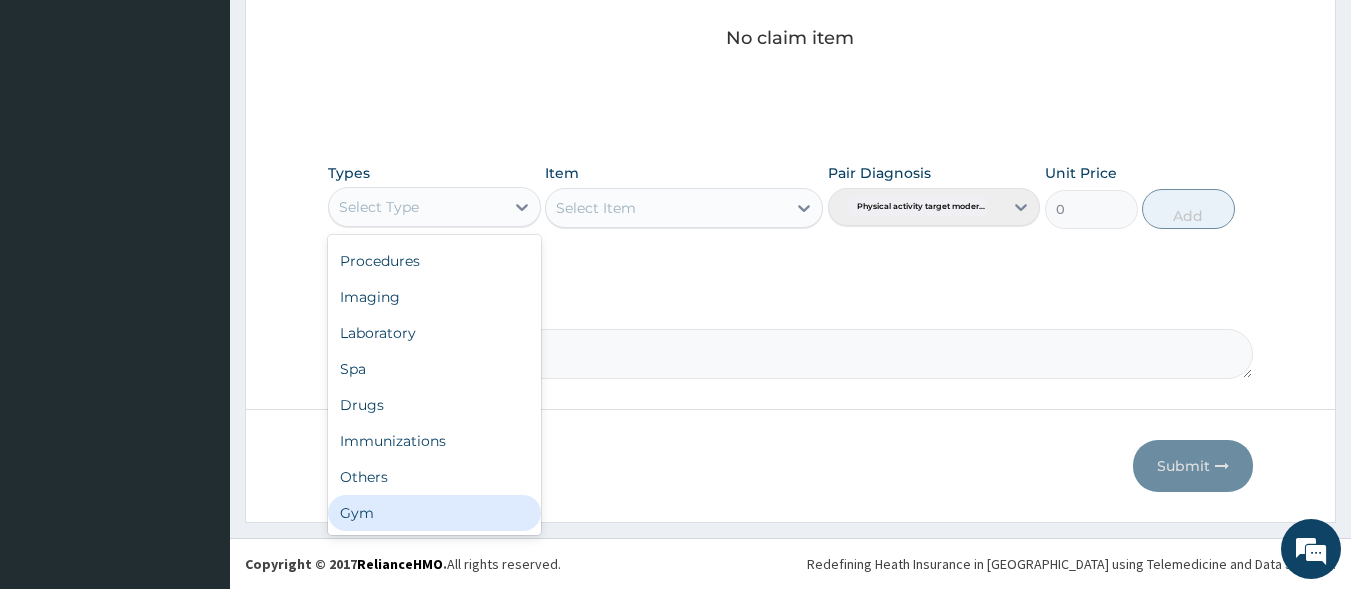 click on "Gym" at bounding box center [434, 513] 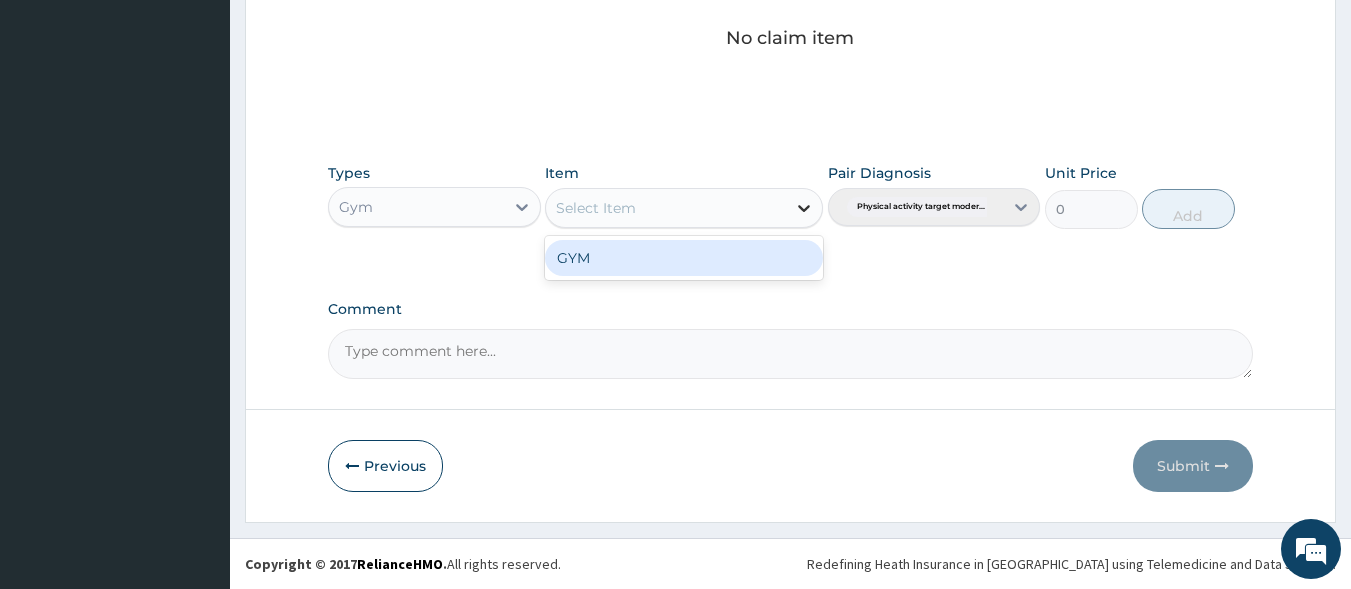 click at bounding box center [804, 208] 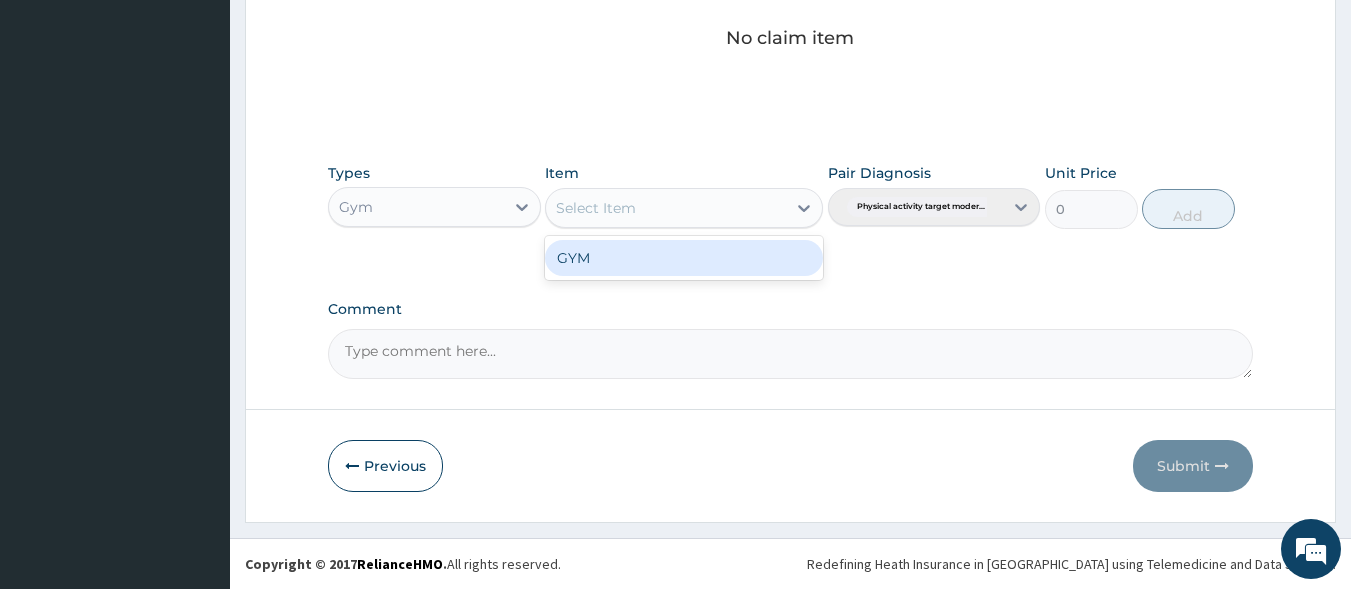 click on "GYM" at bounding box center (684, 258) 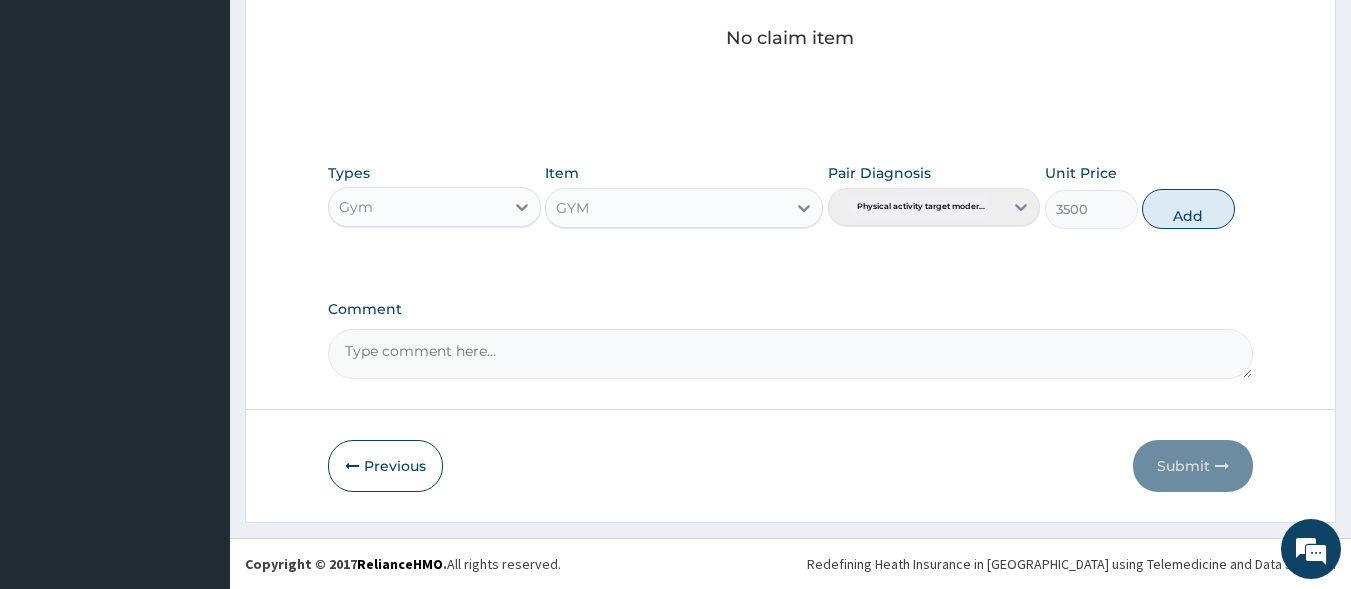 drag, startPoint x: 1168, startPoint y: 214, endPoint x: 1127, endPoint y: 276, distance: 74.330345 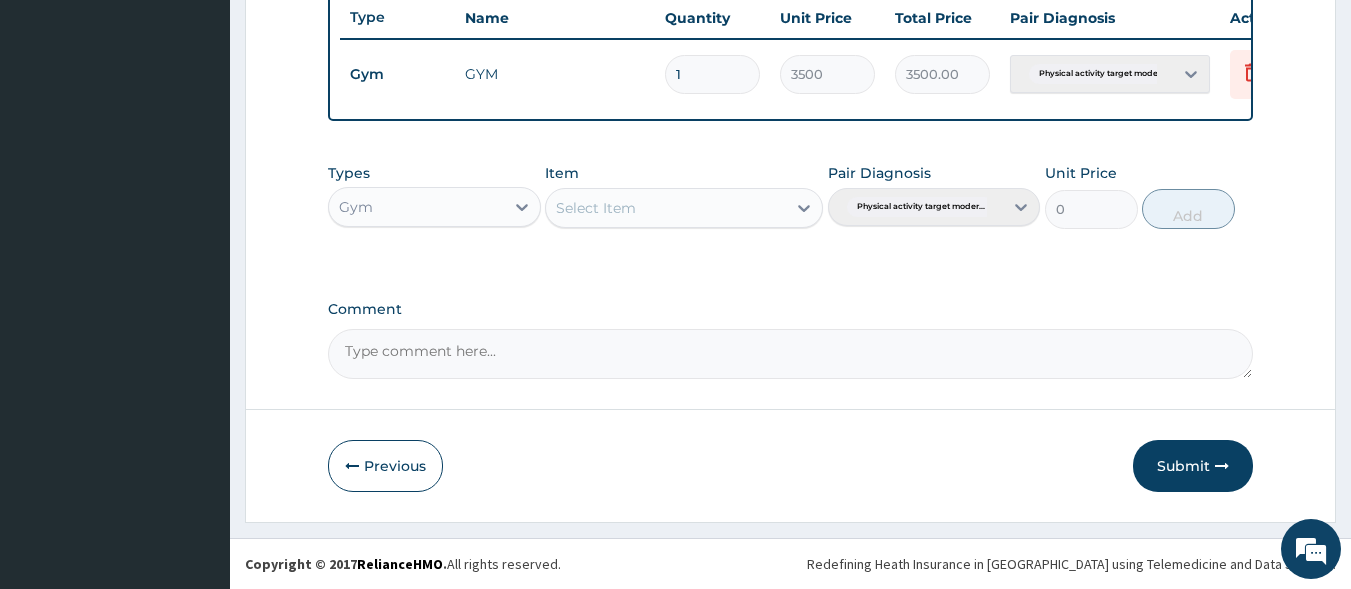 scroll, scrollTop: 773, scrollLeft: 0, axis: vertical 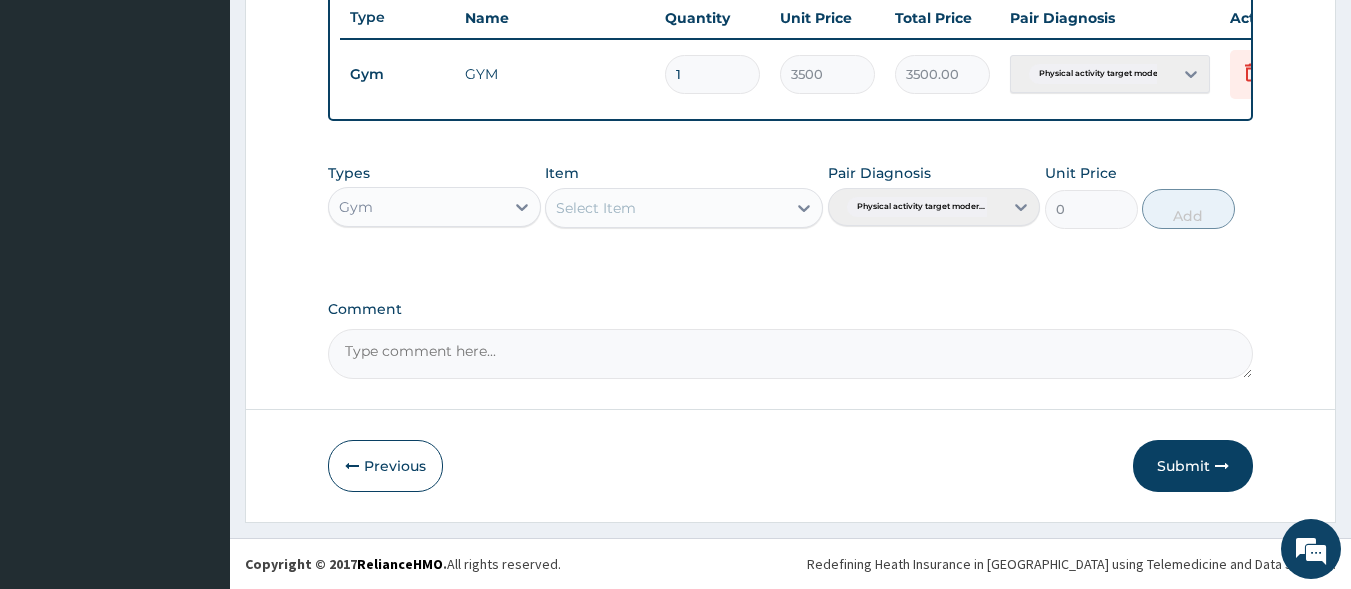 click on "Submit" at bounding box center (1193, 466) 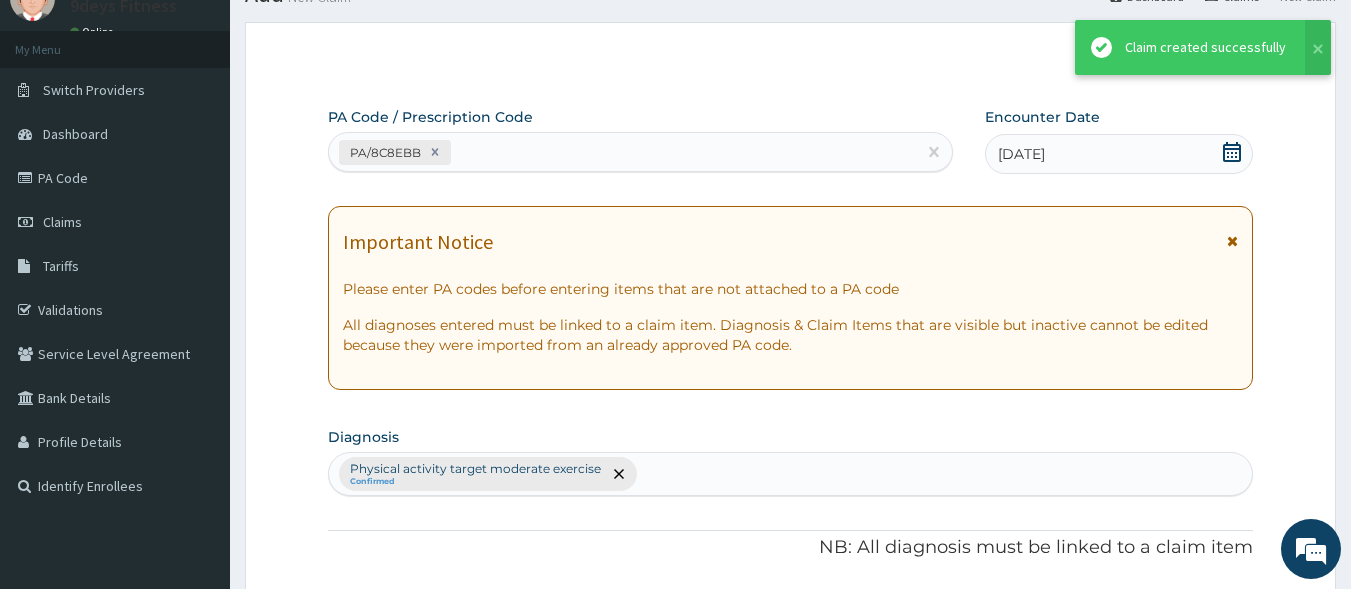 scroll, scrollTop: 773, scrollLeft: 0, axis: vertical 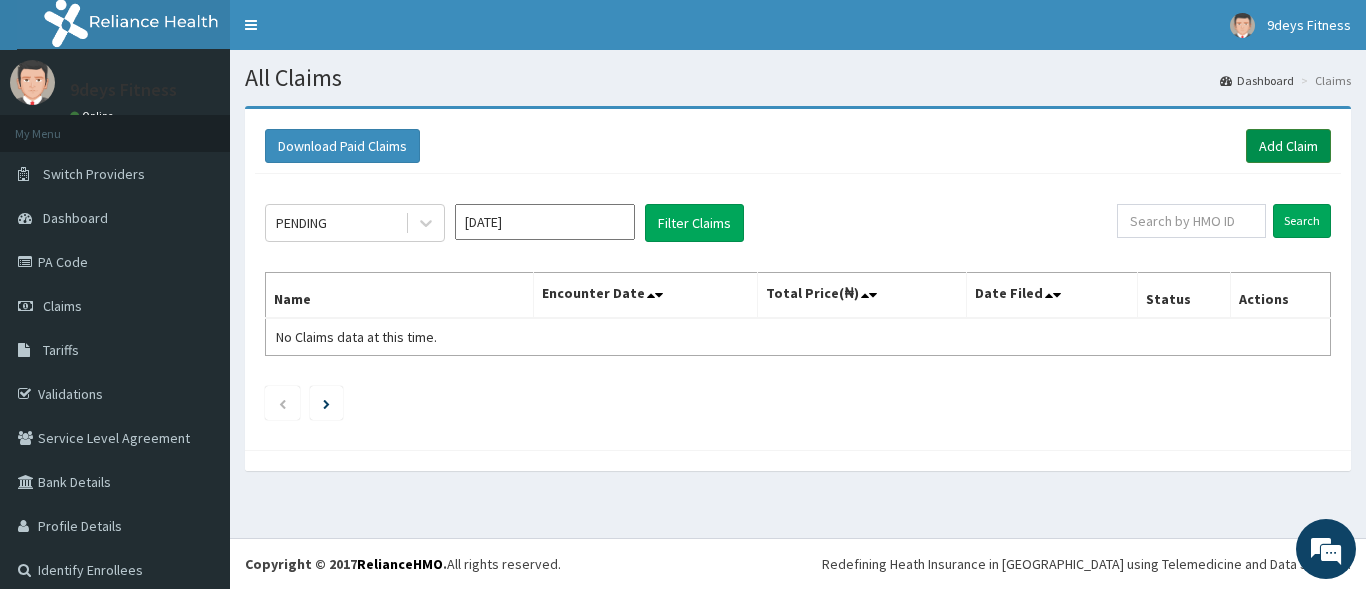 click on "Add Claim" at bounding box center [1288, 146] 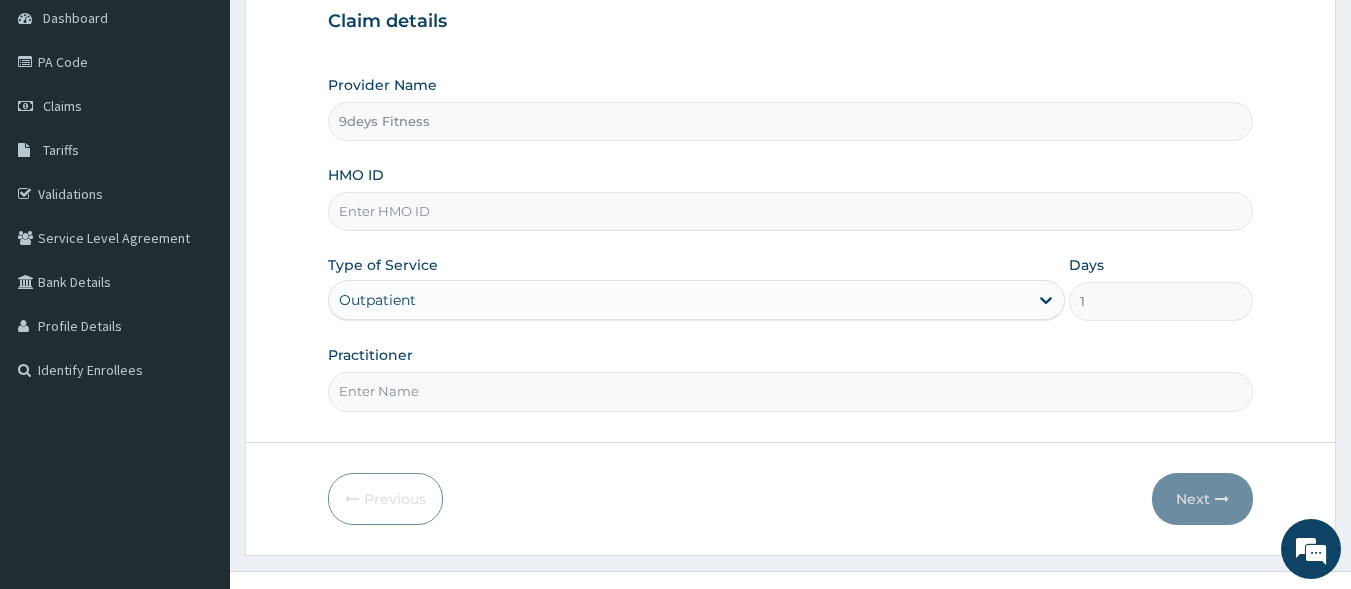 scroll, scrollTop: 0, scrollLeft: 0, axis: both 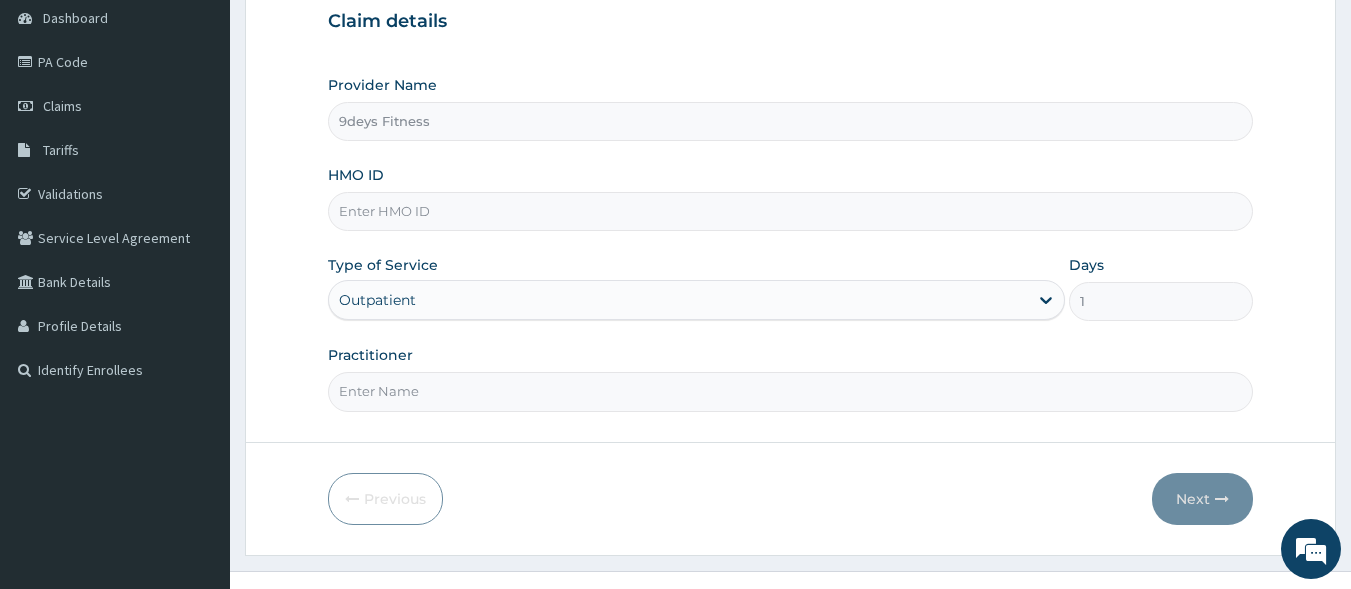 drag, startPoint x: 411, startPoint y: 219, endPoint x: 412, endPoint y: 208, distance: 11.045361 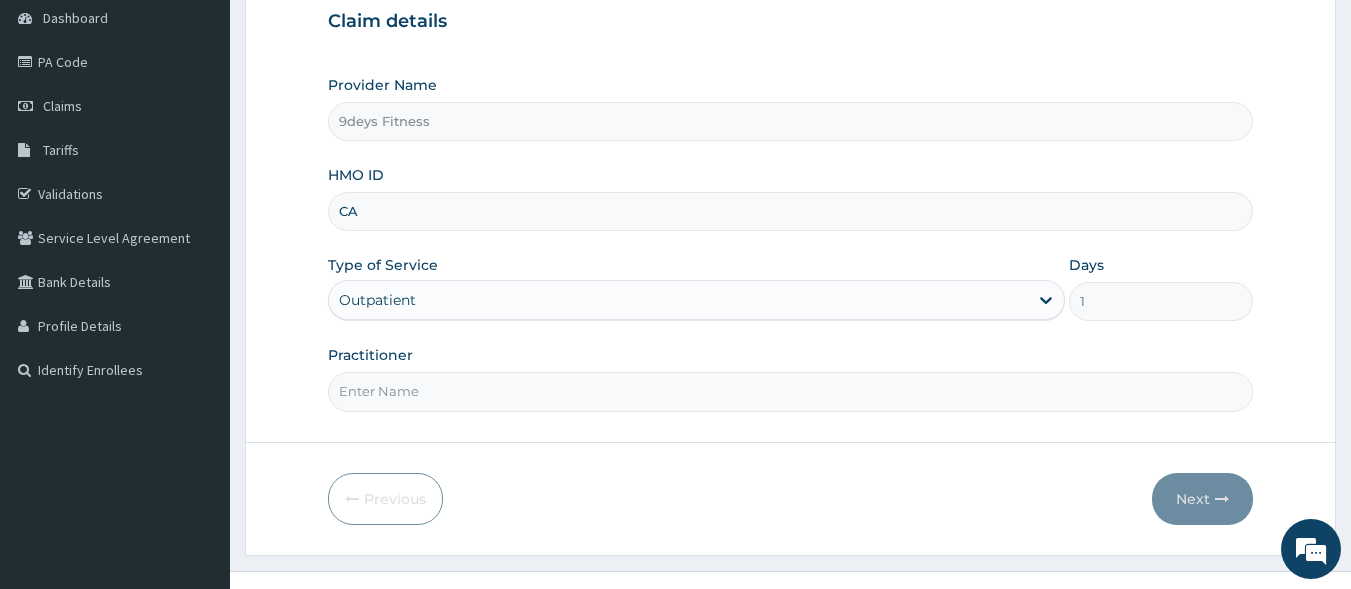 type on "cam/10187/a" 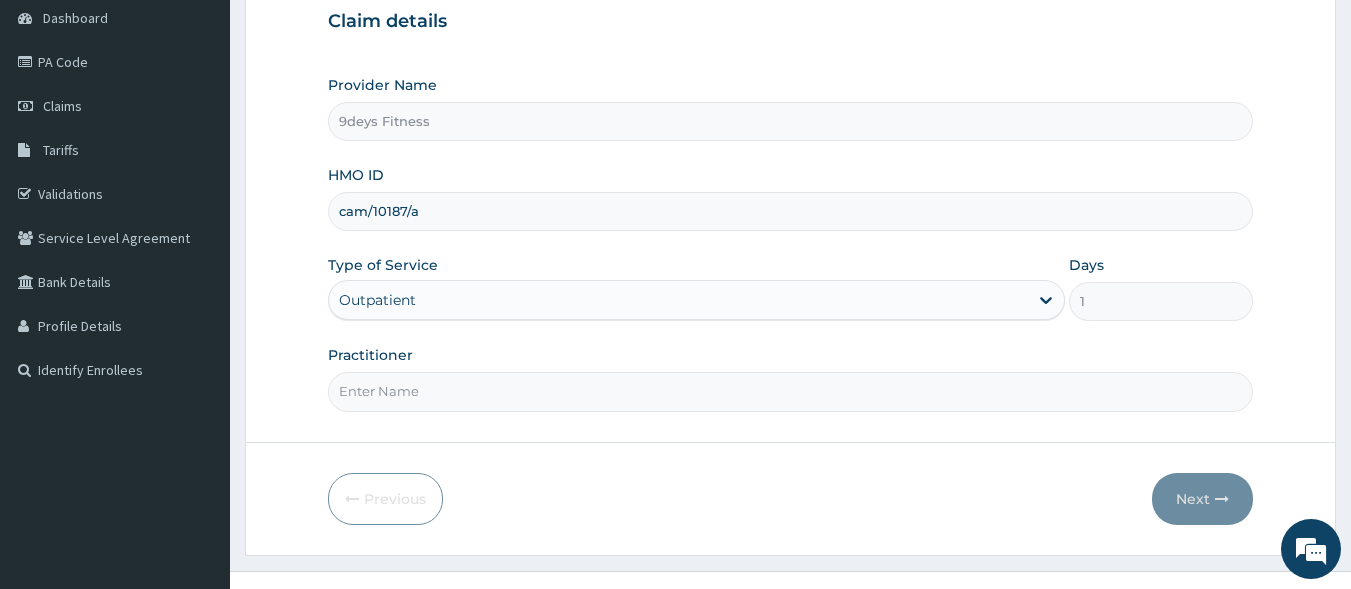 click on "Practitioner" at bounding box center (791, 391) 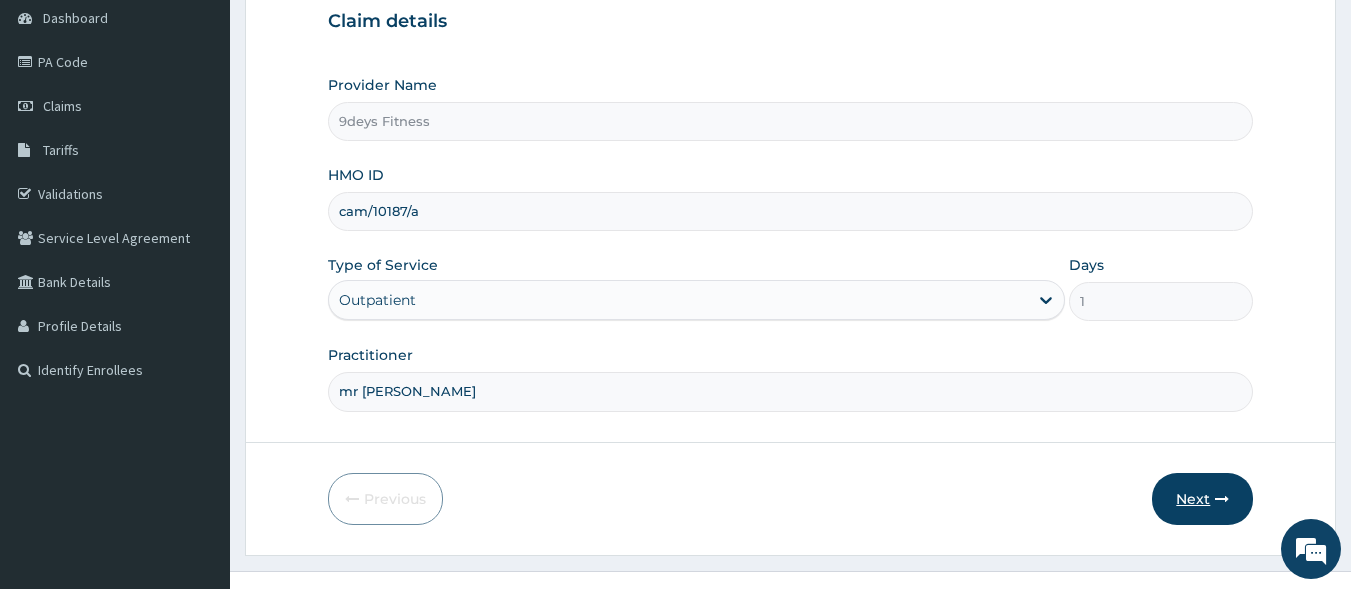 click on "Next" at bounding box center [1202, 499] 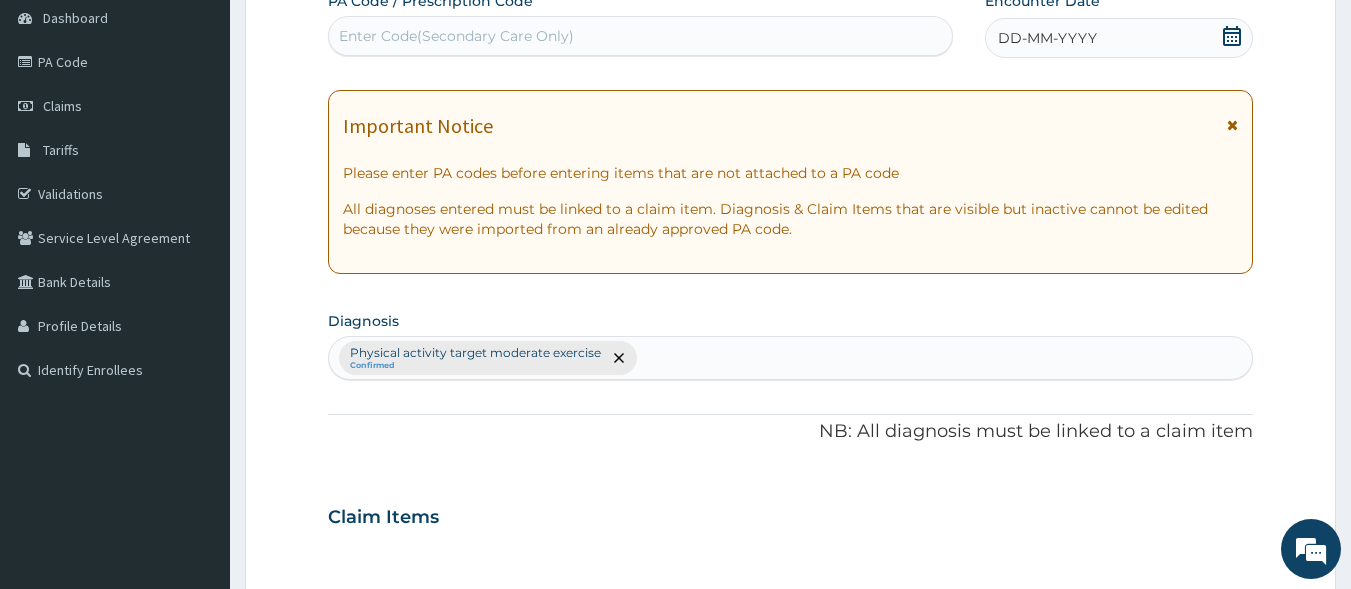 click on "Enter Code(Secondary Care Only)" at bounding box center [456, 36] 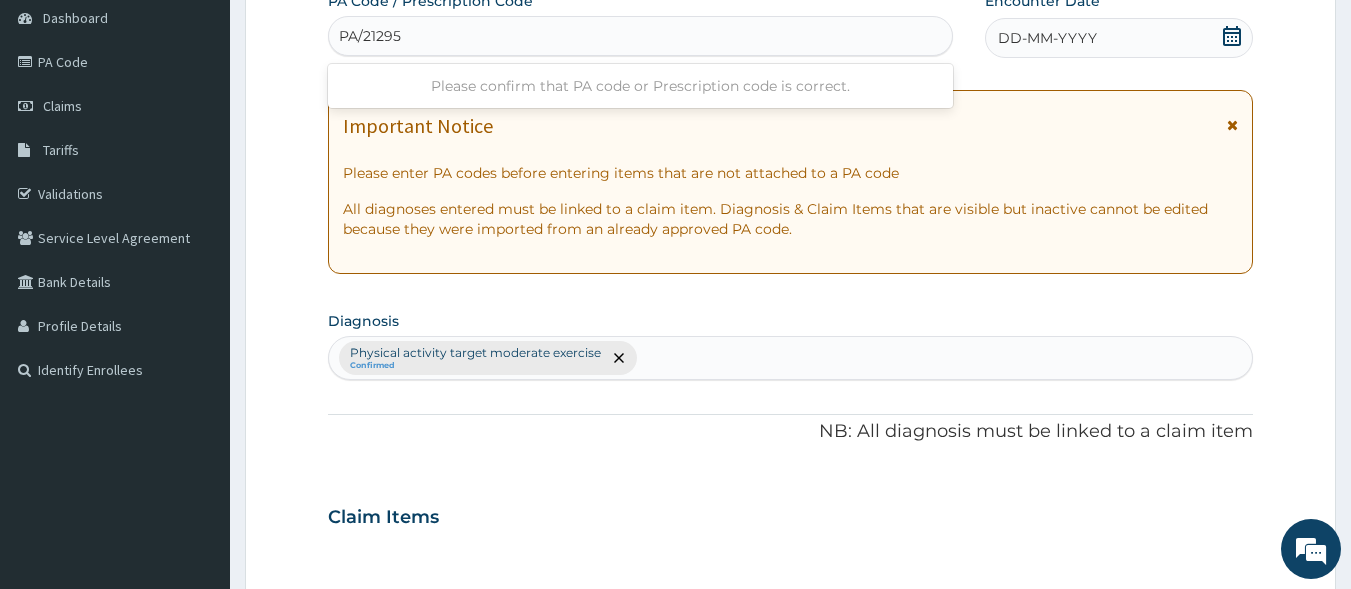 type on "PA/212950" 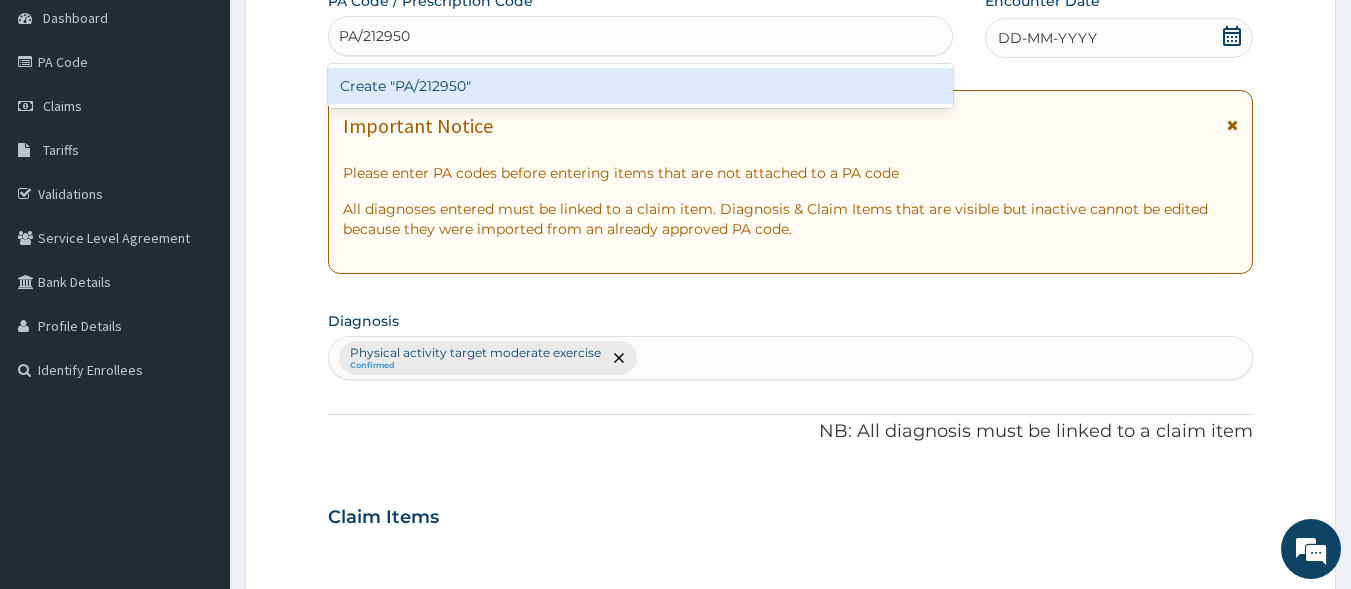 type 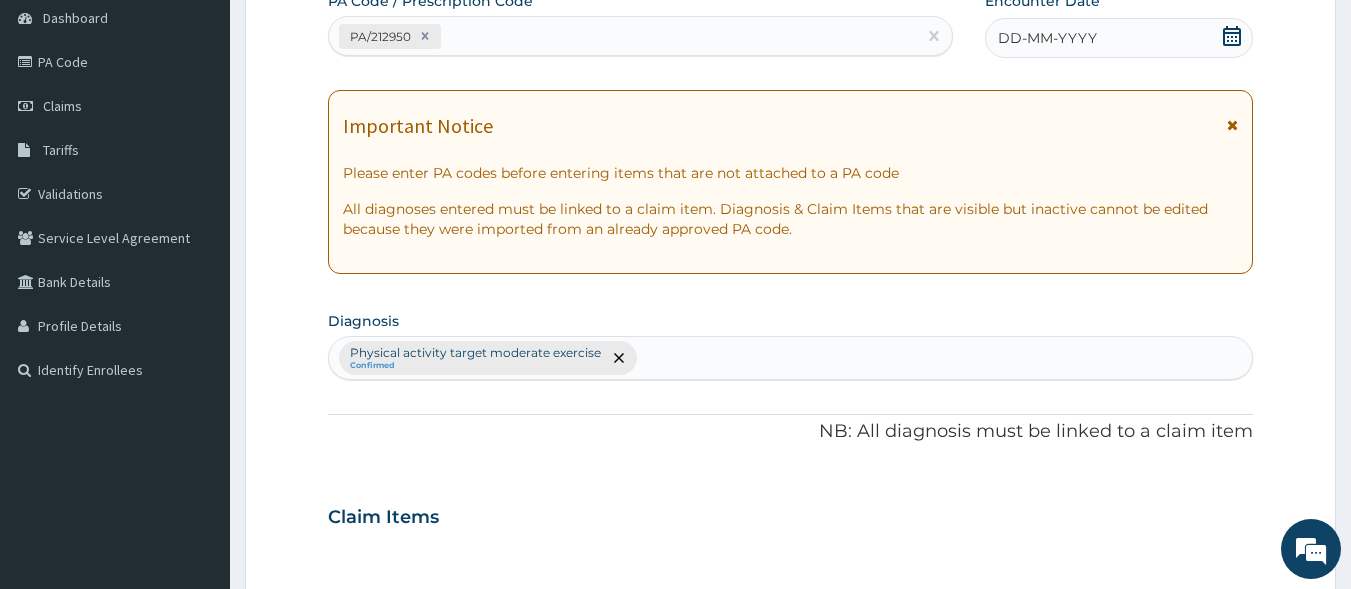 drag, startPoint x: 1223, startPoint y: 35, endPoint x: 1201, endPoint y: 50, distance: 26.627054 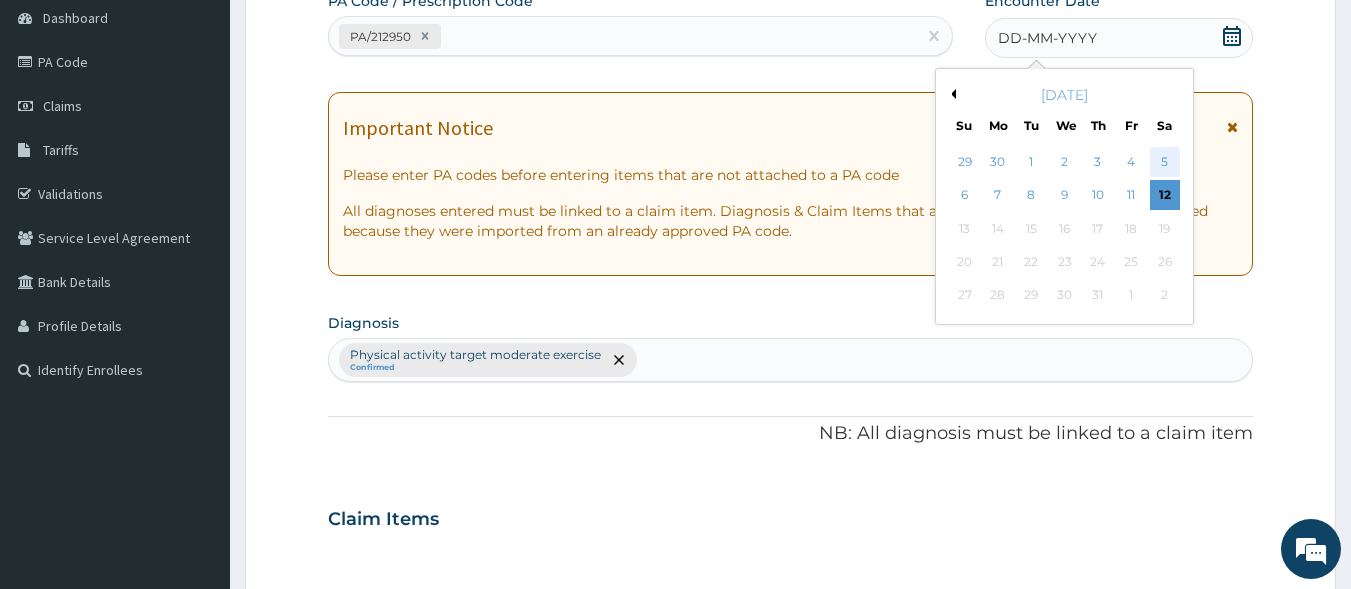 click on "5" at bounding box center (1165, 162) 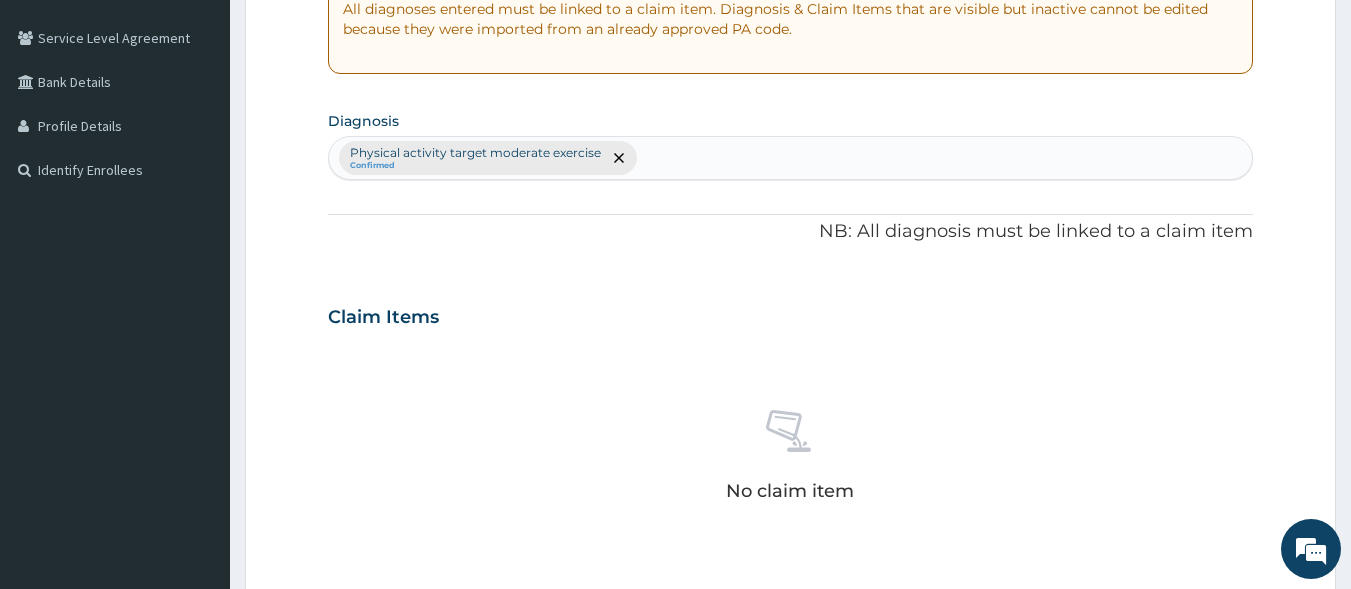scroll, scrollTop: 800, scrollLeft: 0, axis: vertical 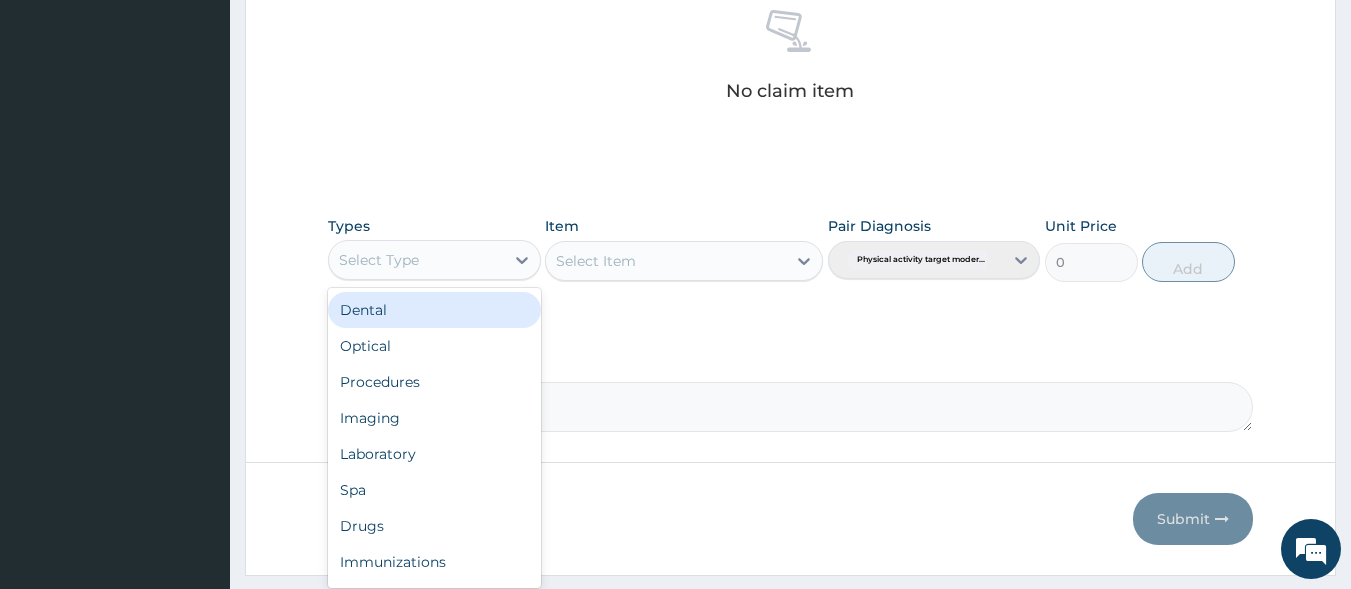 drag, startPoint x: 520, startPoint y: 261, endPoint x: 514, endPoint y: 304, distance: 43.416588 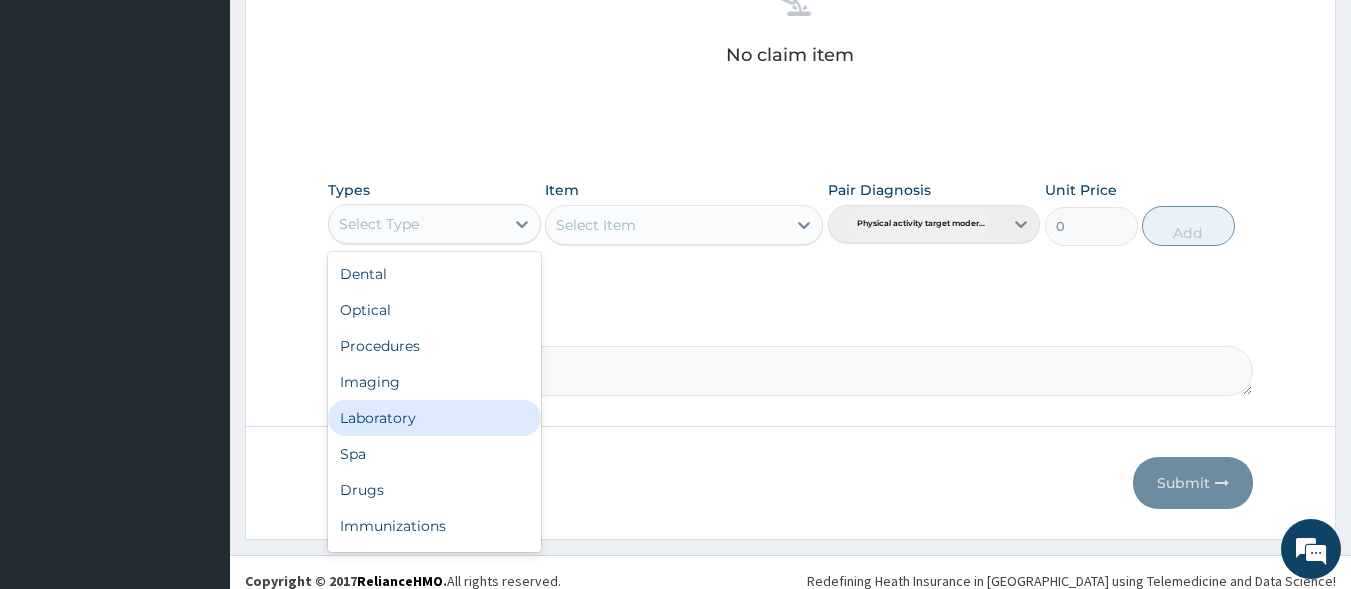 scroll, scrollTop: 853, scrollLeft: 0, axis: vertical 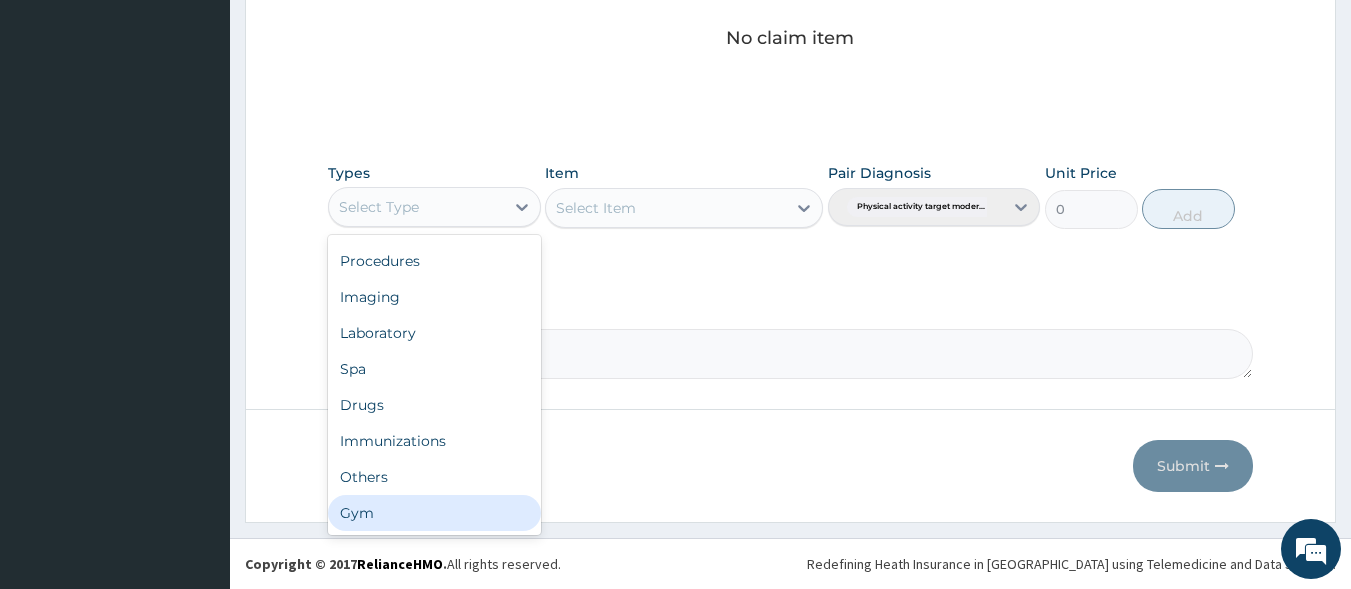 click on "Gym" at bounding box center [434, 513] 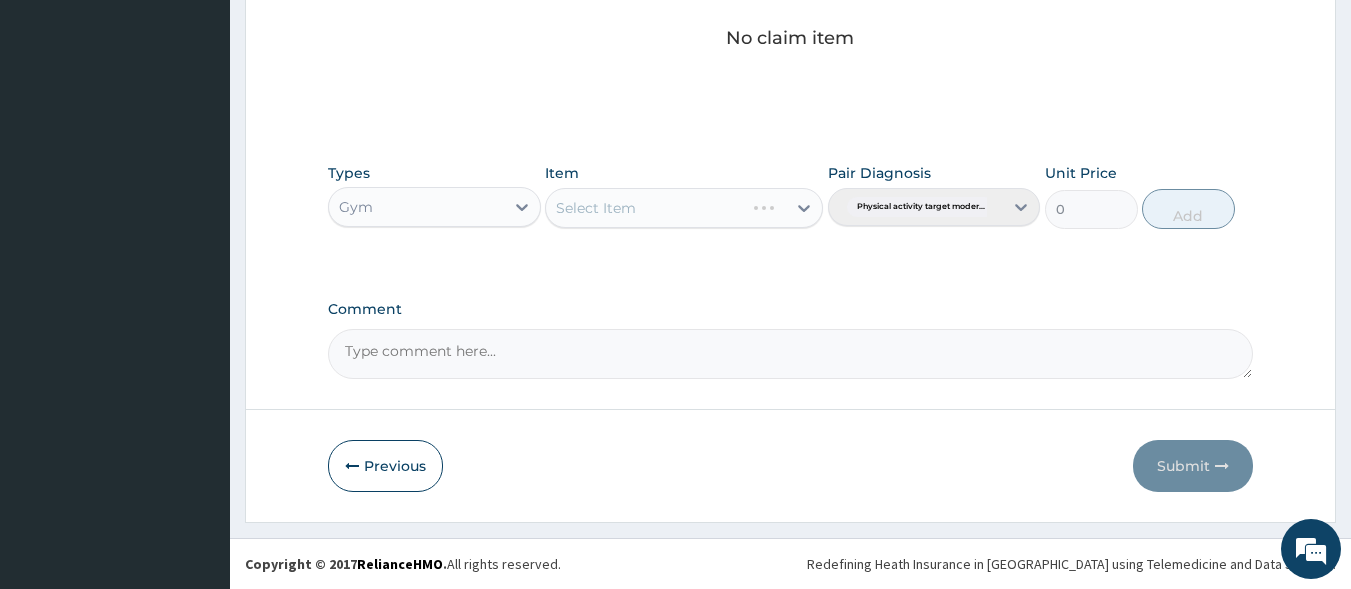 click on "Select Item" at bounding box center (684, 208) 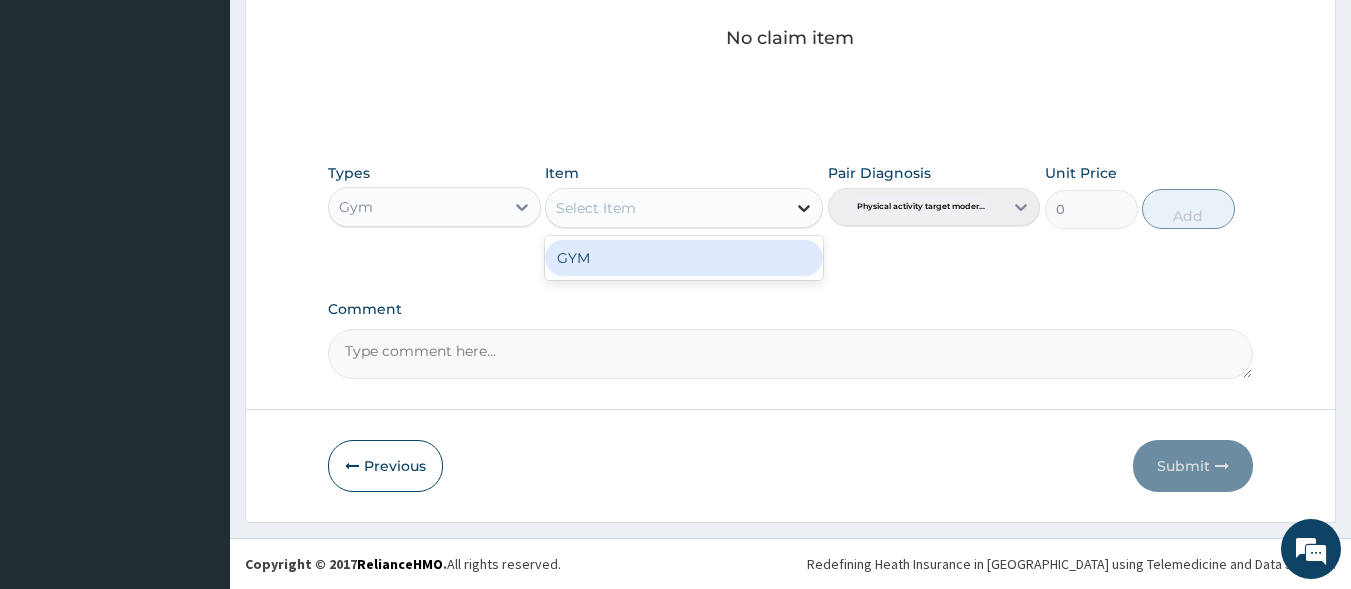 click 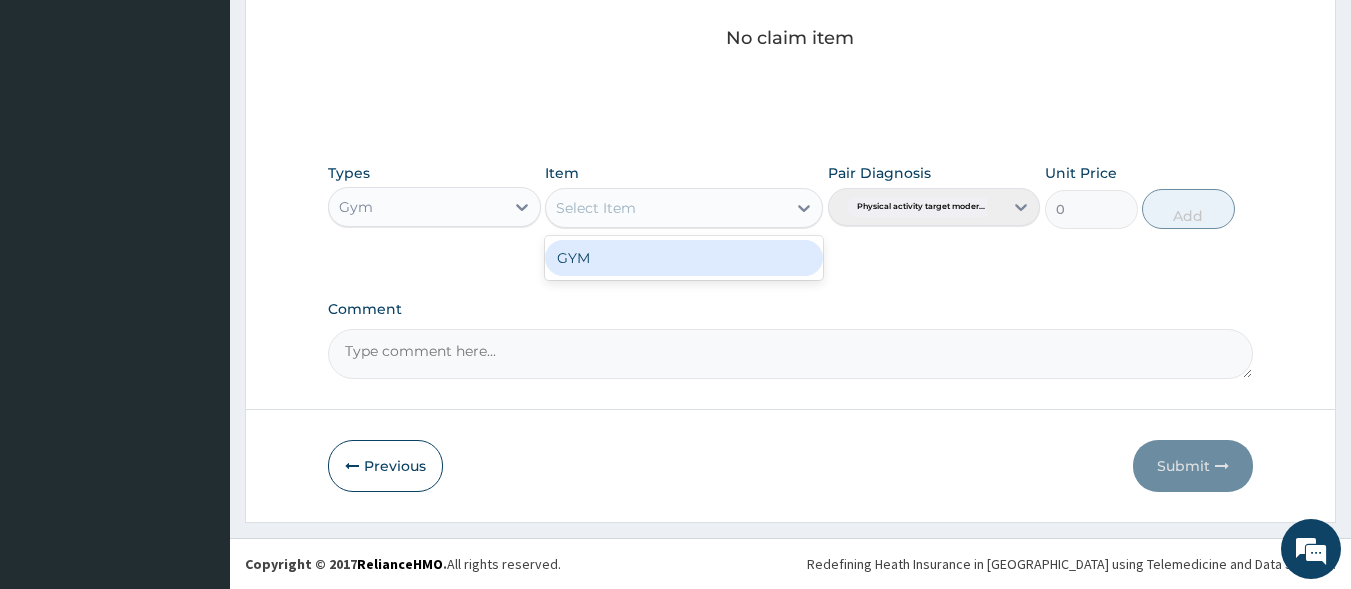 drag, startPoint x: 757, startPoint y: 254, endPoint x: 767, endPoint y: 257, distance: 10.440307 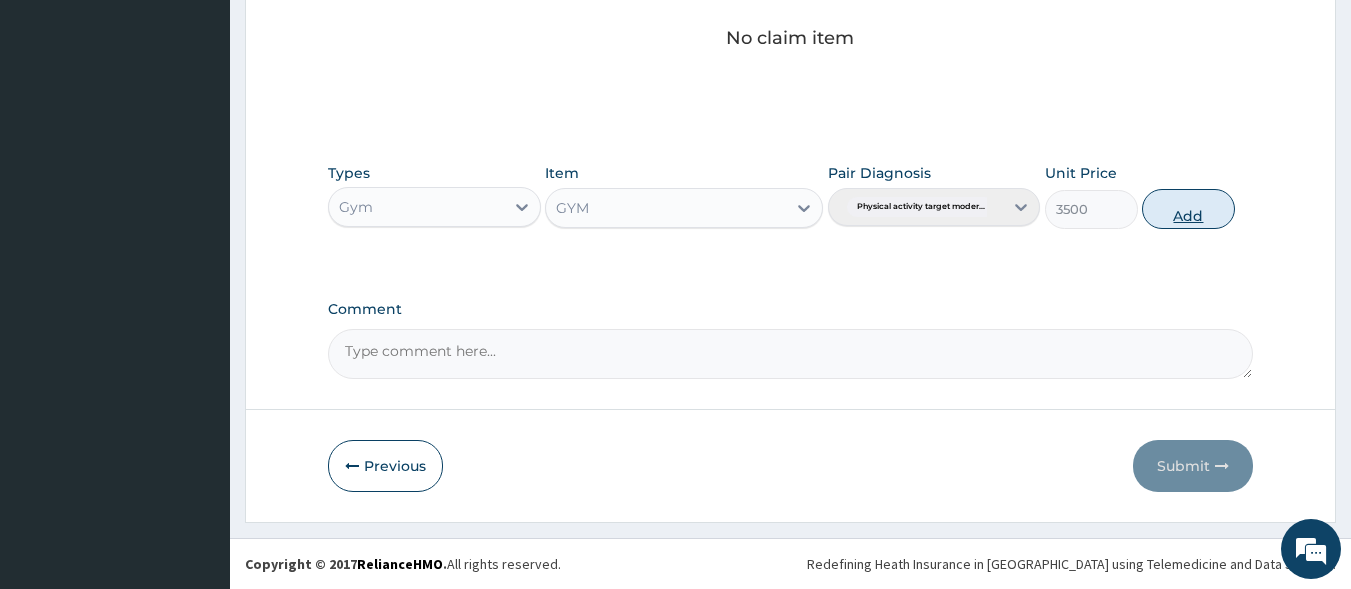 click on "Add" at bounding box center (1188, 209) 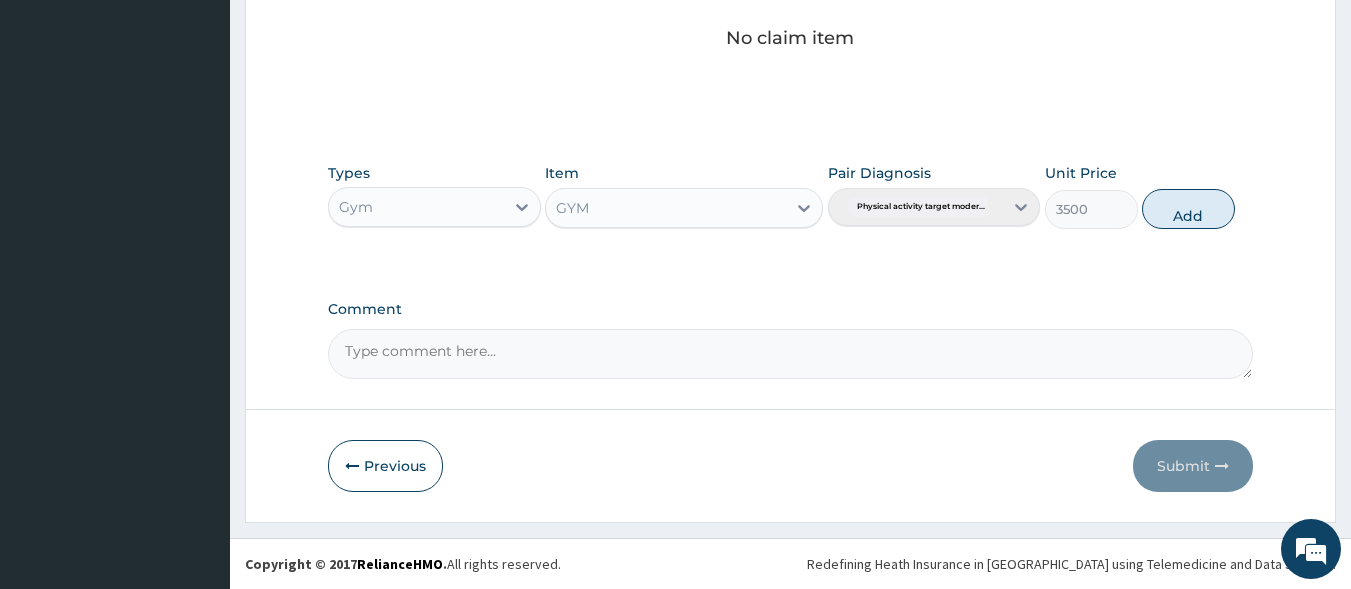 type on "0" 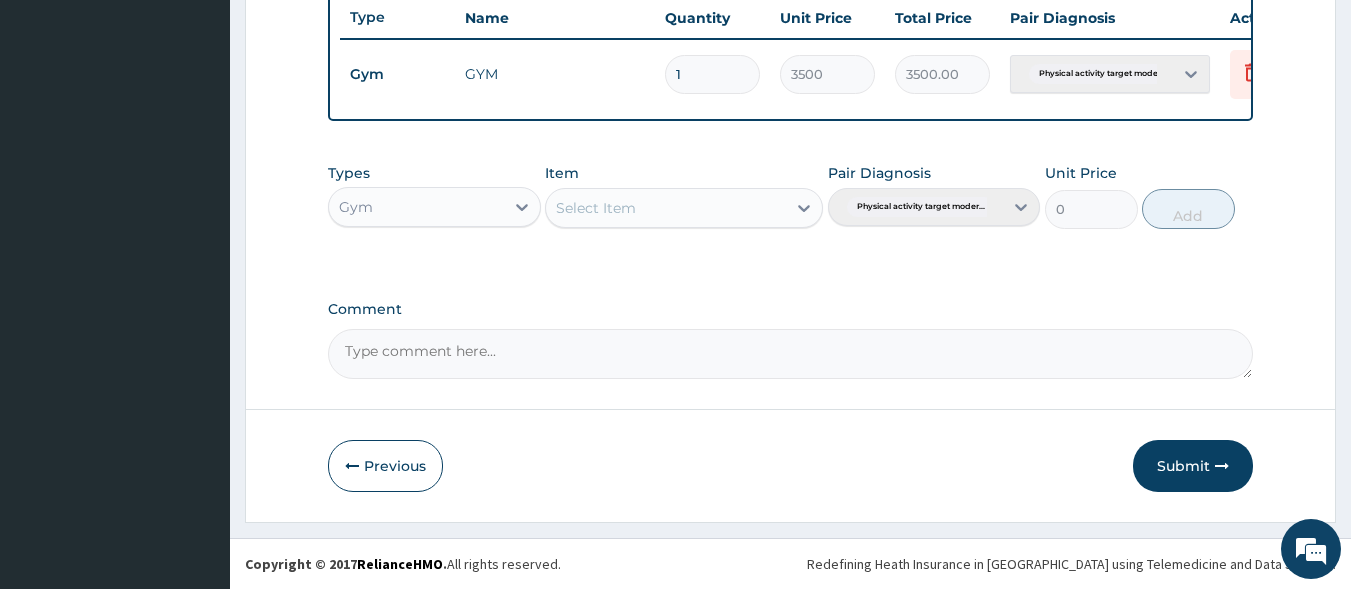 scroll, scrollTop: 773, scrollLeft: 0, axis: vertical 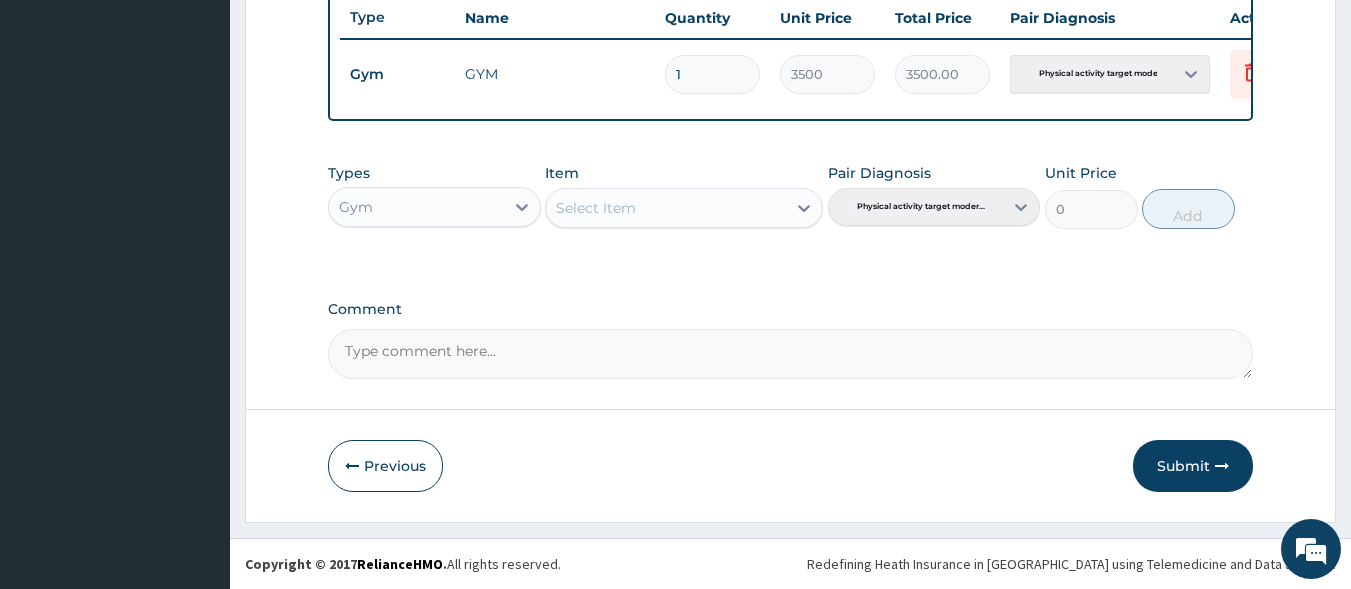 drag, startPoint x: 1204, startPoint y: 461, endPoint x: 964, endPoint y: 440, distance: 240.91699 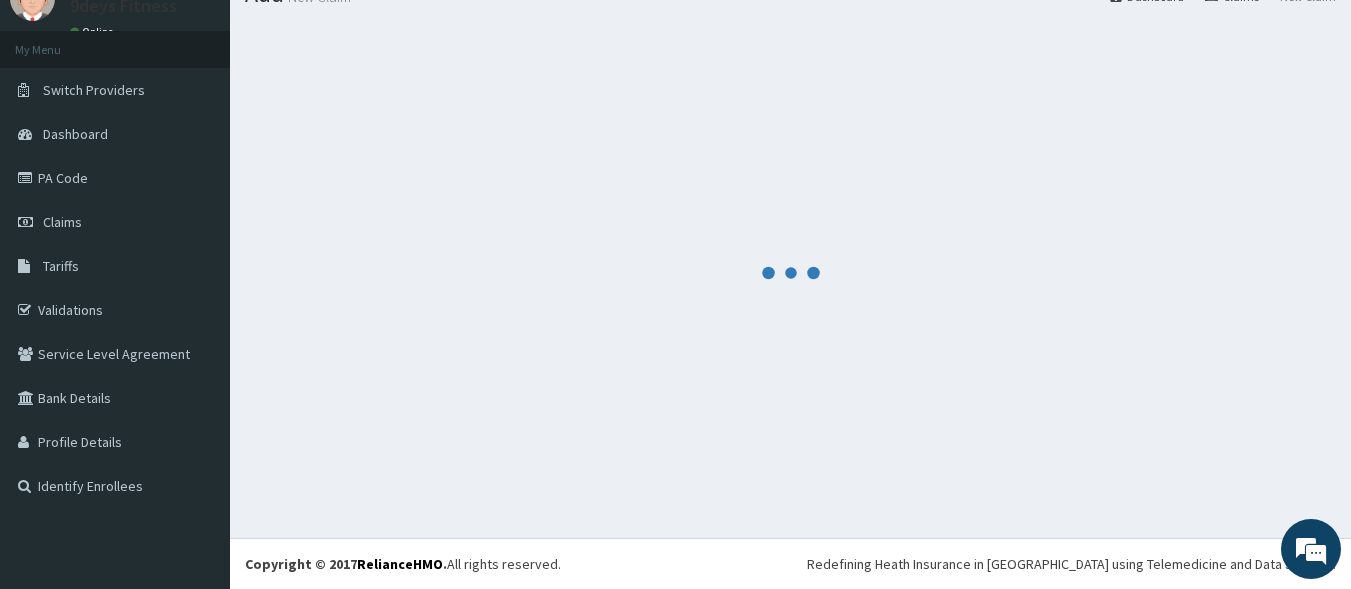 scroll, scrollTop: 773, scrollLeft: 0, axis: vertical 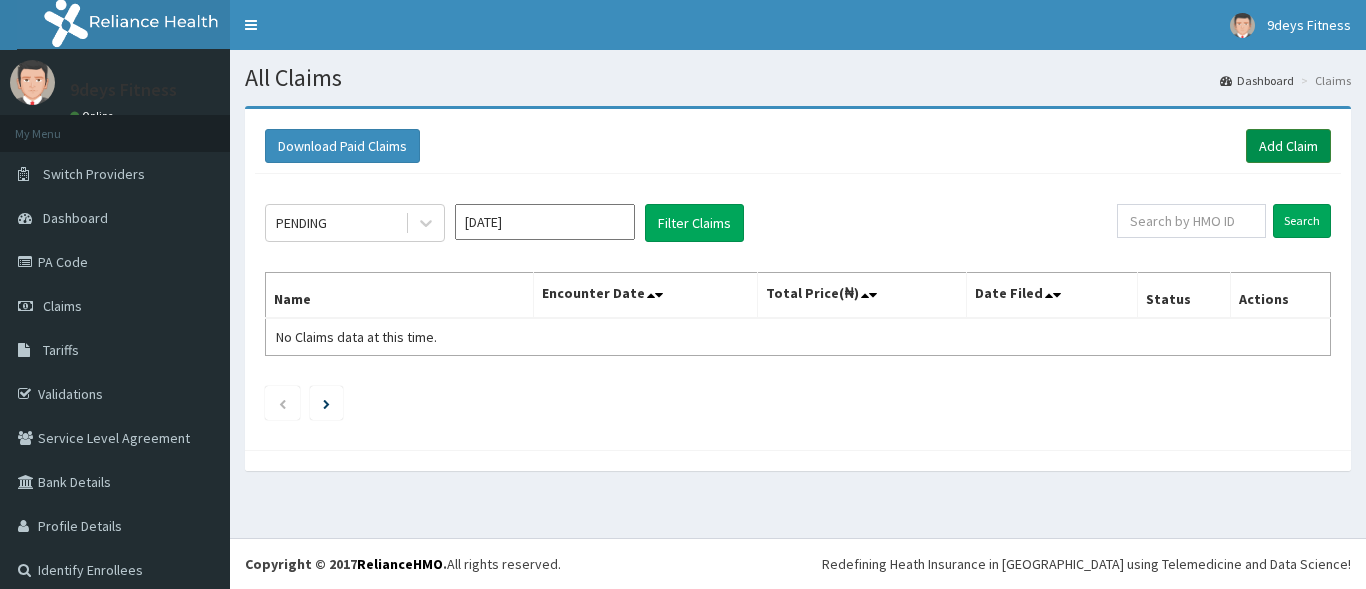 click on "Add Claim" at bounding box center [1288, 146] 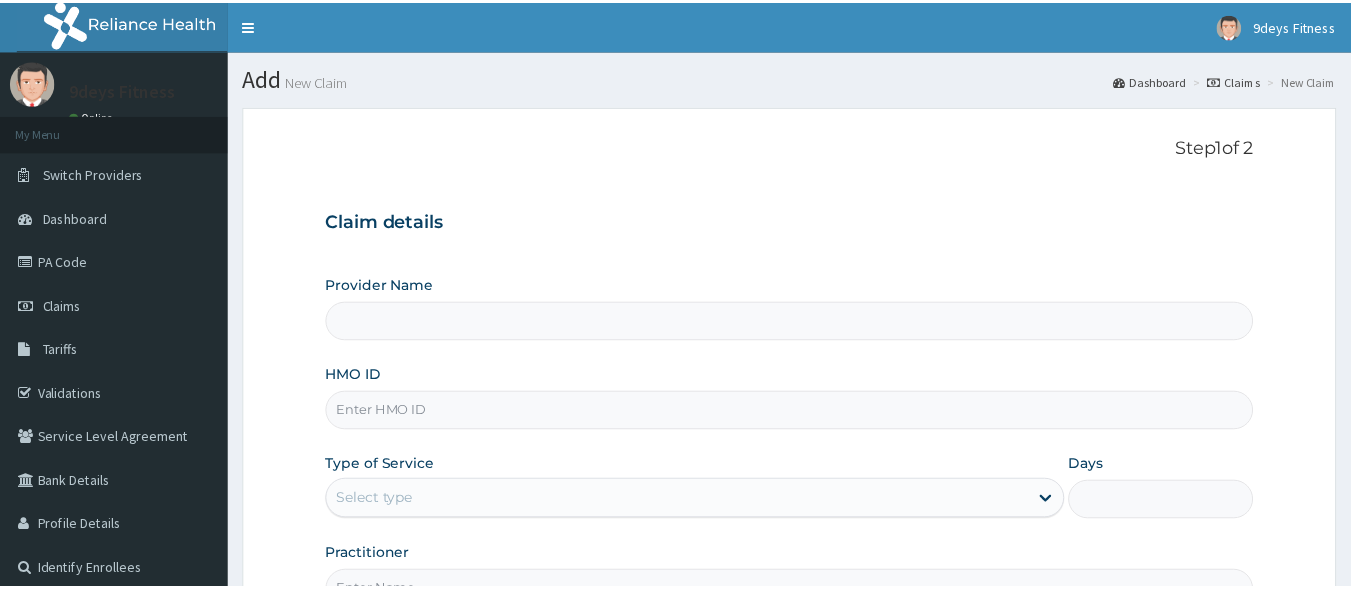 scroll, scrollTop: 0, scrollLeft: 0, axis: both 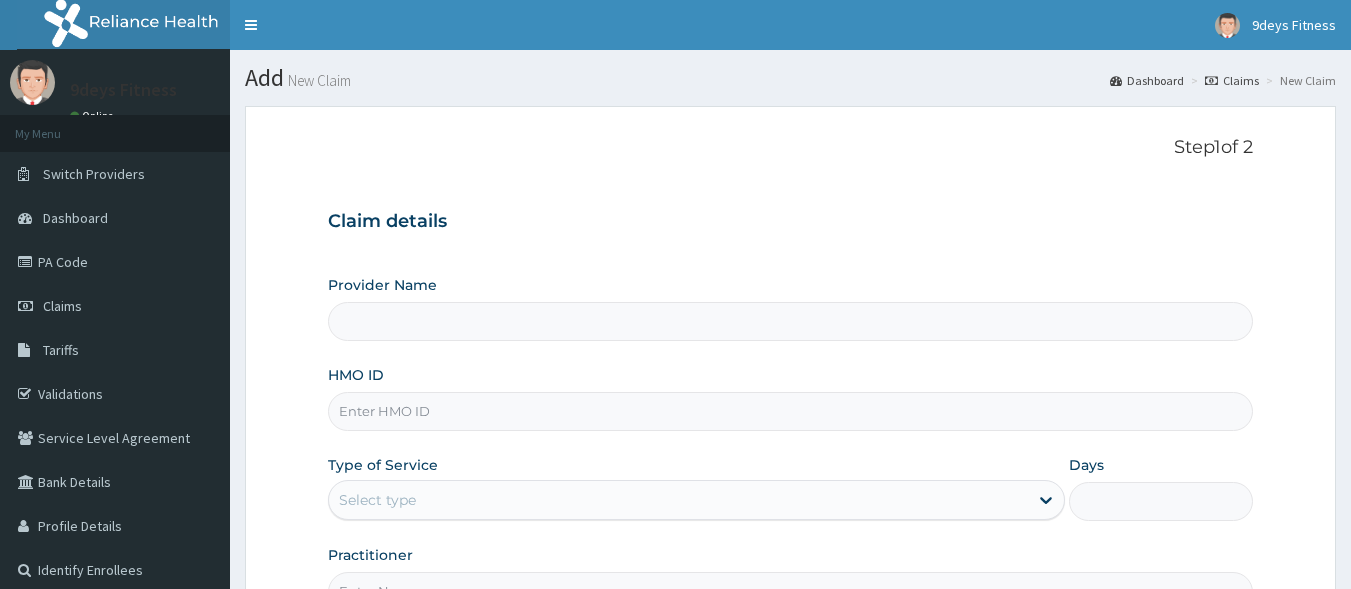 click on "HMO ID" at bounding box center (791, 411) 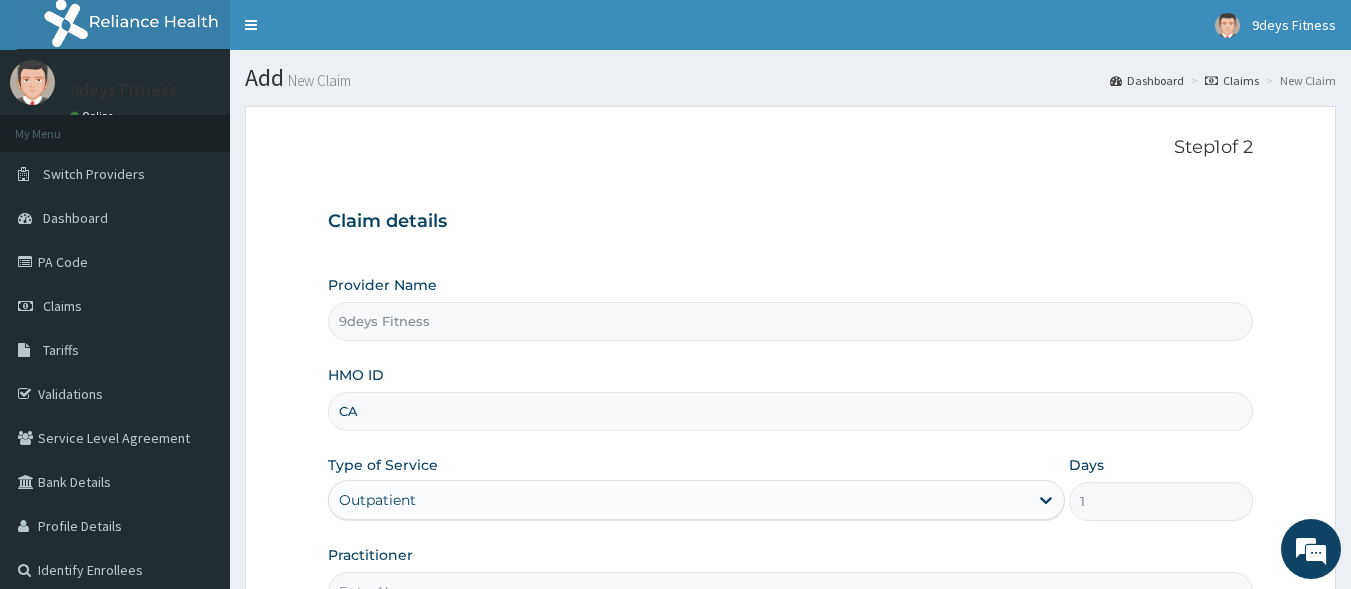 type on "cam/10187/a" 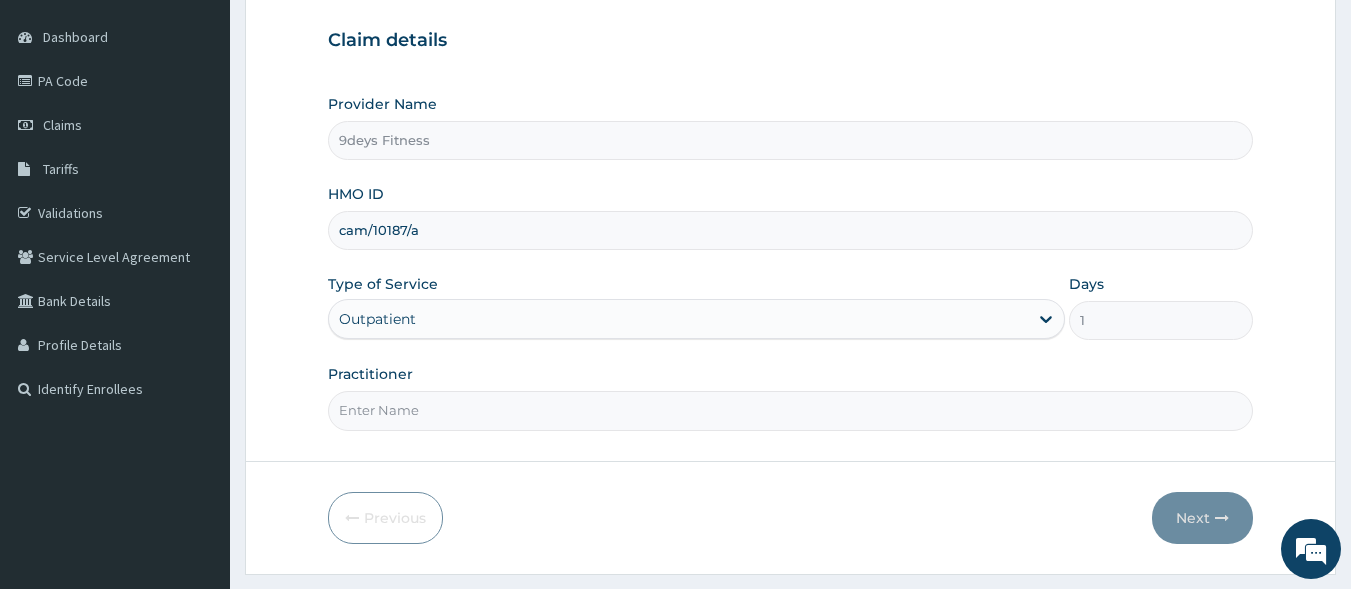 scroll, scrollTop: 233, scrollLeft: 0, axis: vertical 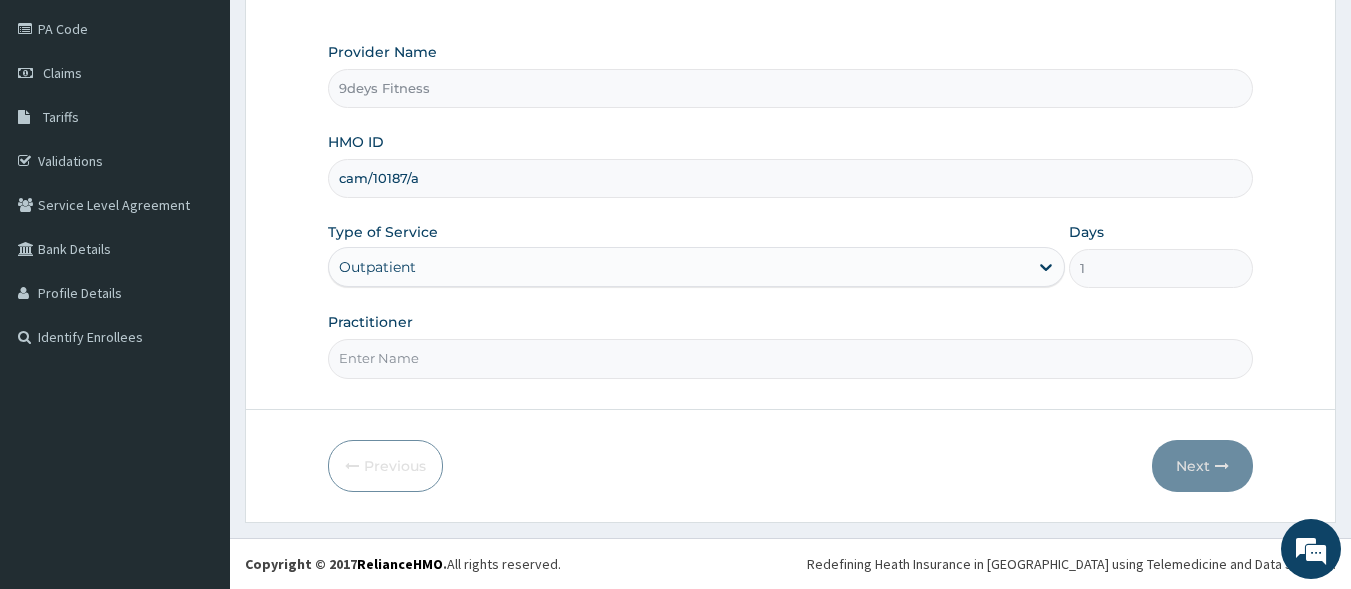 click on "Practitioner" at bounding box center (791, 358) 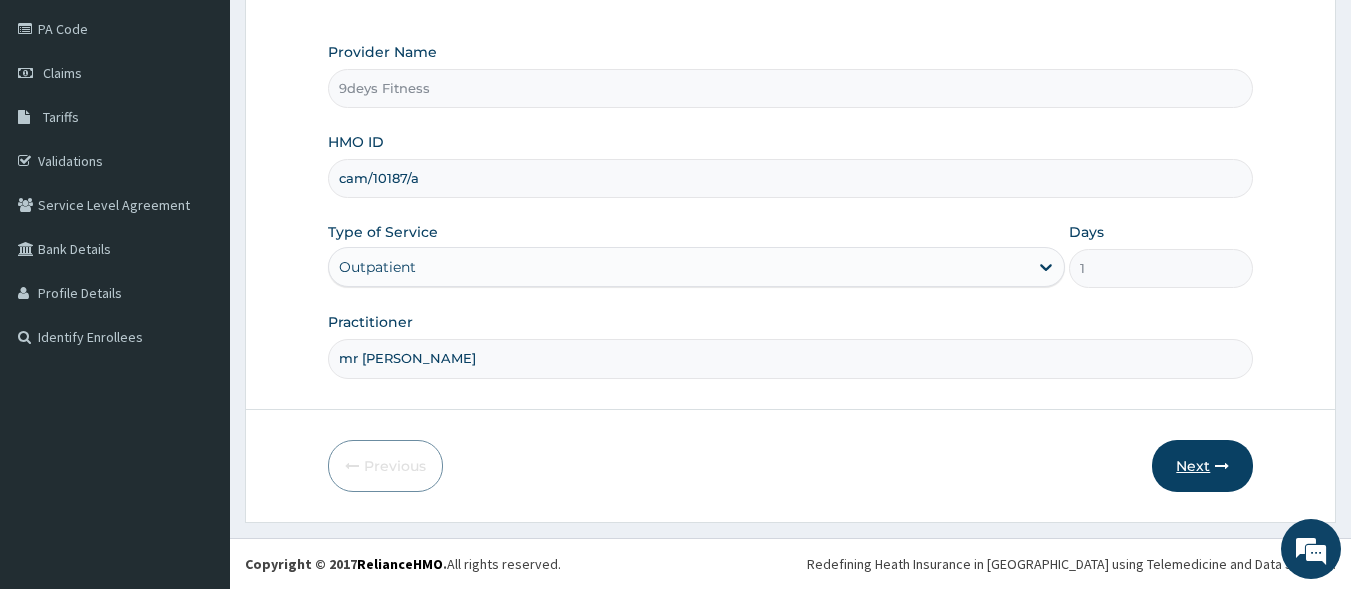 click on "Next" at bounding box center (1202, 466) 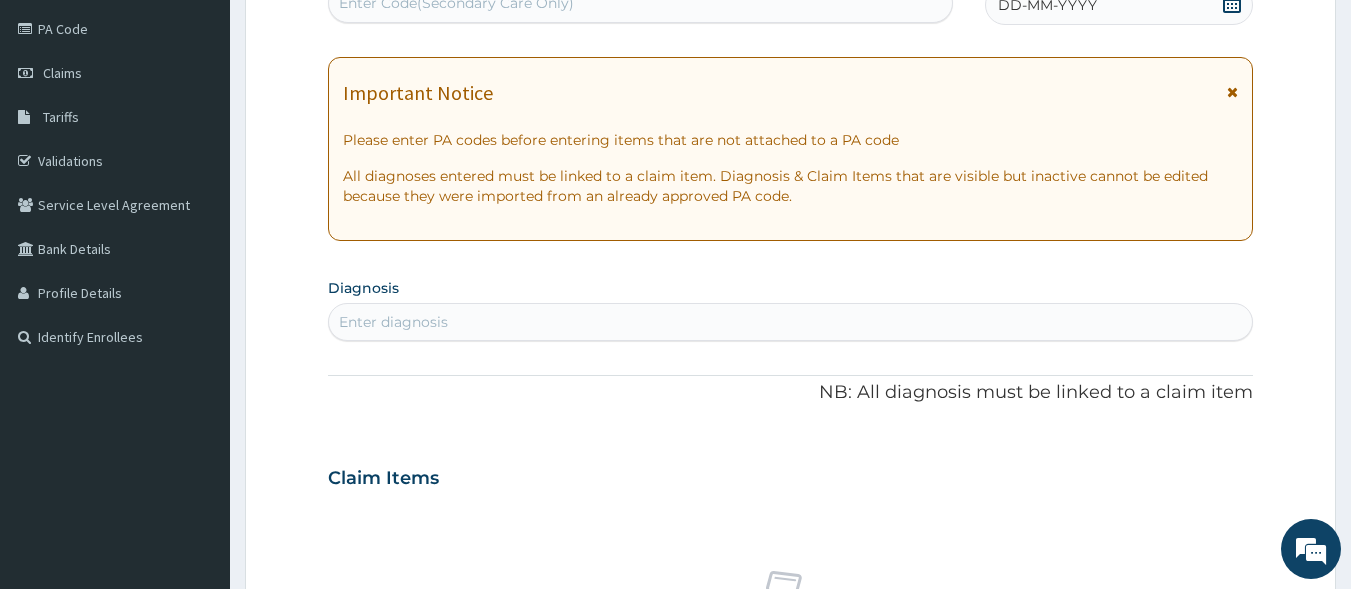 scroll, scrollTop: 226, scrollLeft: 0, axis: vertical 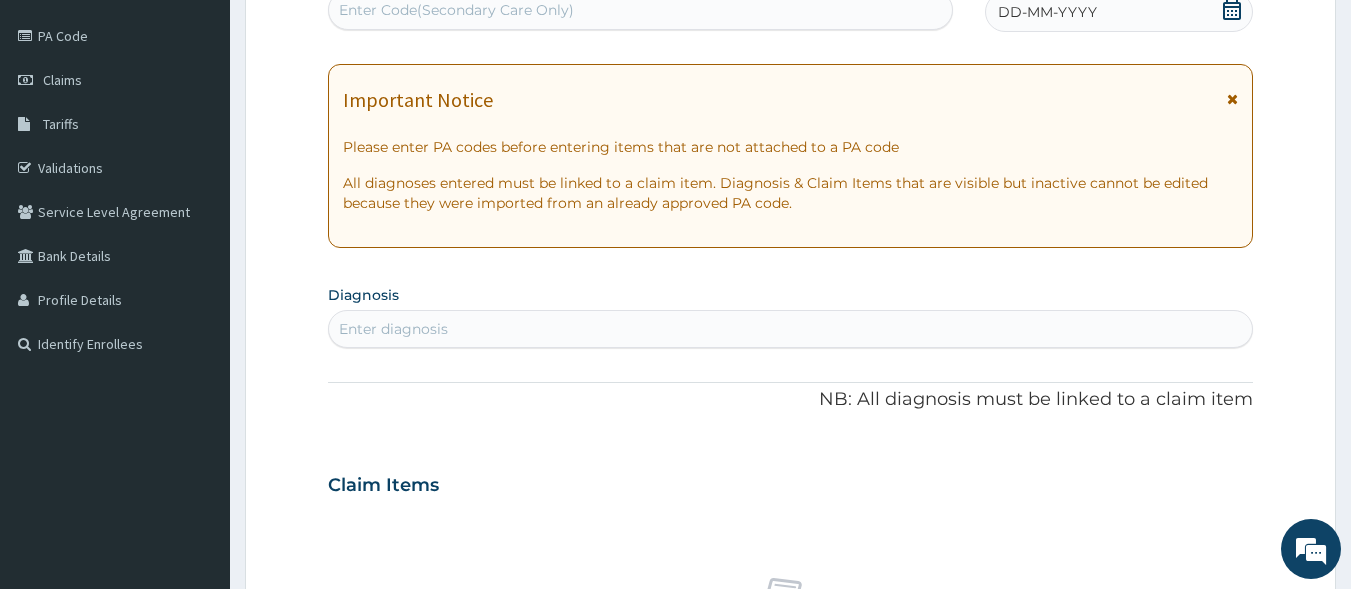 click on "Enter Code(Secondary Care Only)" at bounding box center (641, 10) 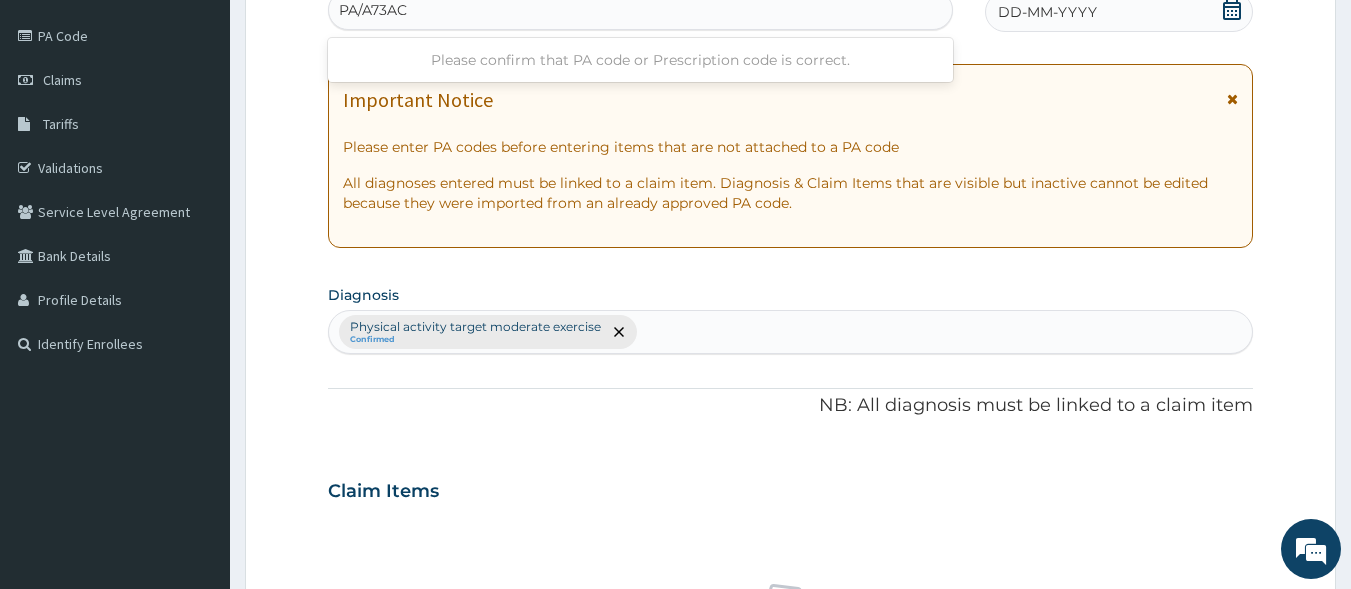 type on "PA/A73ACB" 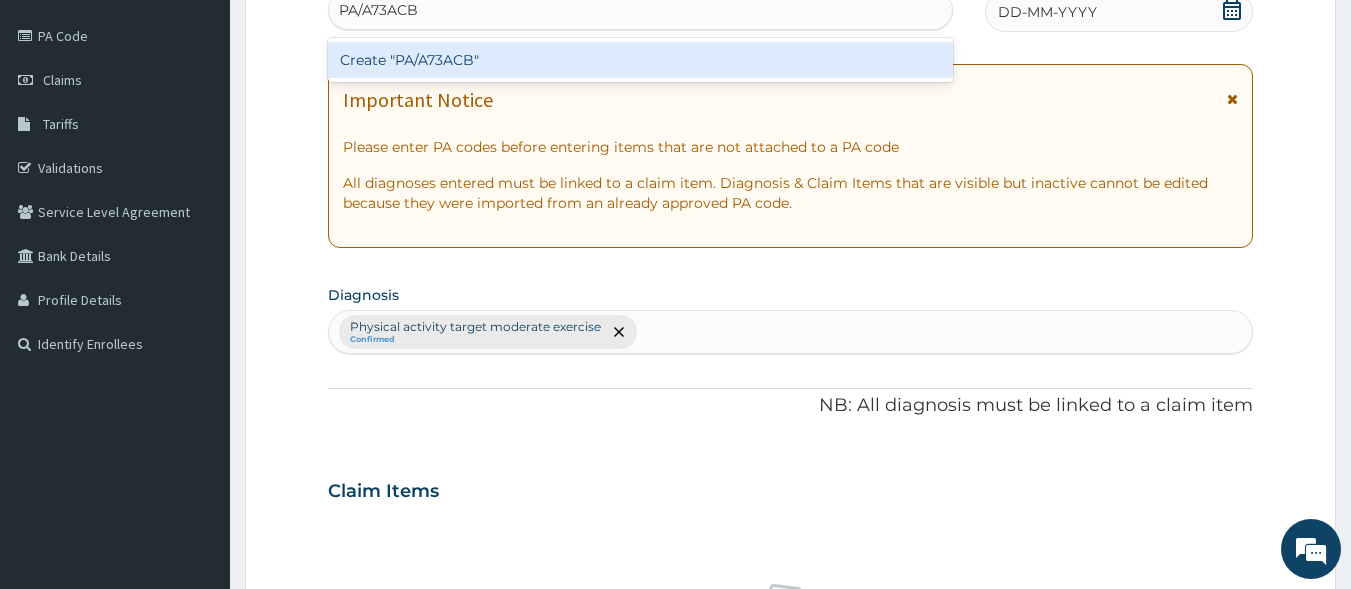 type 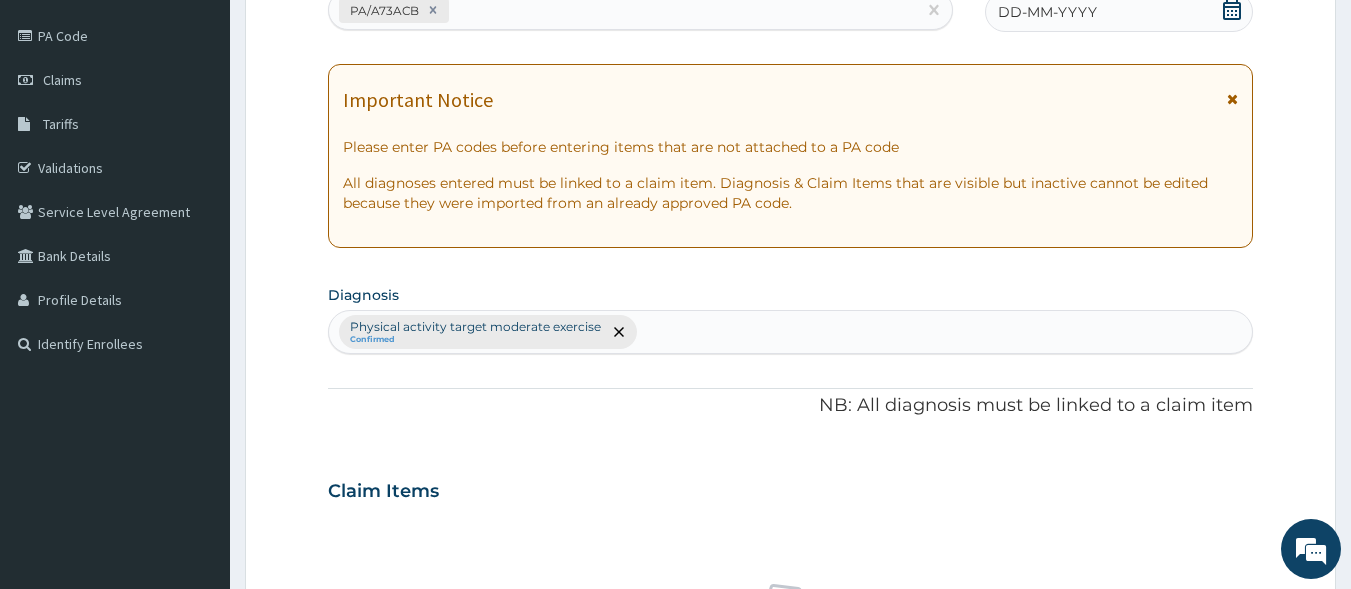 click 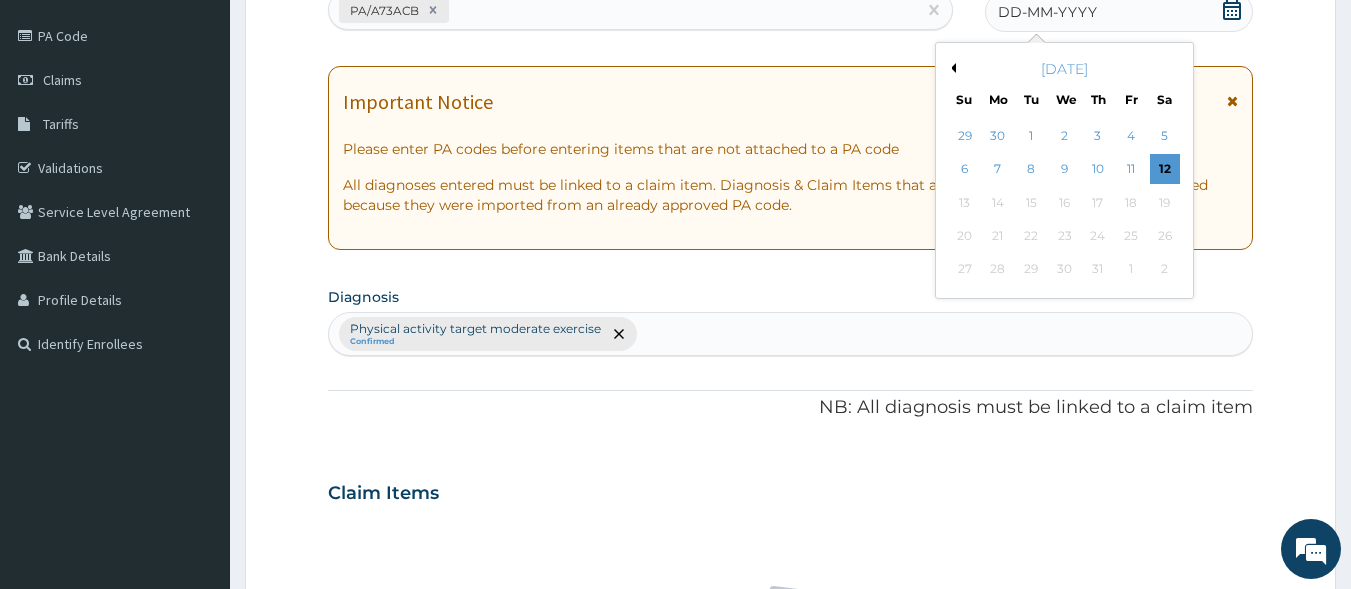 click on "July 2025" at bounding box center (1064, 69) 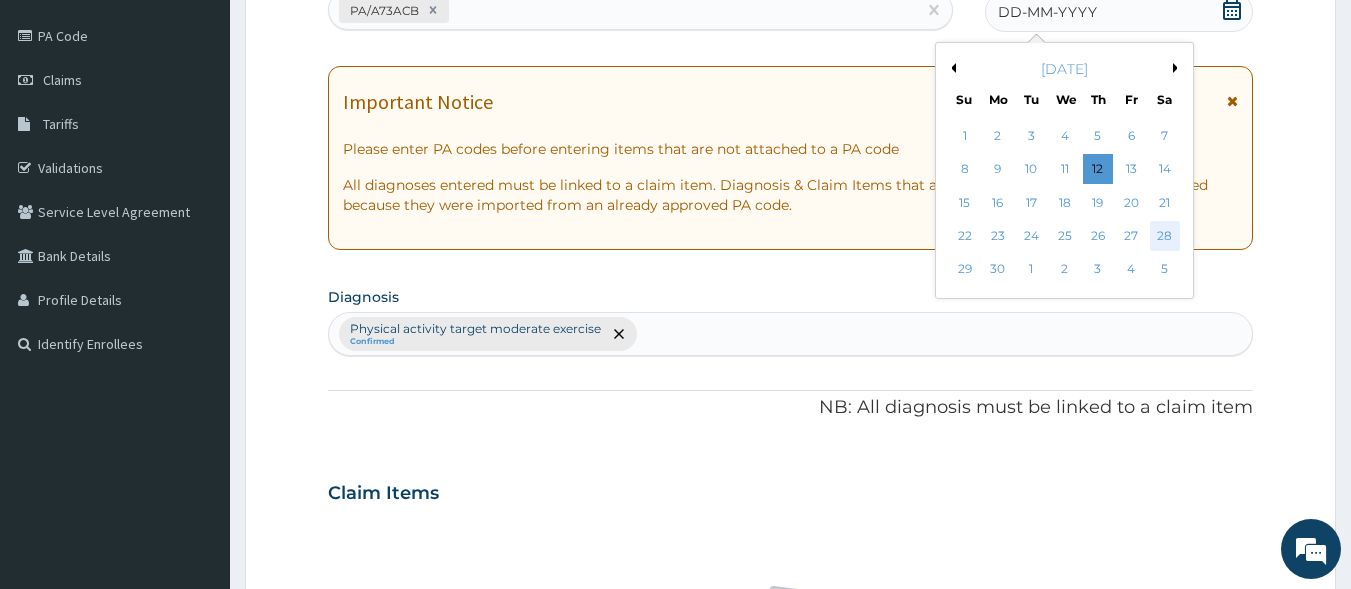 click on "28" at bounding box center (1165, 236) 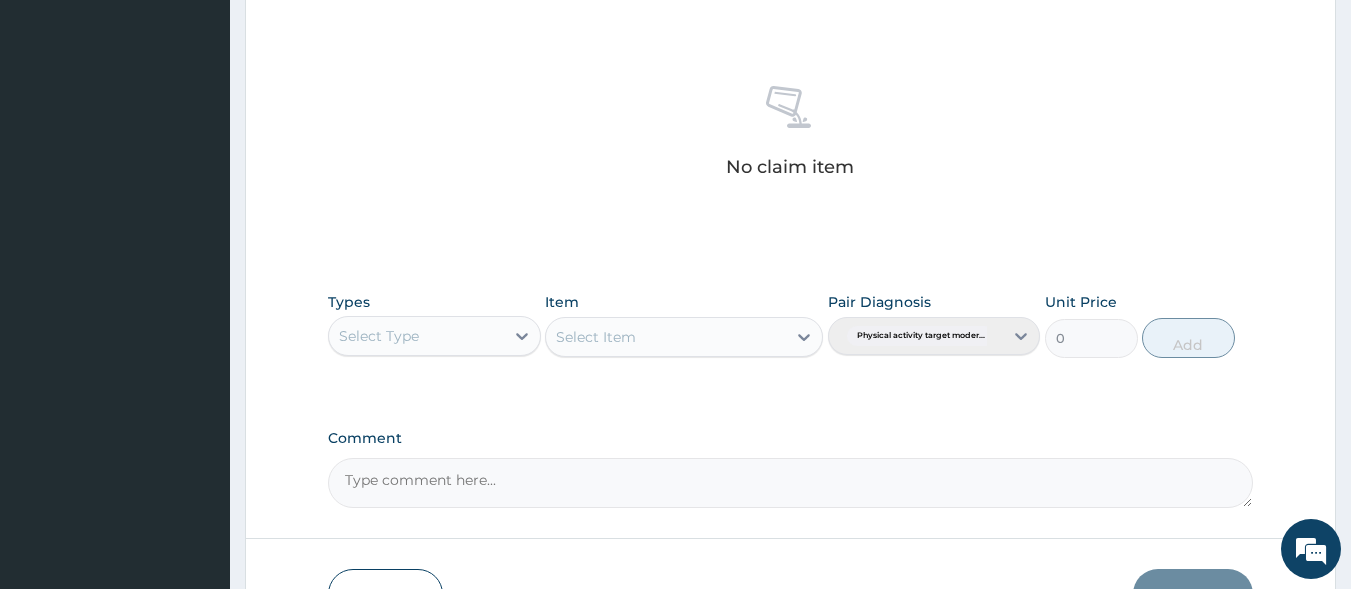 scroll, scrollTop: 726, scrollLeft: 0, axis: vertical 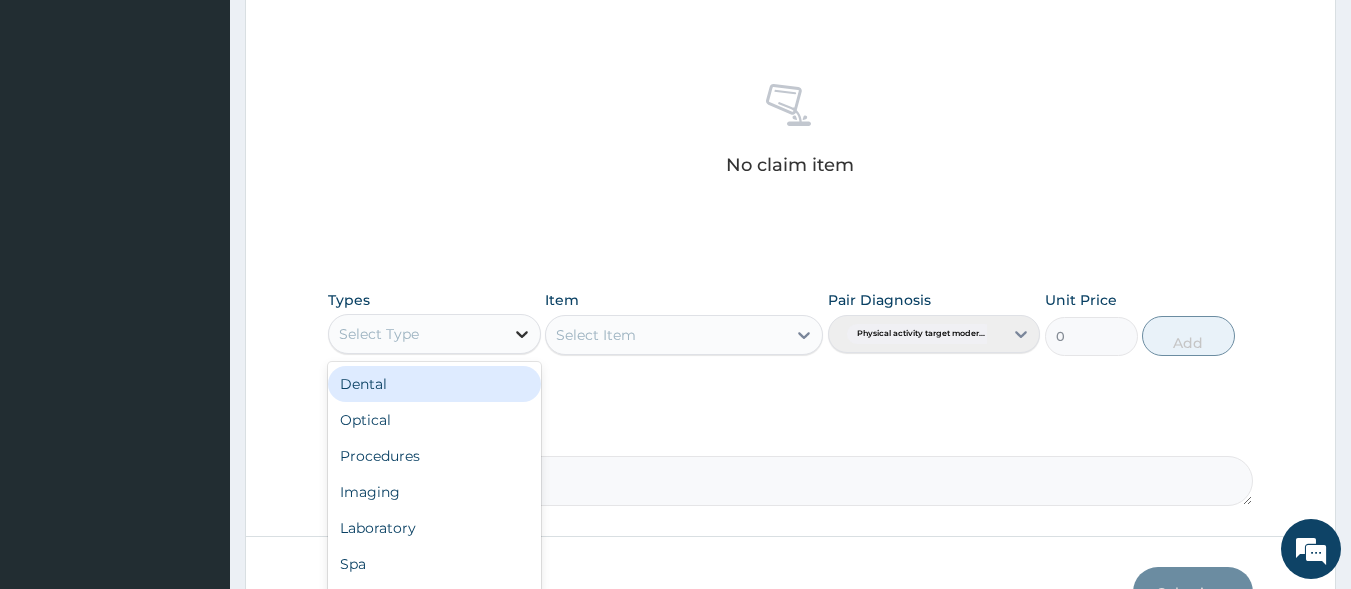 click at bounding box center (522, 334) 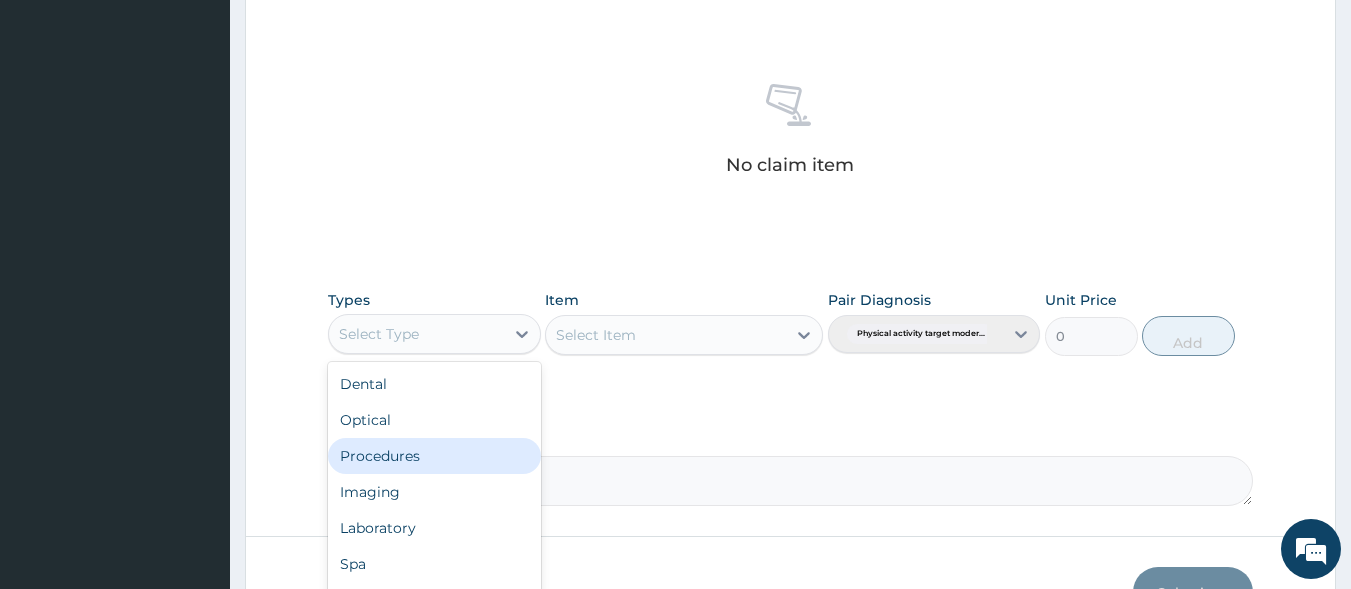 scroll, scrollTop: 68, scrollLeft: 0, axis: vertical 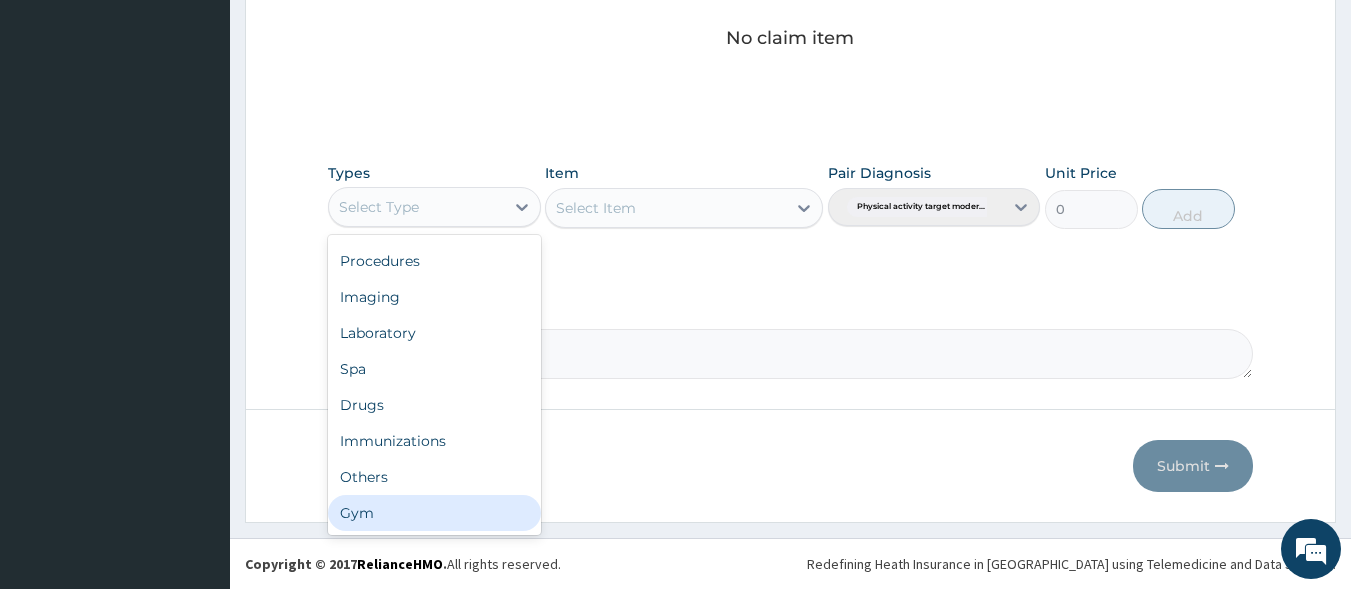 click on "Gym" at bounding box center (434, 513) 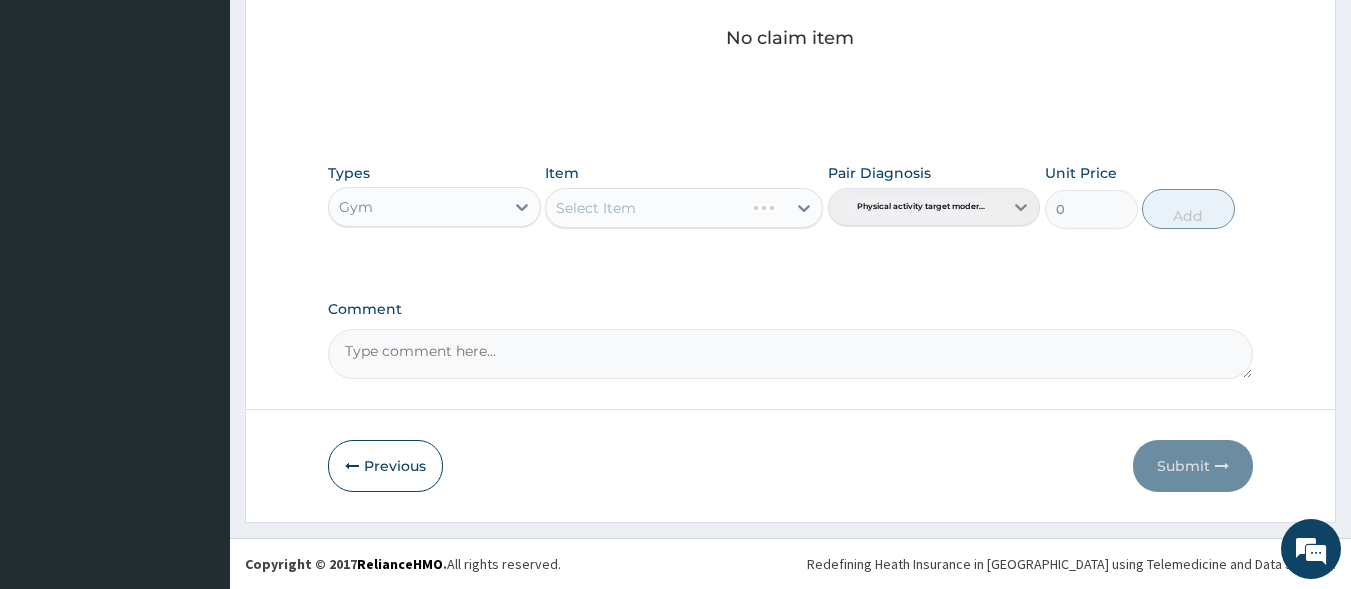 click on "Select Item" at bounding box center (684, 208) 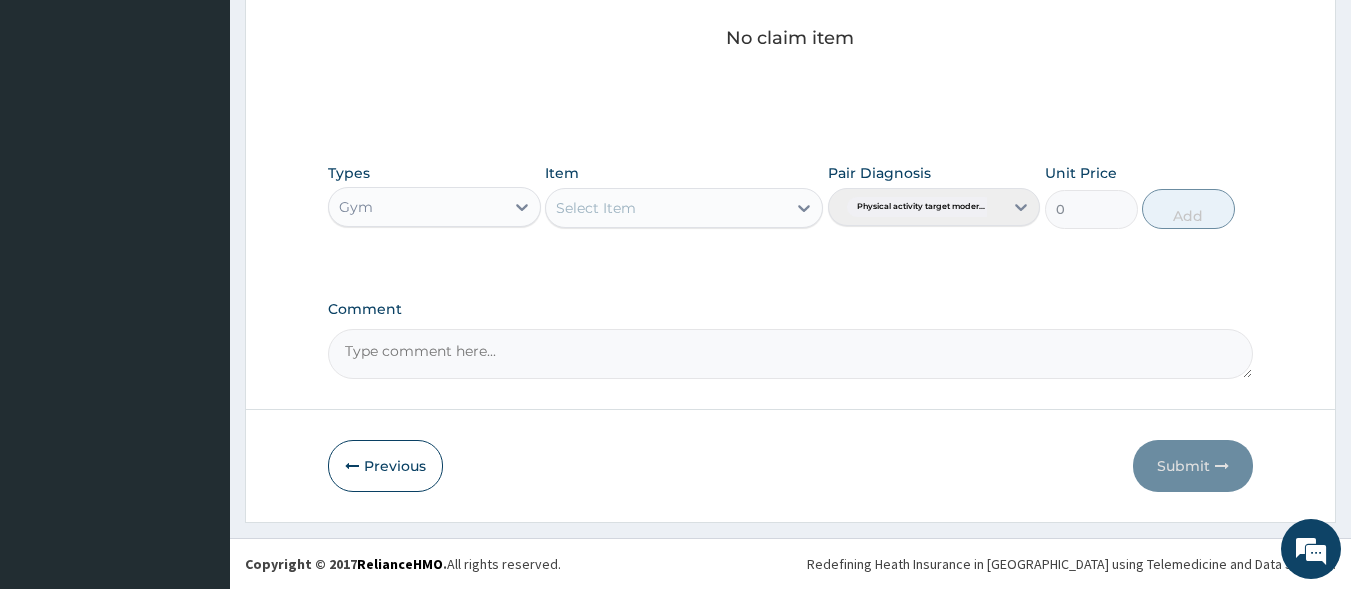 click 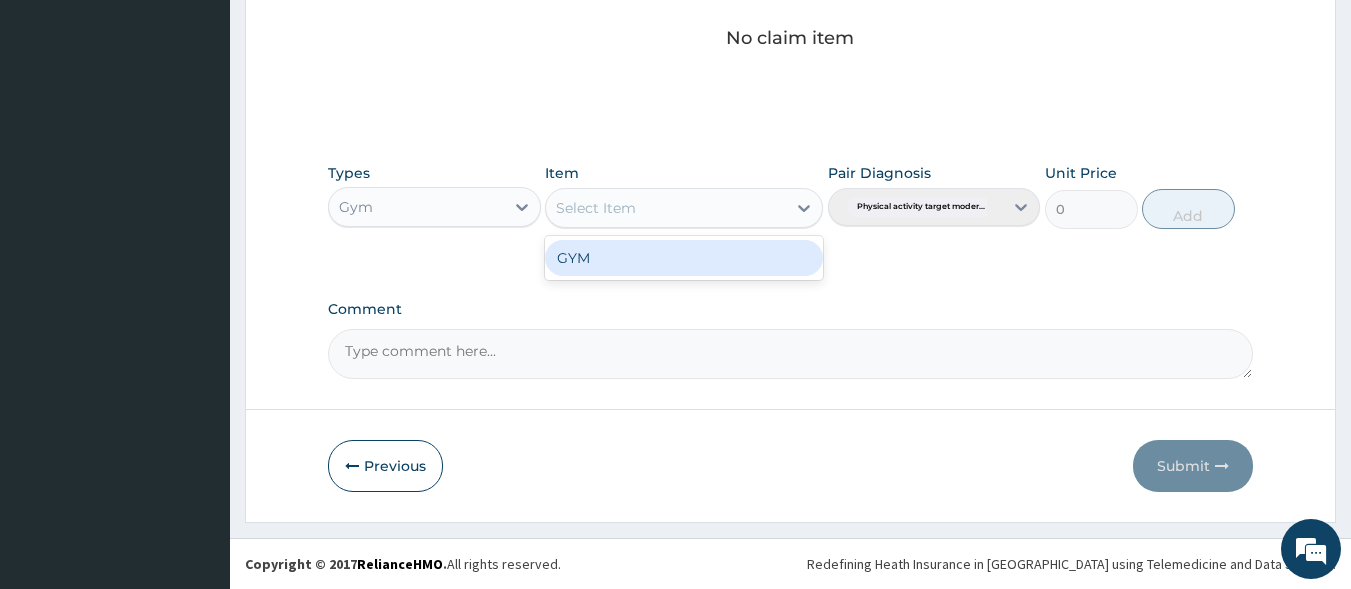 click on "GYM" at bounding box center [684, 258] 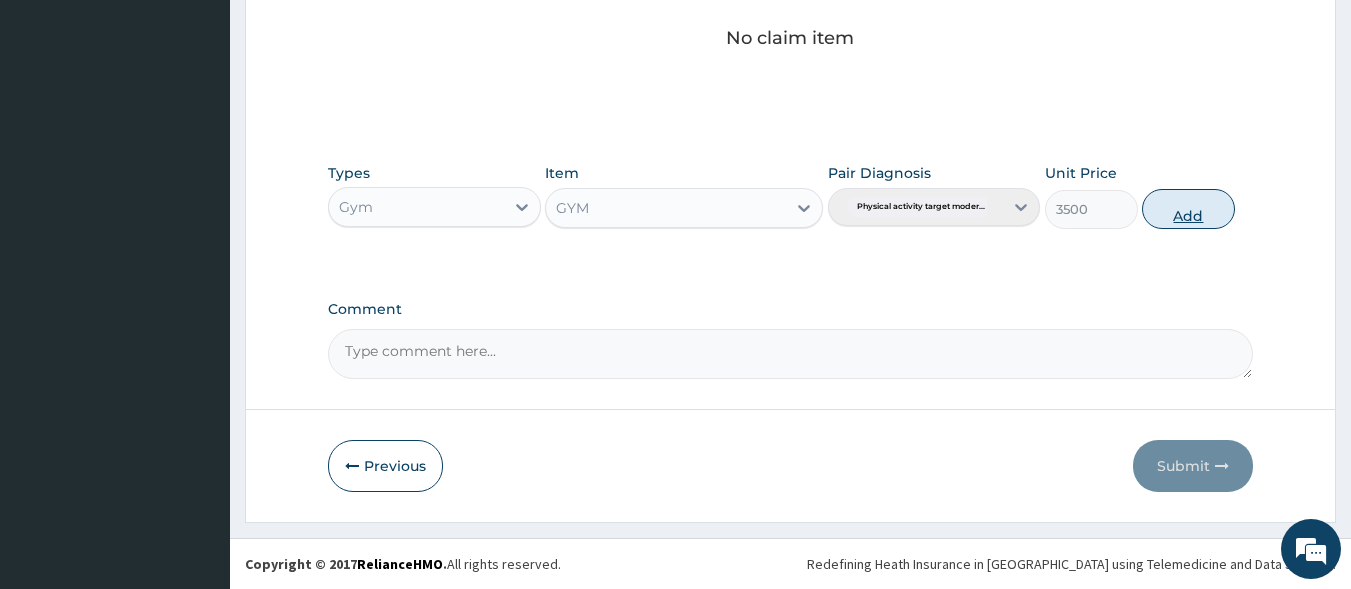click on "Add" at bounding box center (1188, 209) 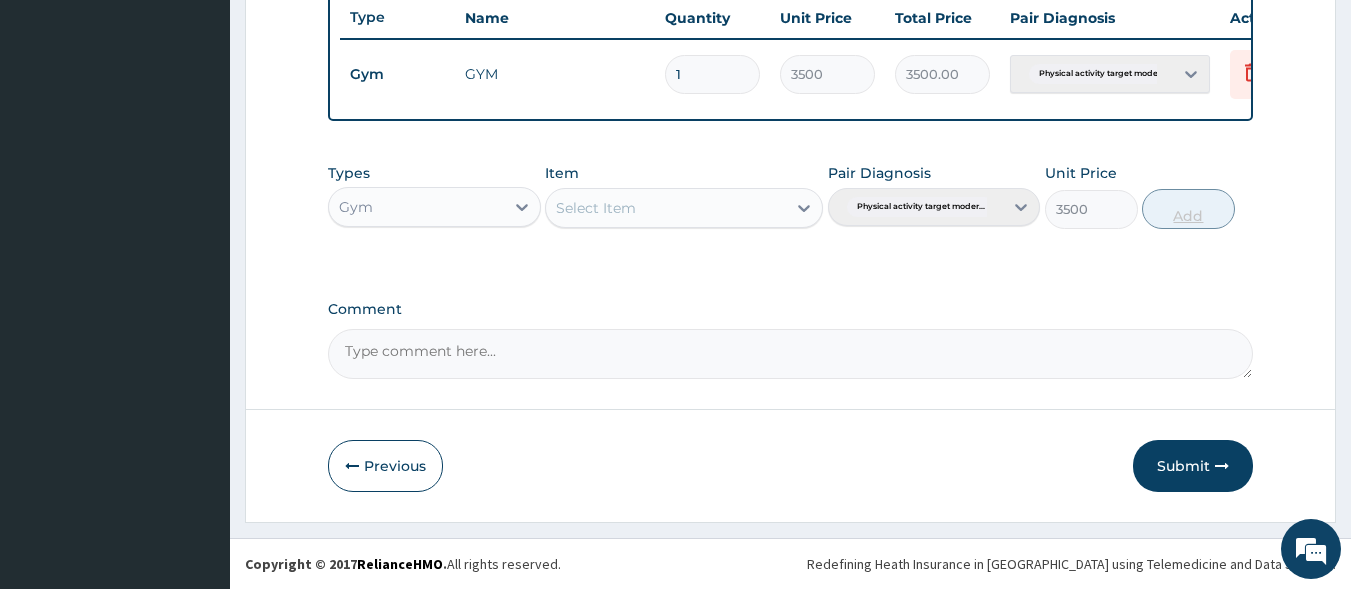 type on "0" 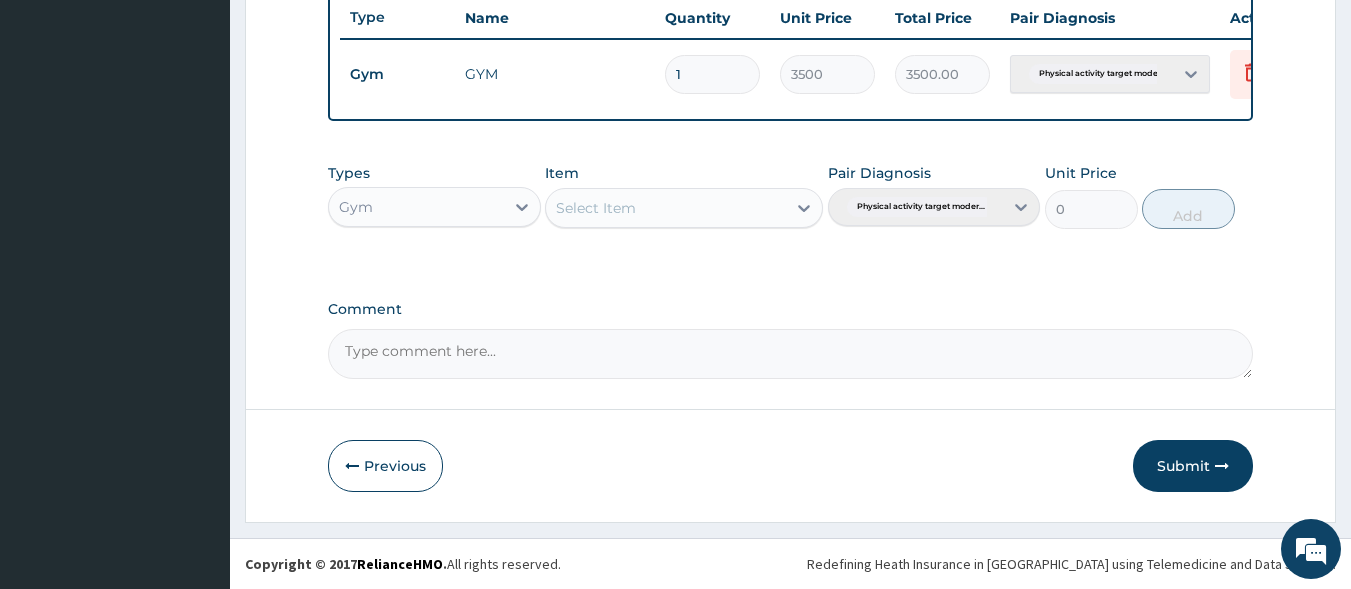 scroll, scrollTop: 773, scrollLeft: 0, axis: vertical 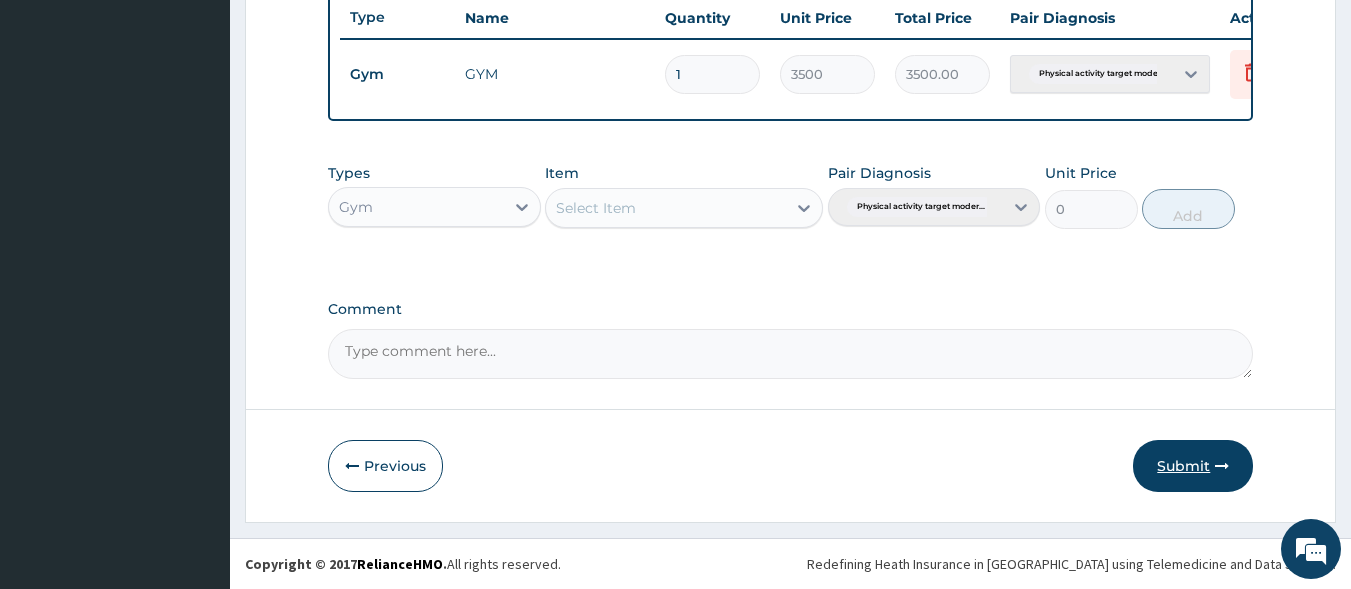 click on "Submit" at bounding box center [1193, 466] 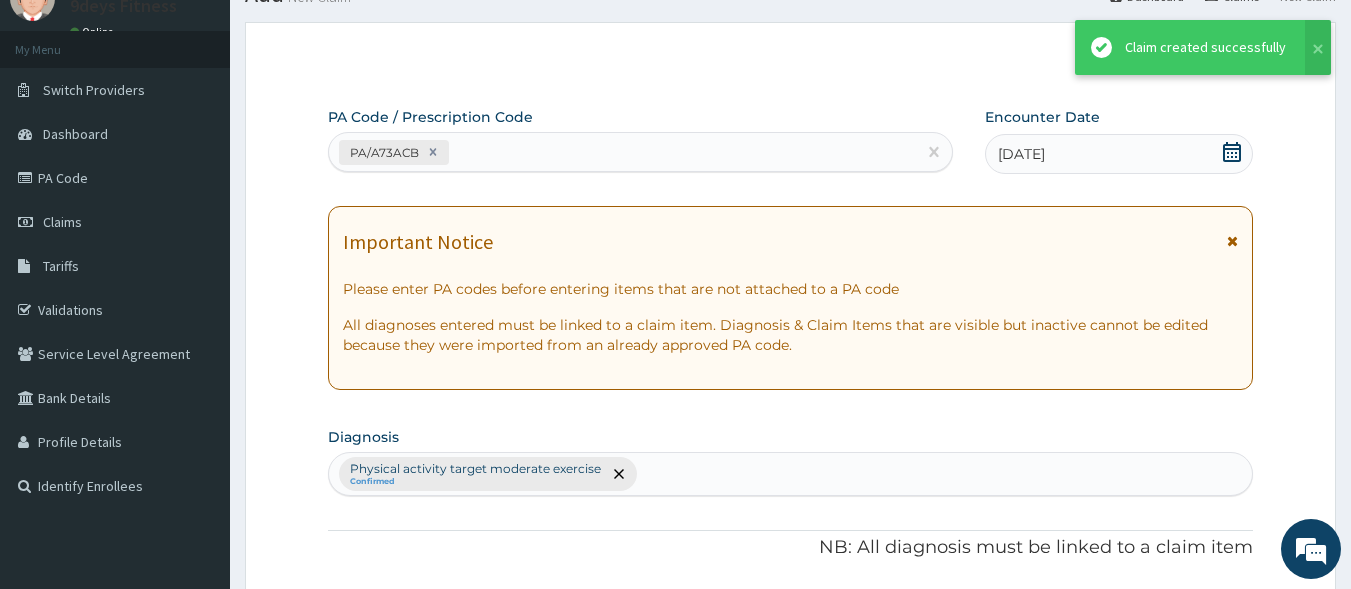 scroll, scrollTop: 773, scrollLeft: 0, axis: vertical 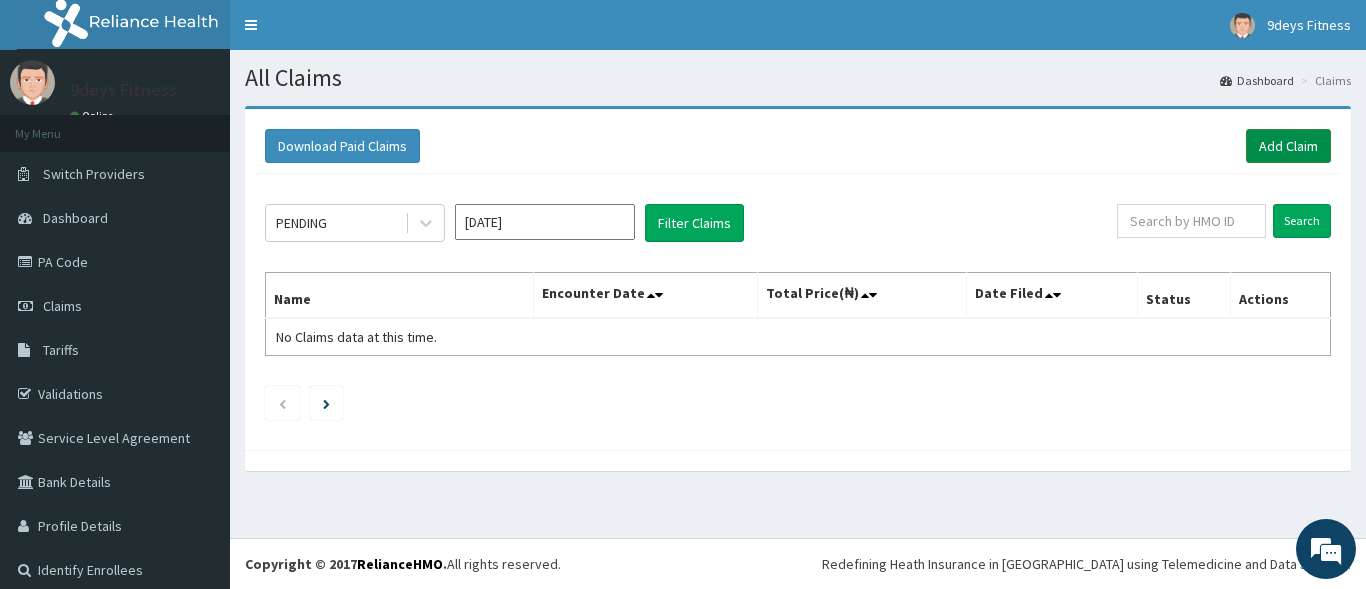 click on "Add Claim" at bounding box center [1288, 146] 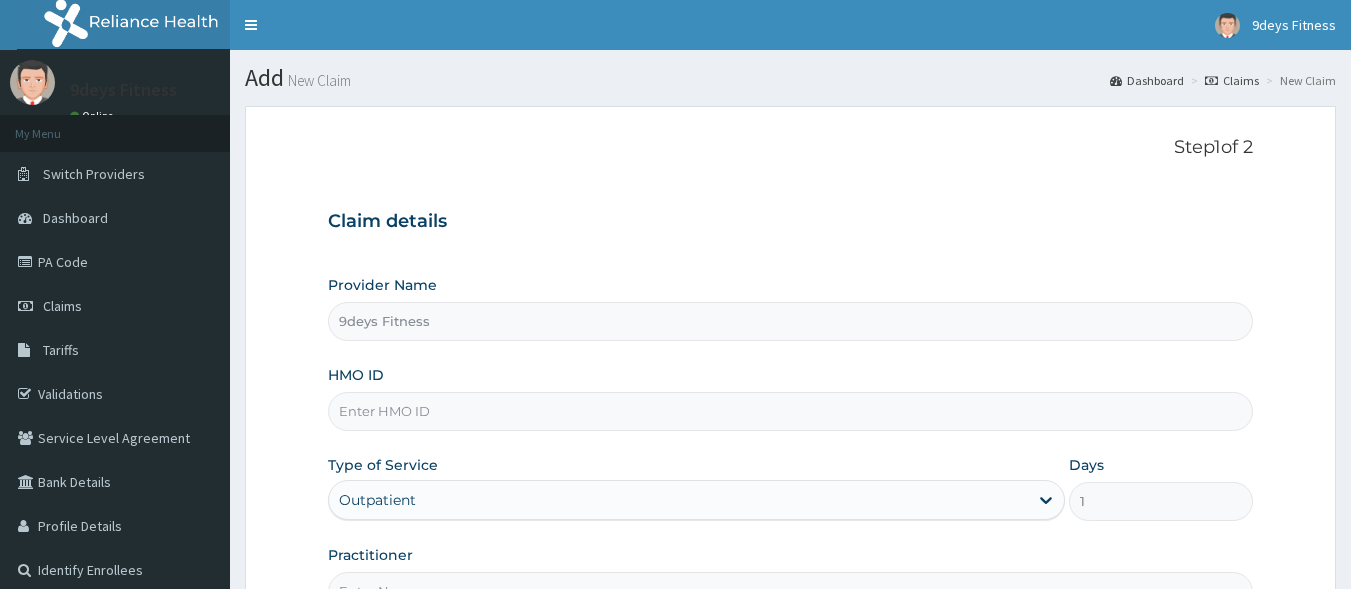 scroll, scrollTop: 0, scrollLeft: 0, axis: both 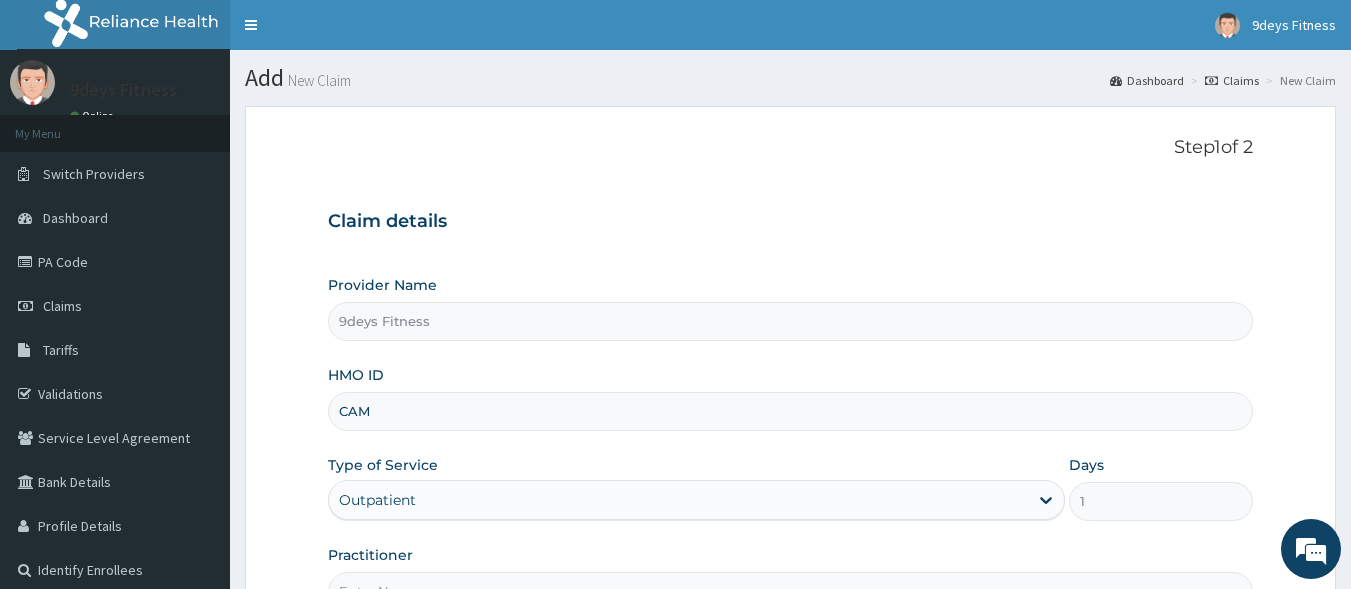 type on "cam/10187/a" 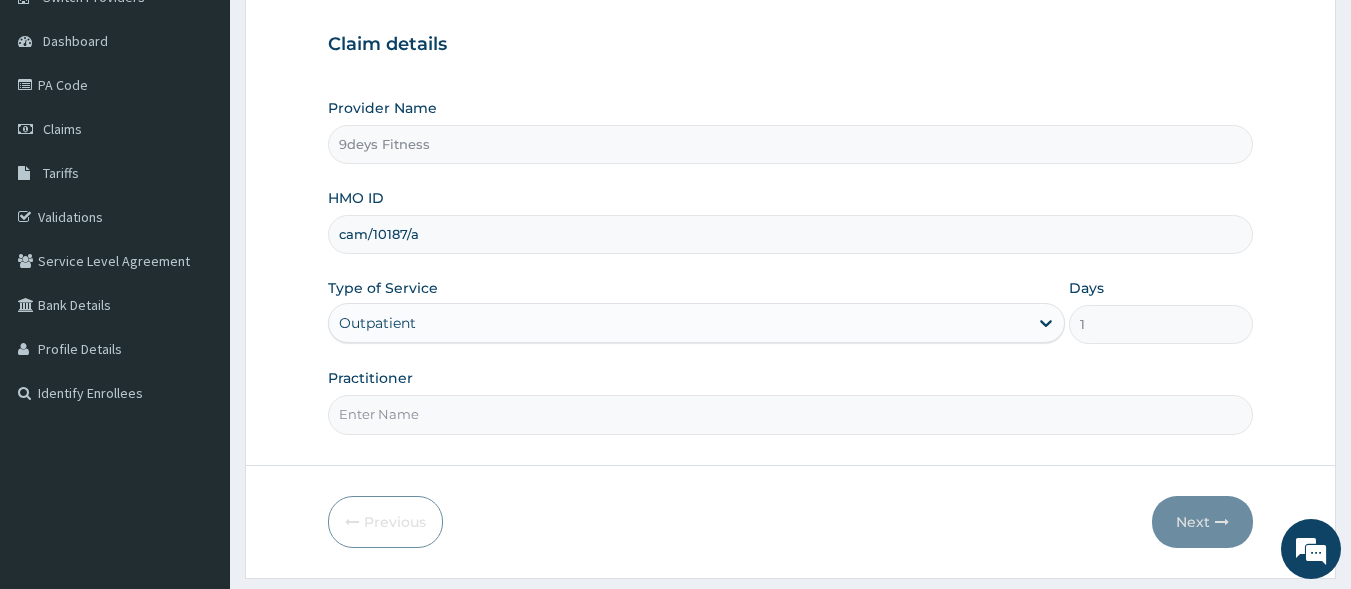 scroll, scrollTop: 233, scrollLeft: 0, axis: vertical 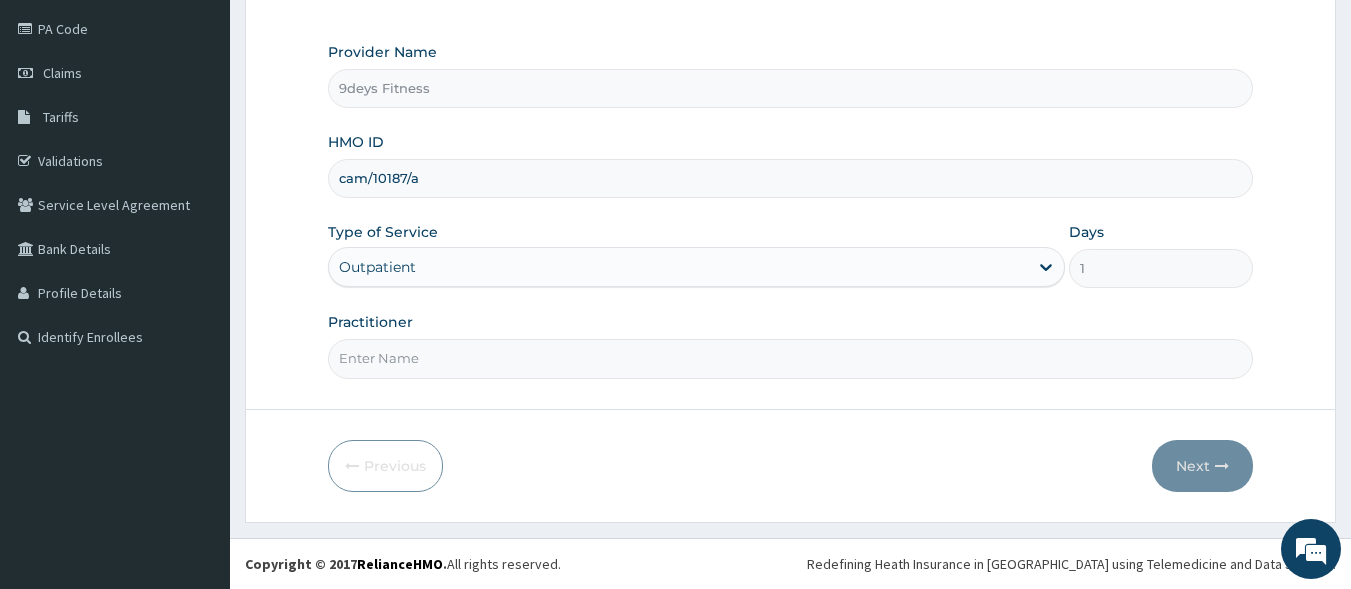 click on "Practitioner" at bounding box center (791, 358) 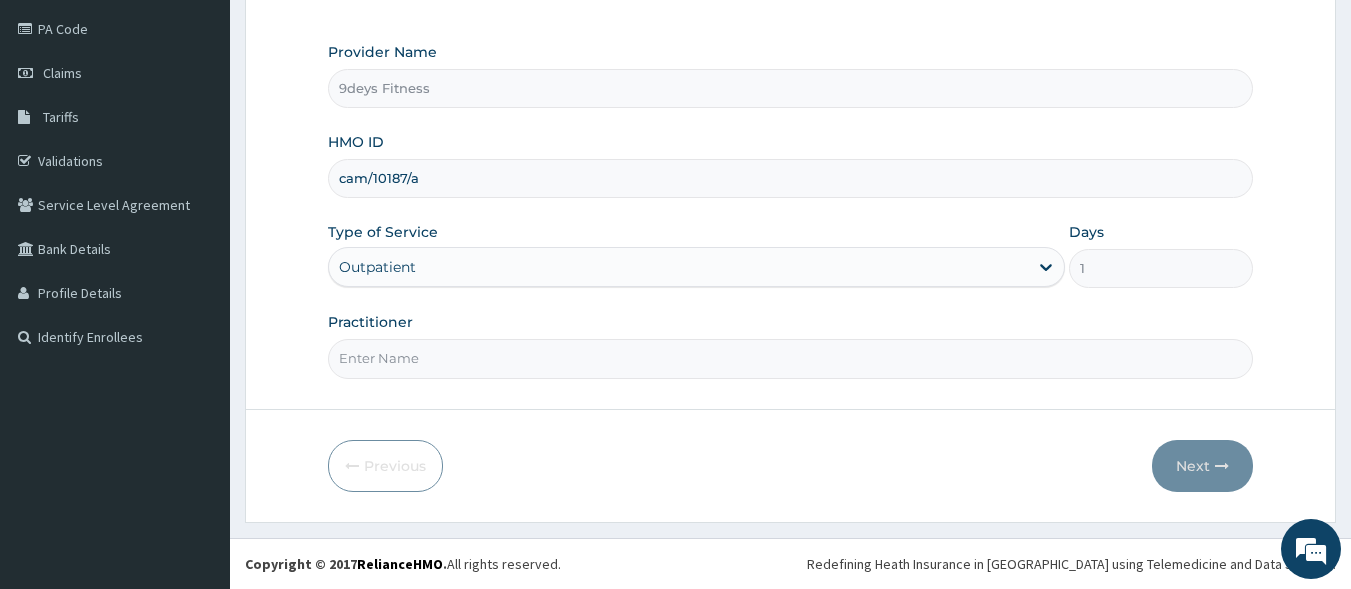type on "mr ninedeys" 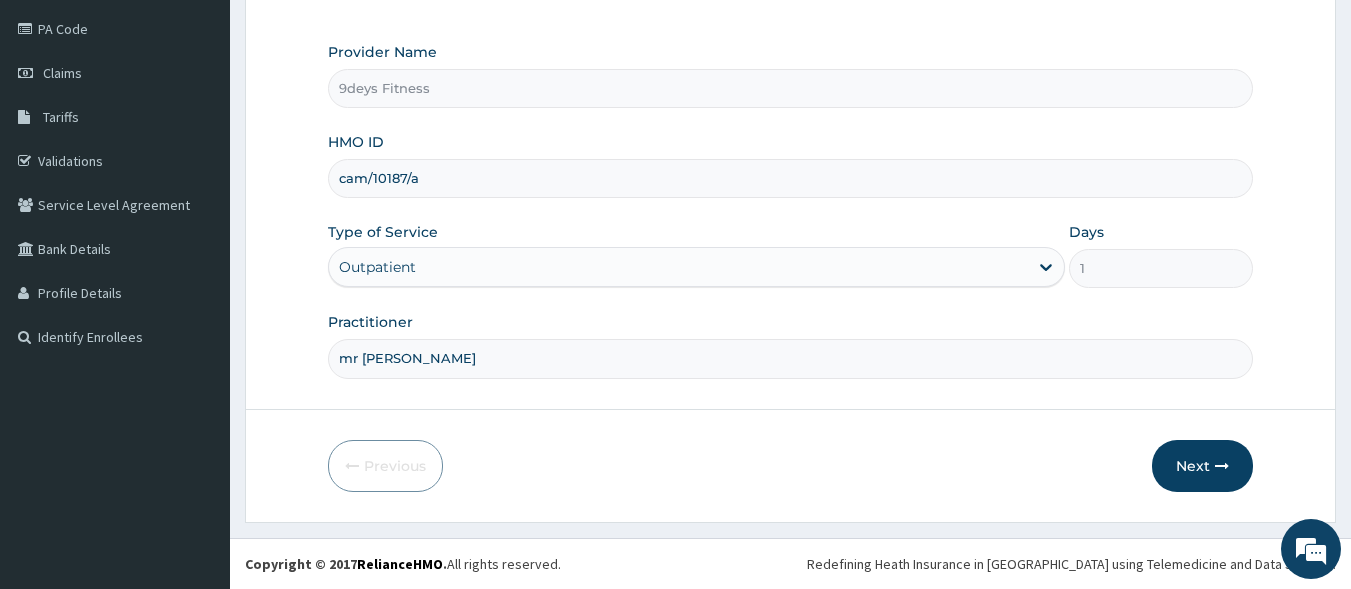 scroll, scrollTop: 0, scrollLeft: 0, axis: both 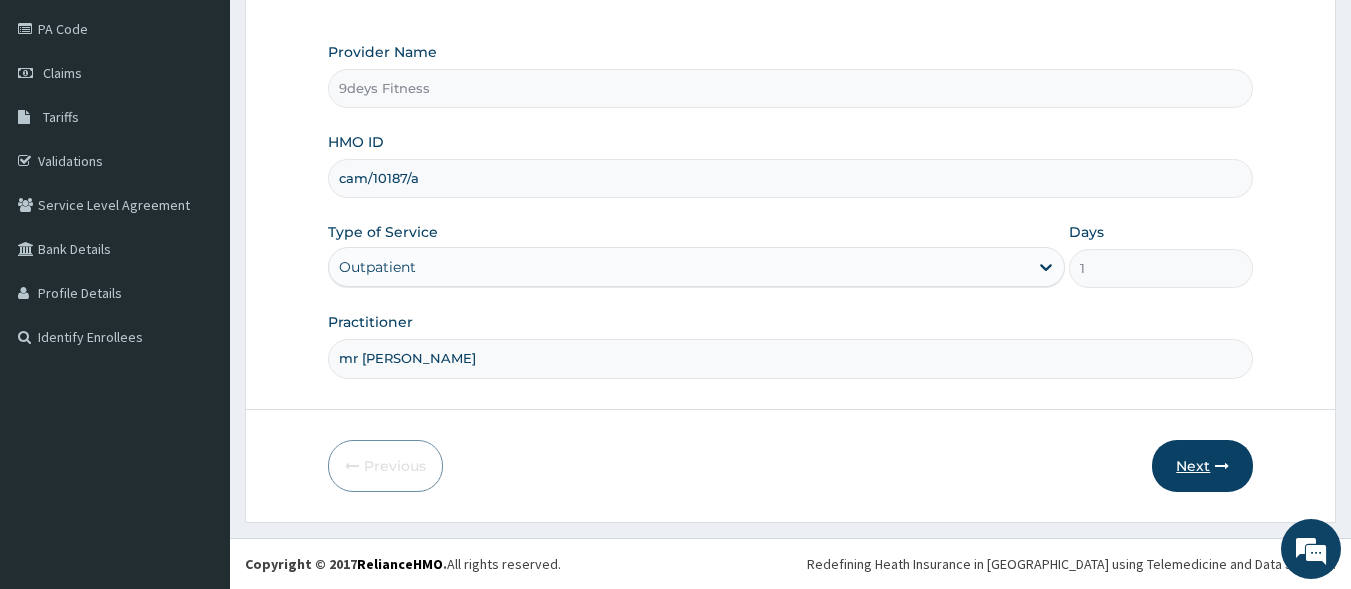 click on "Next" at bounding box center (1202, 466) 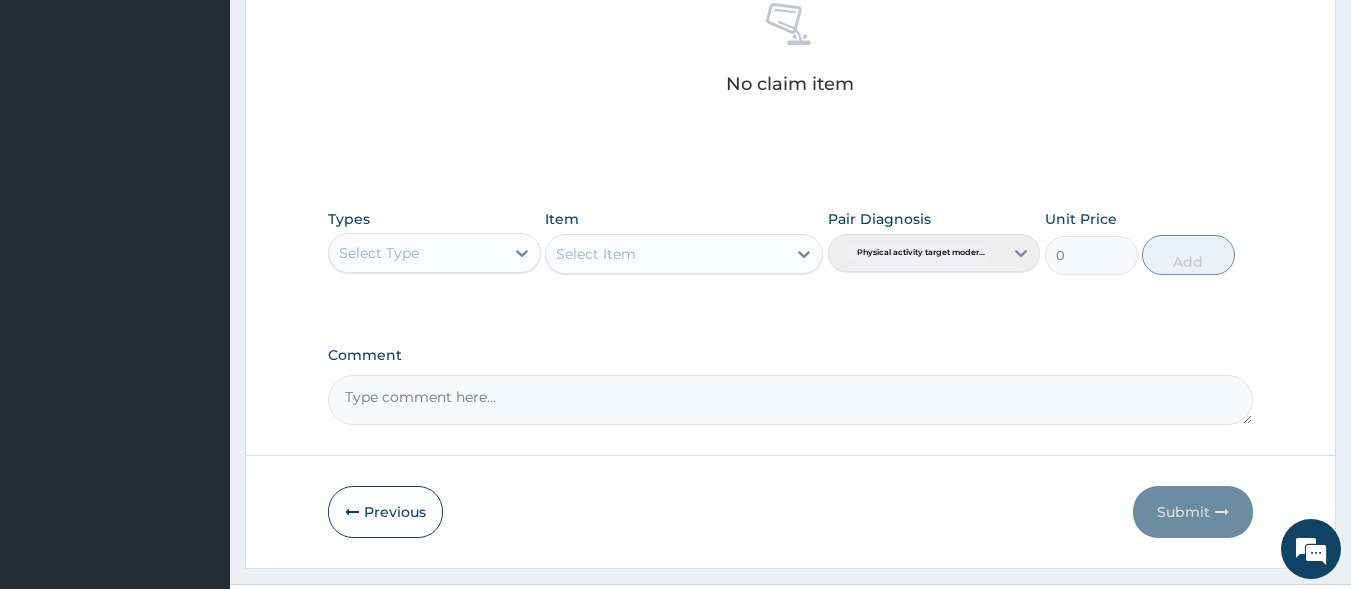 scroll, scrollTop: 833, scrollLeft: 0, axis: vertical 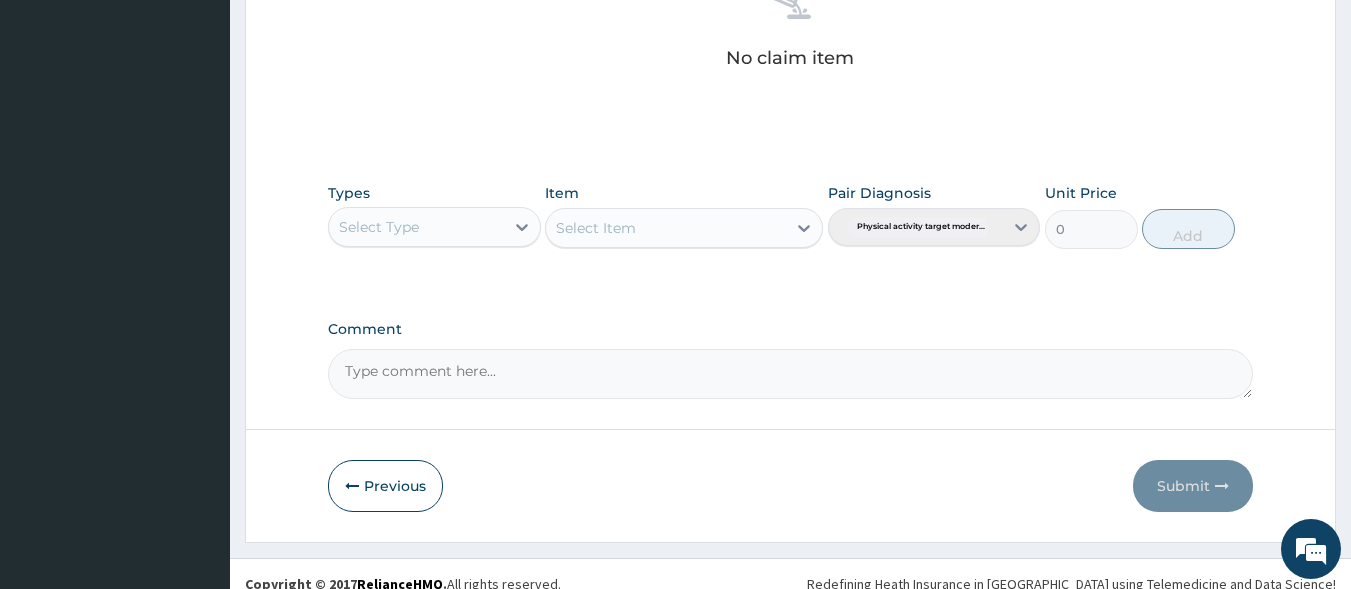 click on "Select Type" at bounding box center [416, 227] 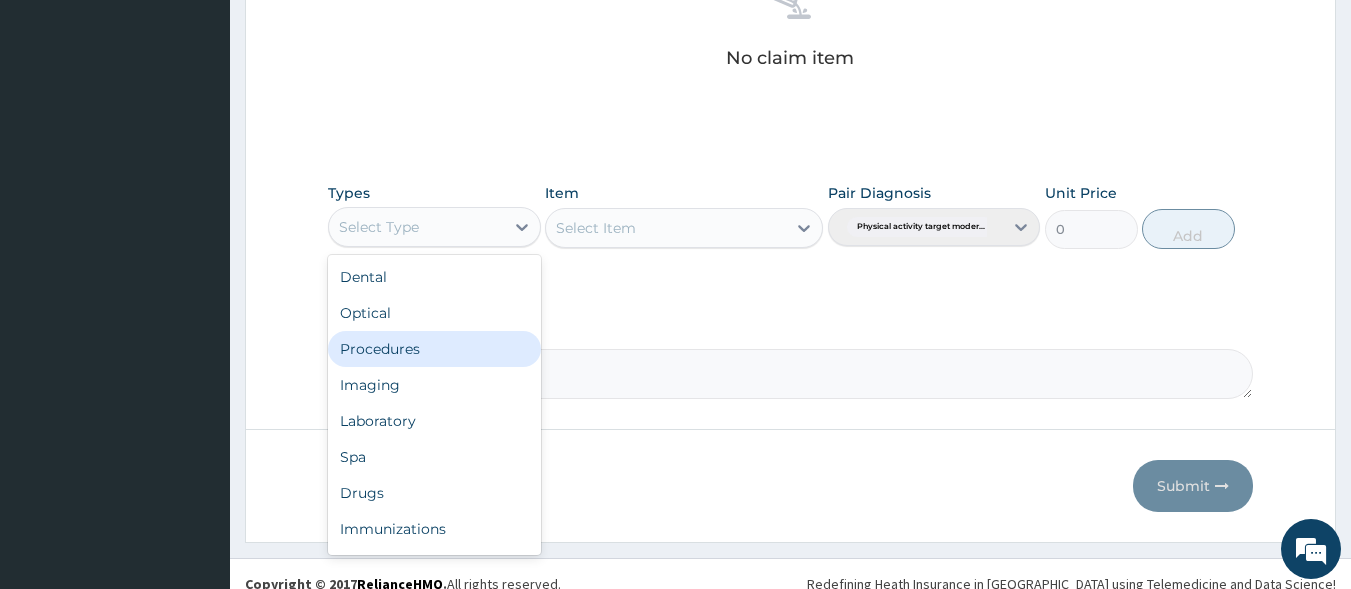 scroll, scrollTop: 68, scrollLeft: 0, axis: vertical 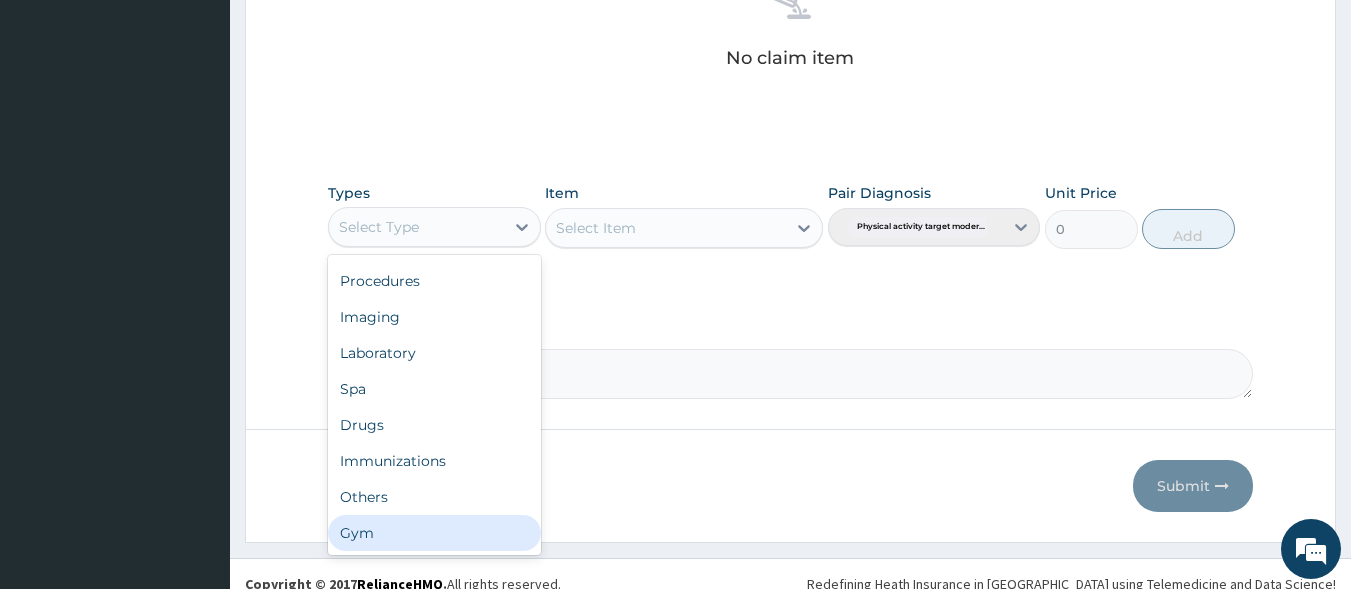 click on "Gym" at bounding box center (434, 533) 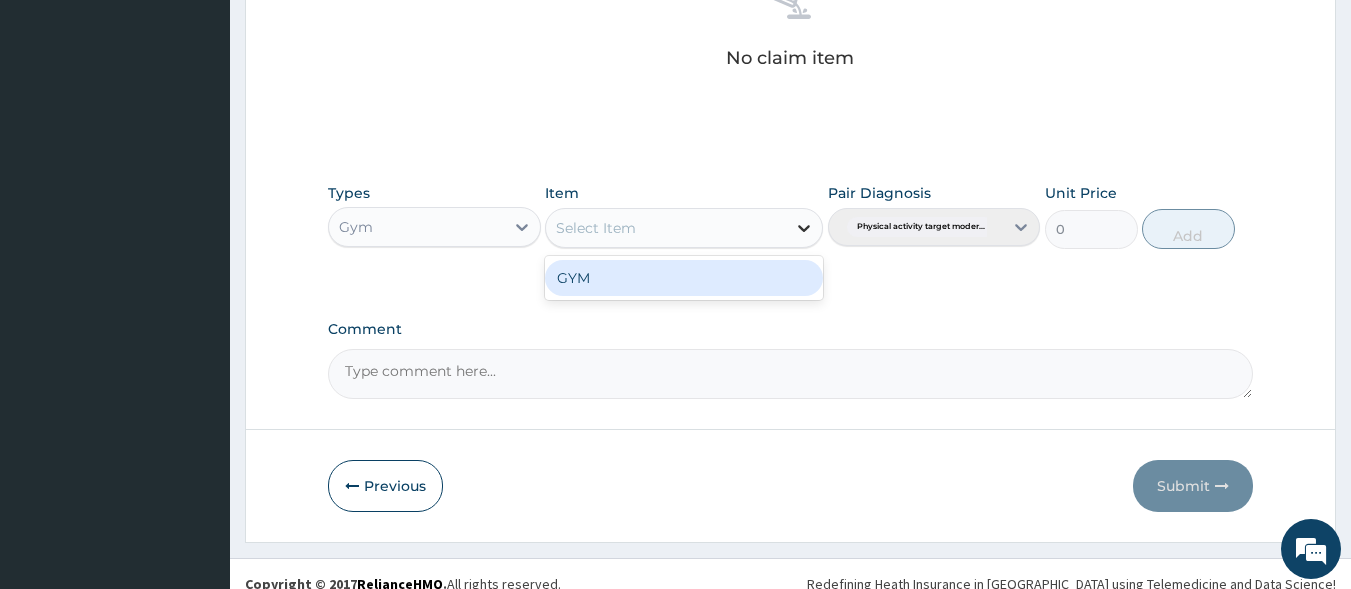 click 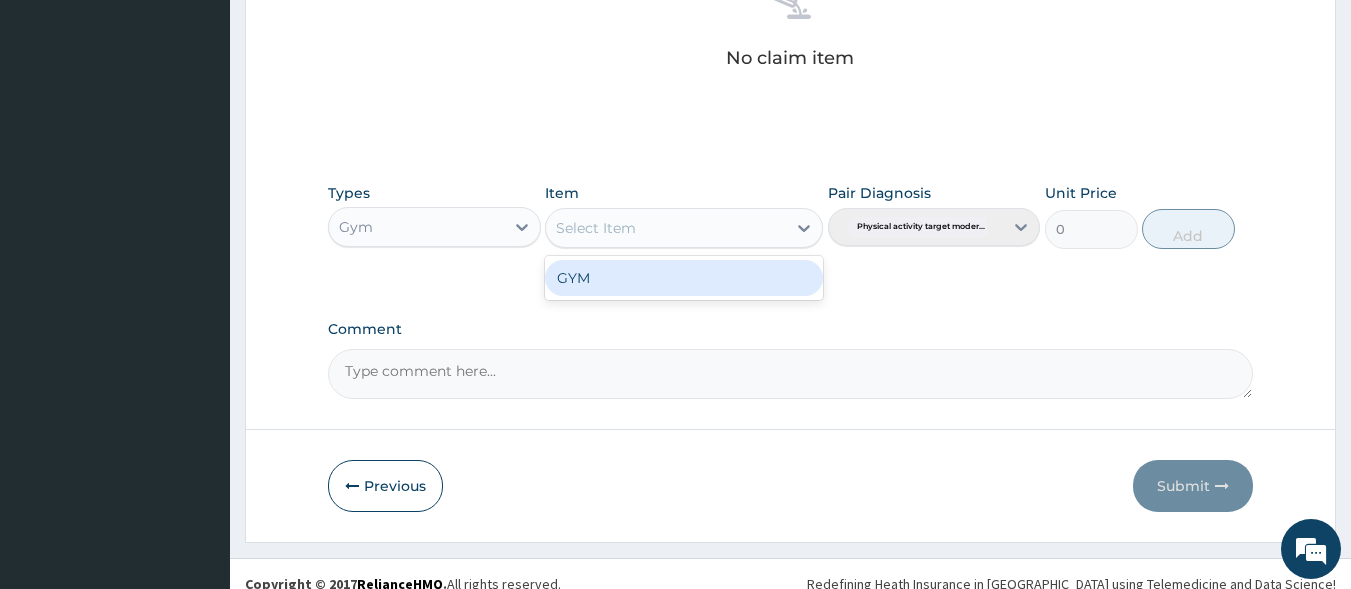 click on "GYM" at bounding box center (684, 278) 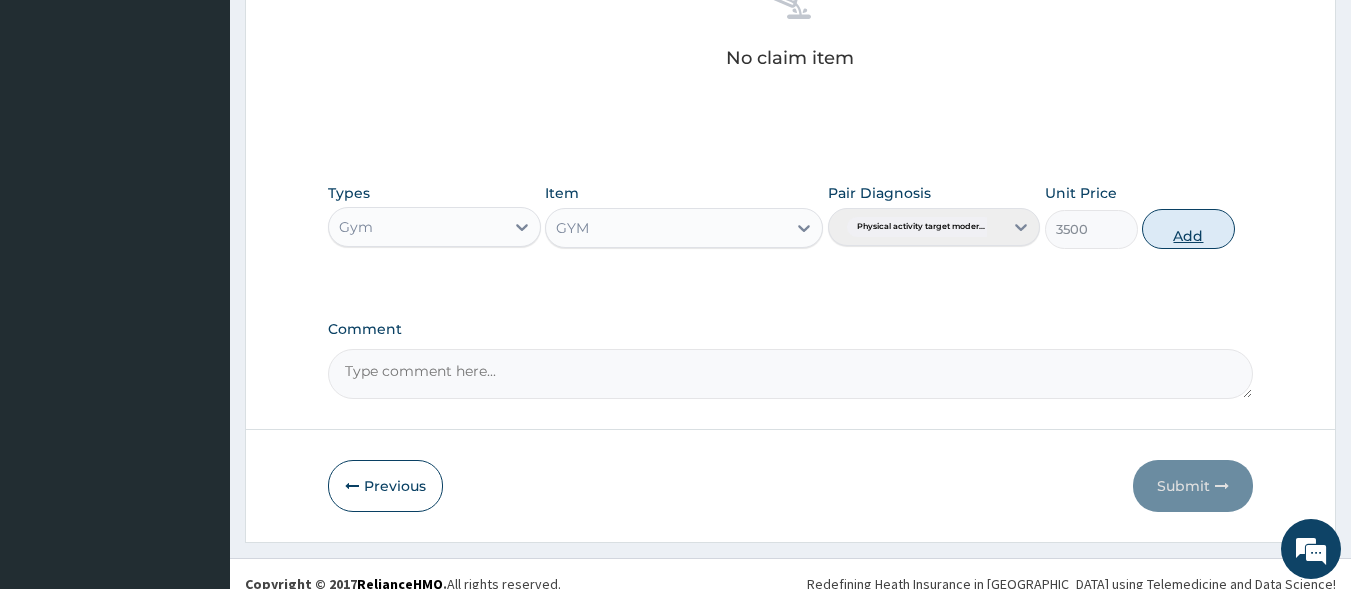 click on "Add" at bounding box center [1188, 229] 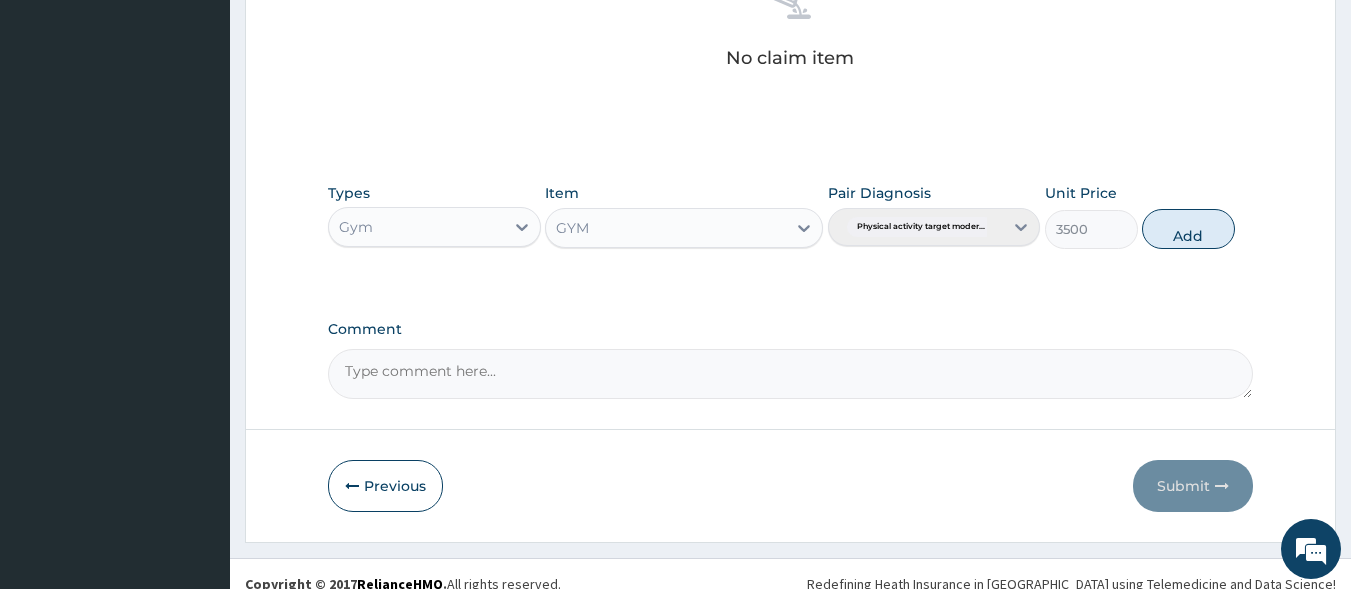 type on "0" 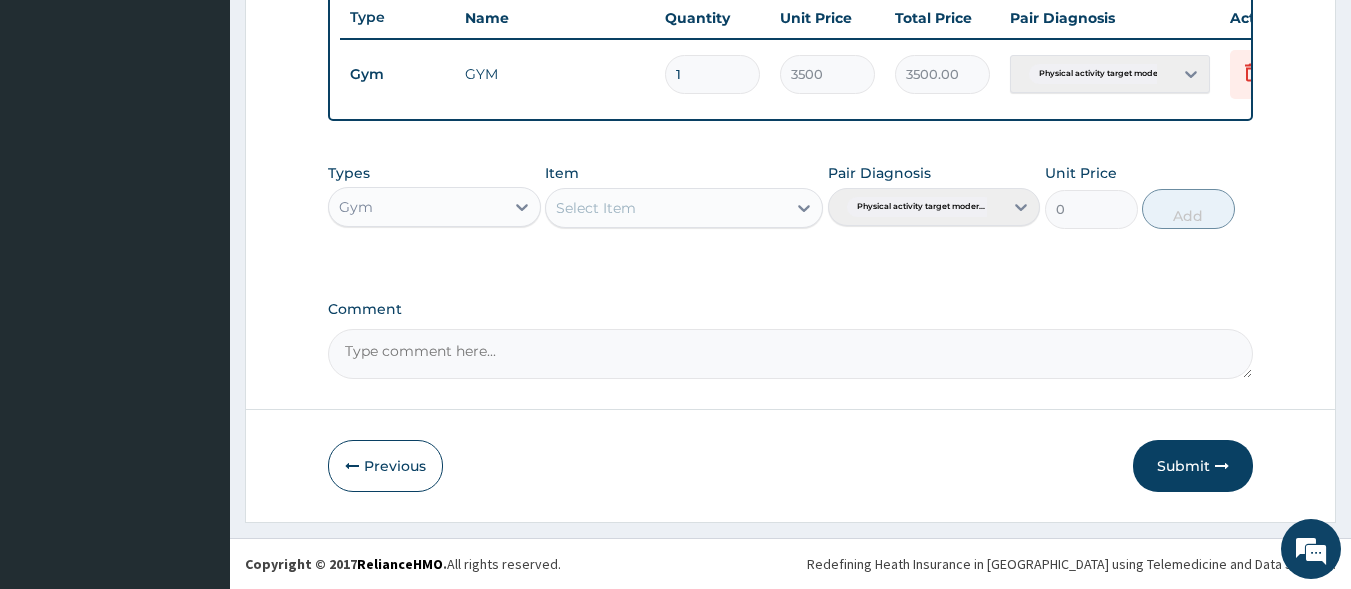 scroll, scrollTop: 773, scrollLeft: 0, axis: vertical 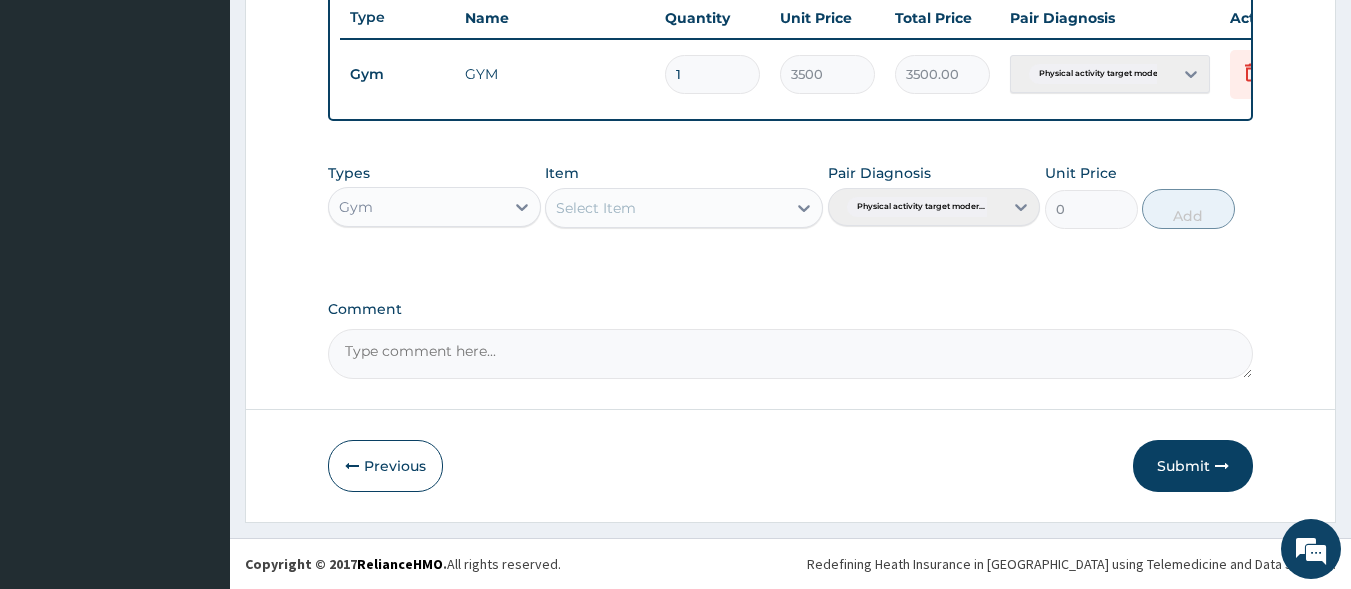 drag, startPoint x: 1201, startPoint y: 457, endPoint x: 1139, endPoint y: 424, distance: 70.23532 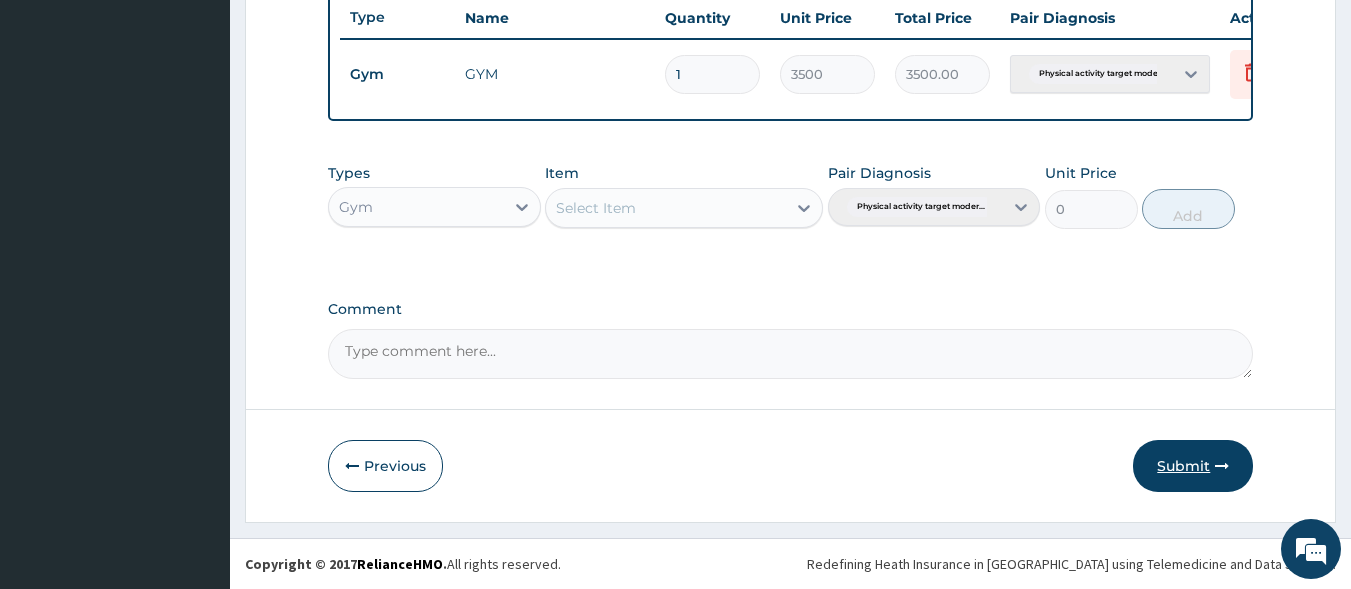 click on "Submit" at bounding box center [1193, 466] 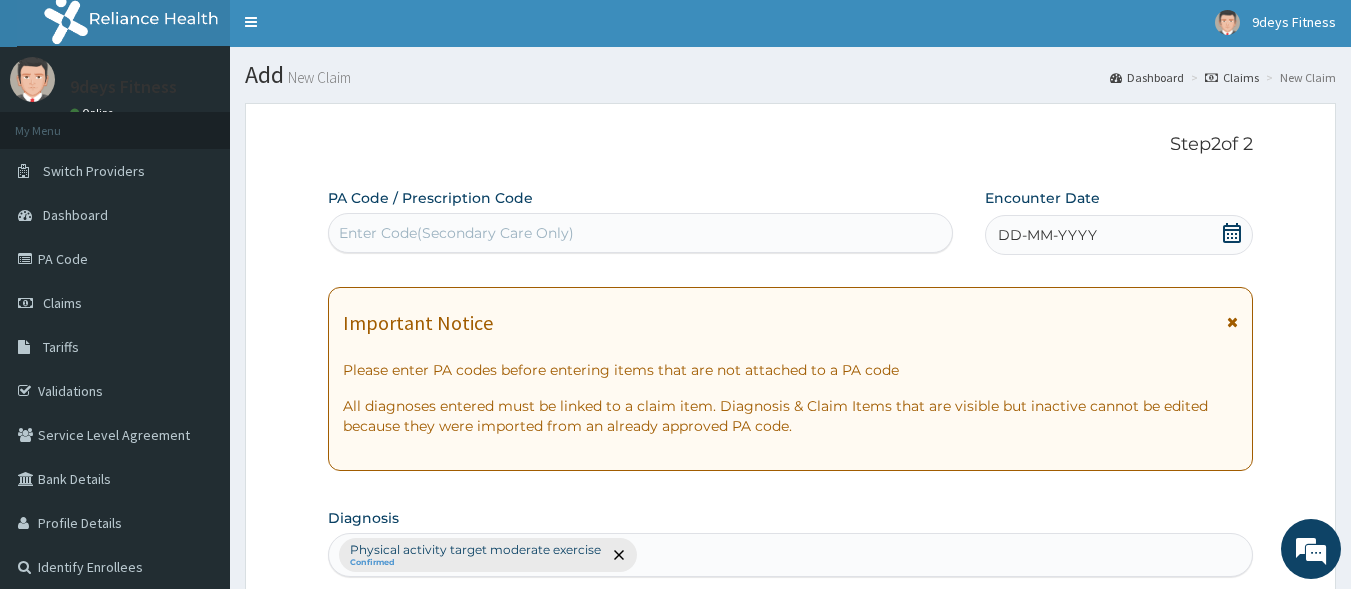 scroll, scrollTop: 0, scrollLeft: 0, axis: both 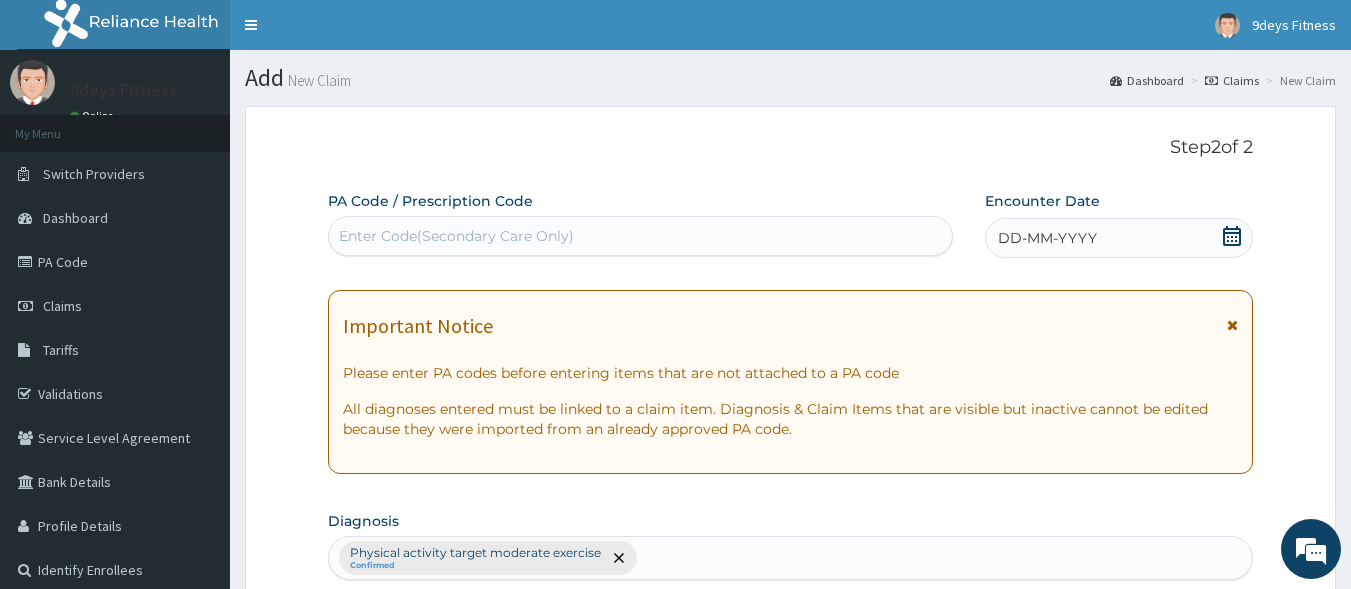 click on "Enter Code(Secondary Care Only)" at bounding box center (641, 236) 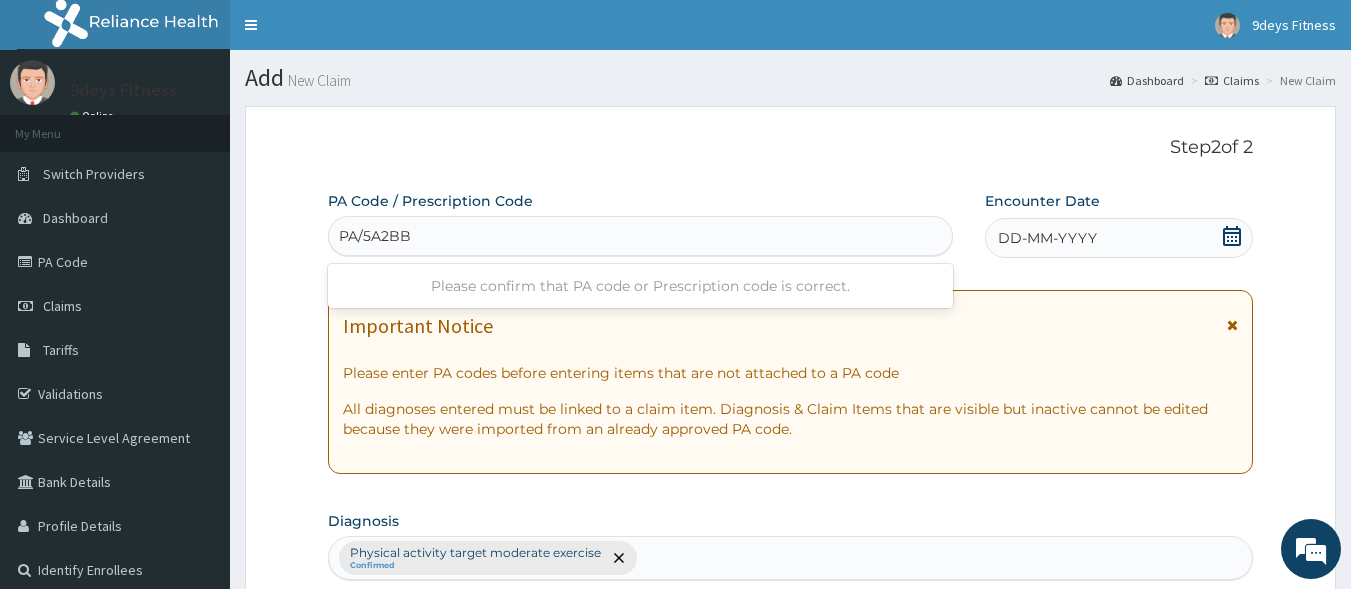type on "PA/5A2BBD" 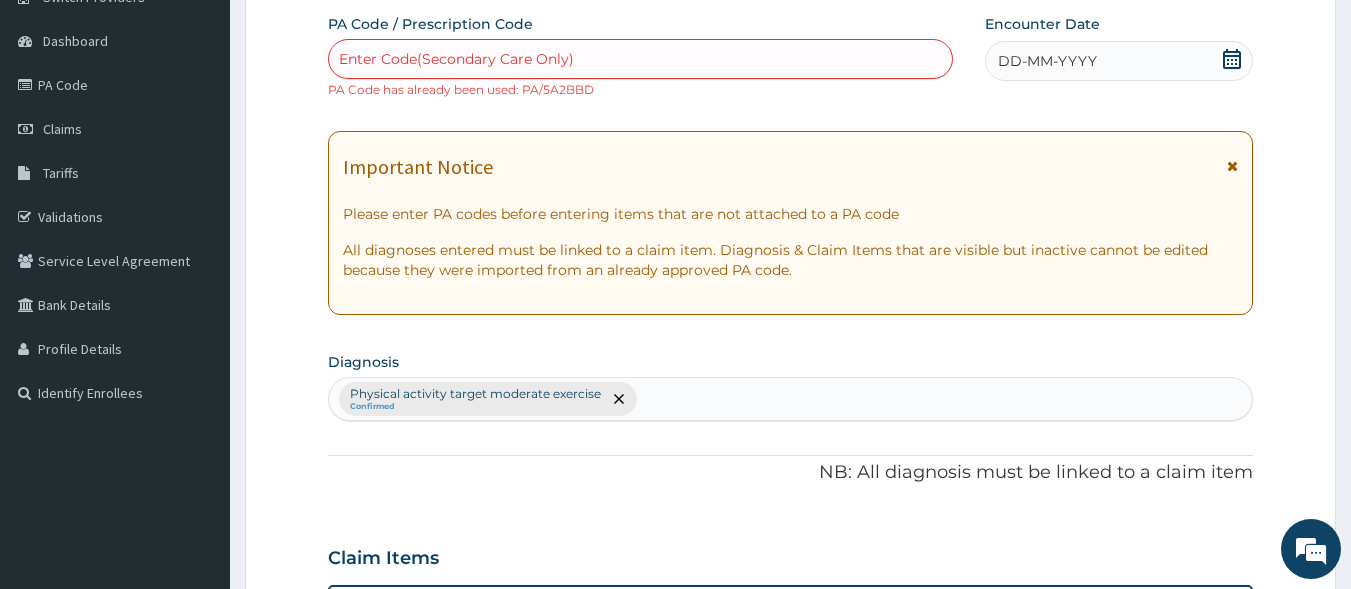 scroll, scrollTop: 156, scrollLeft: 0, axis: vertical 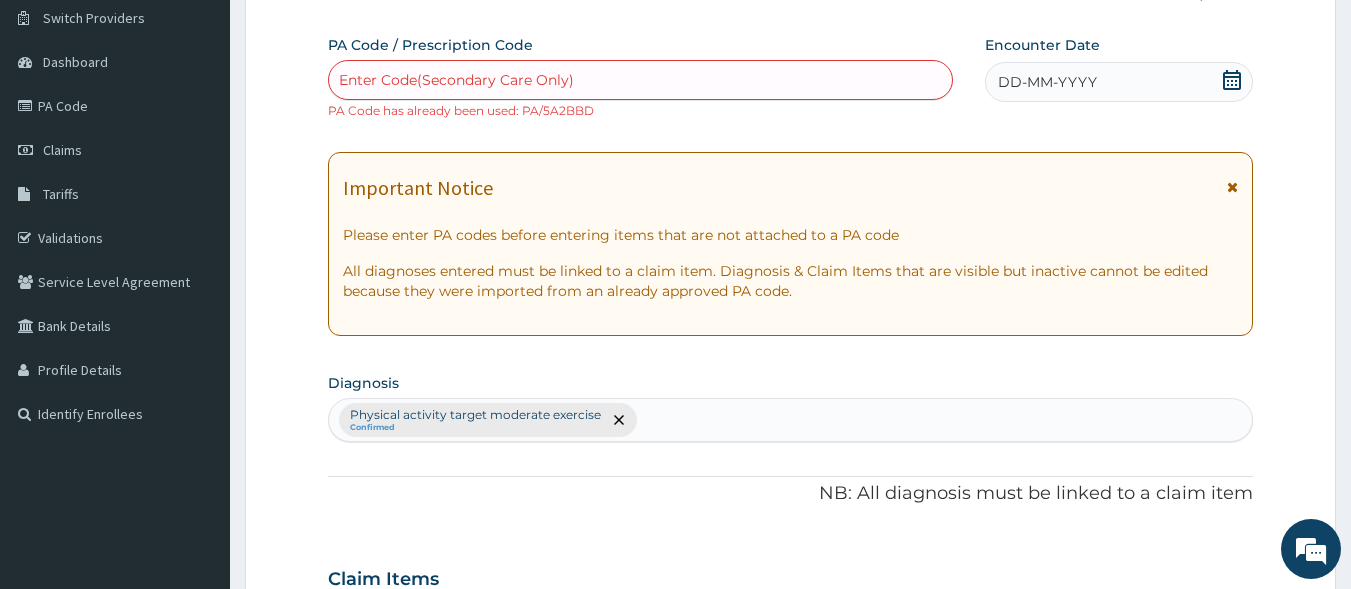 click on "Enter Code(Secondary Care Only)" at bounding box center (641, 80) 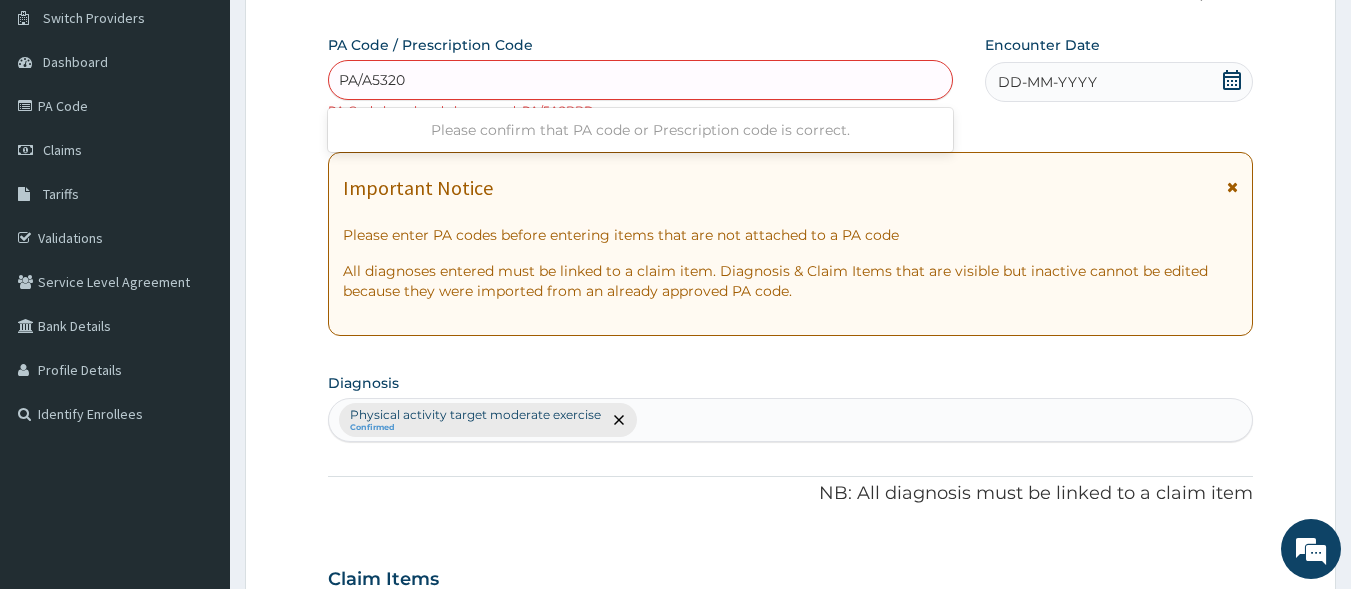 type on "PA/A5320E" 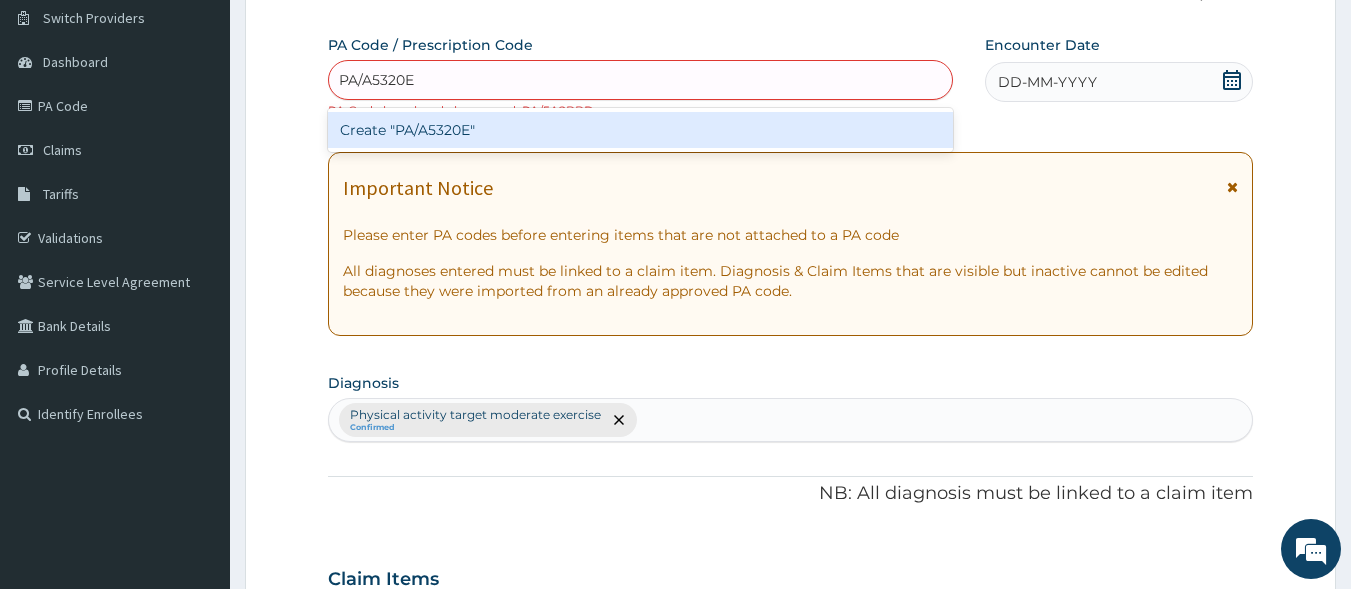 type 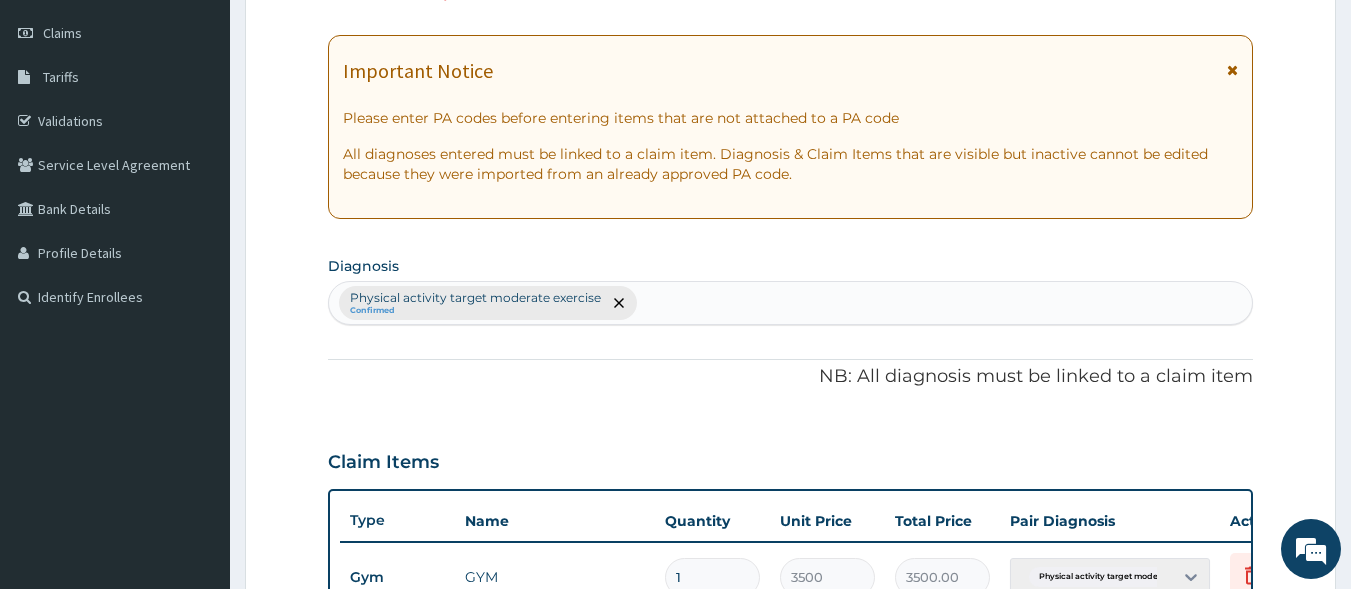 scroll, scrollTop: 156, scrollLeft: 0, axis: vertical 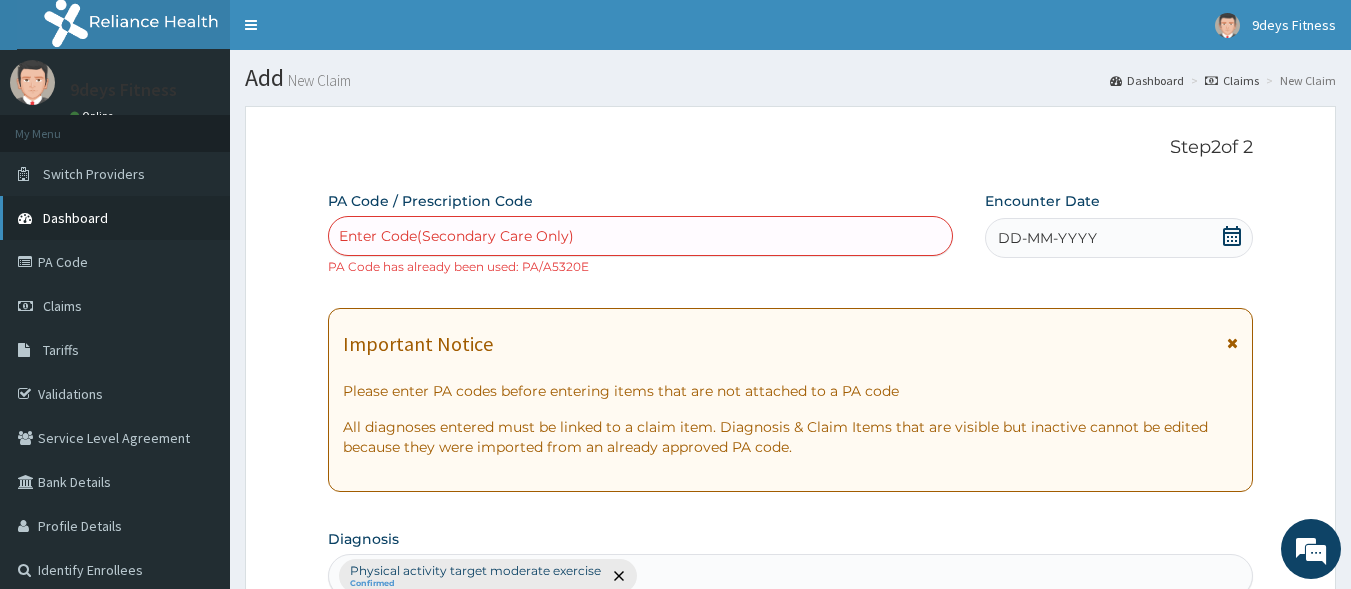 click on "Dashboard" at bounding box center (75, 218) 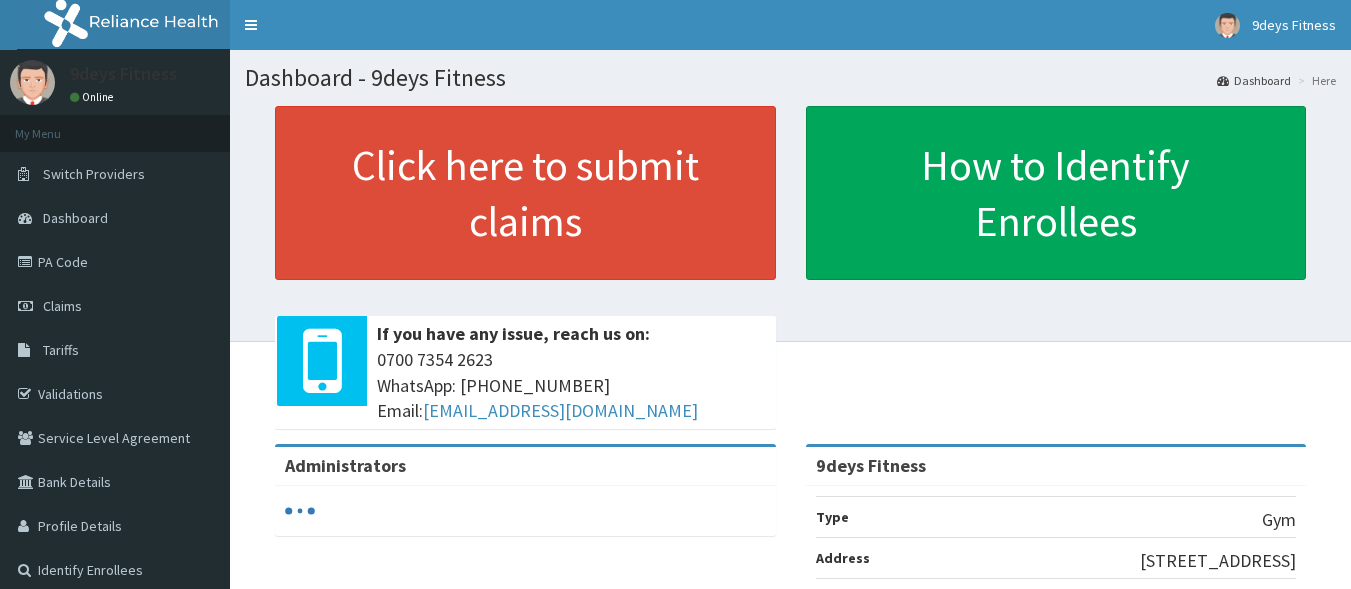 scroll, scrollTop: 0, scrollLeft: 0, axis: both 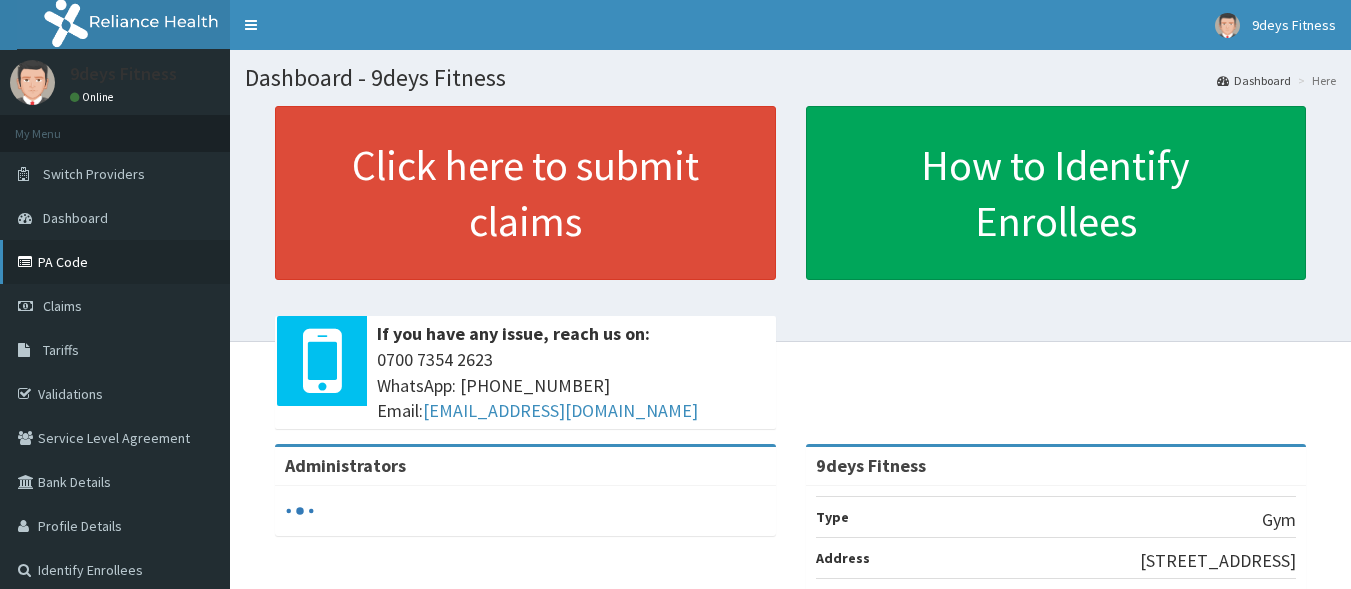 click on "PA Code" at bounding box center (115, 262) 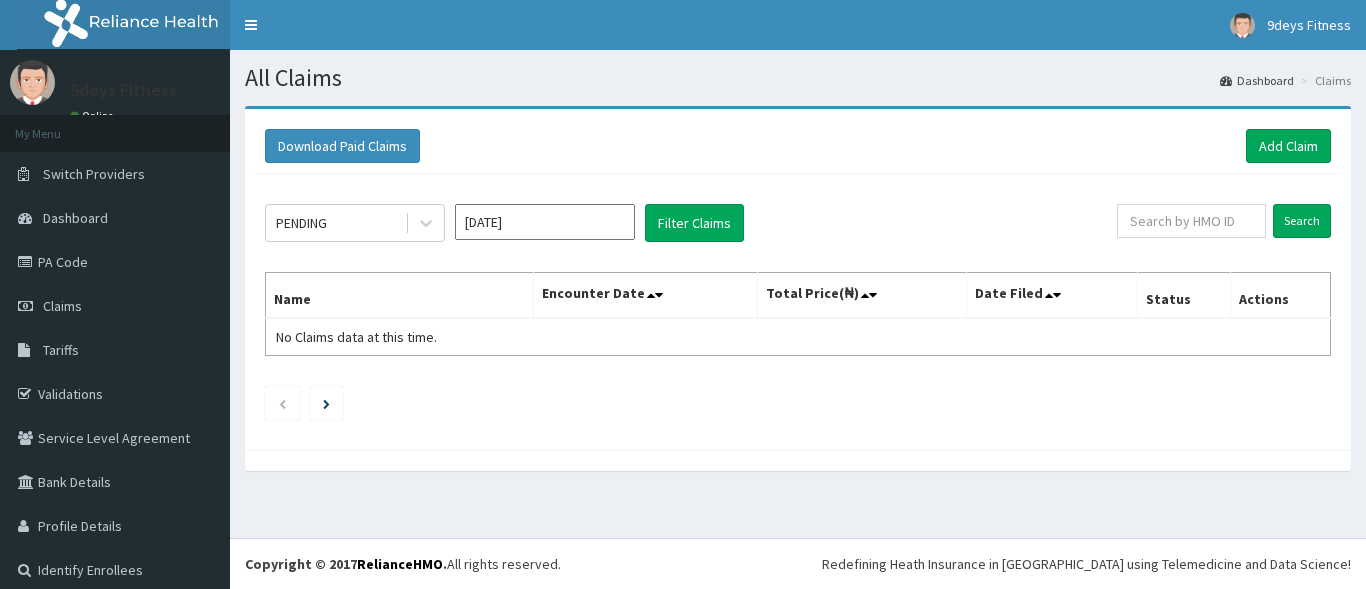 scroll, scrollTop: 0, scrollLeft: 0, axis: both 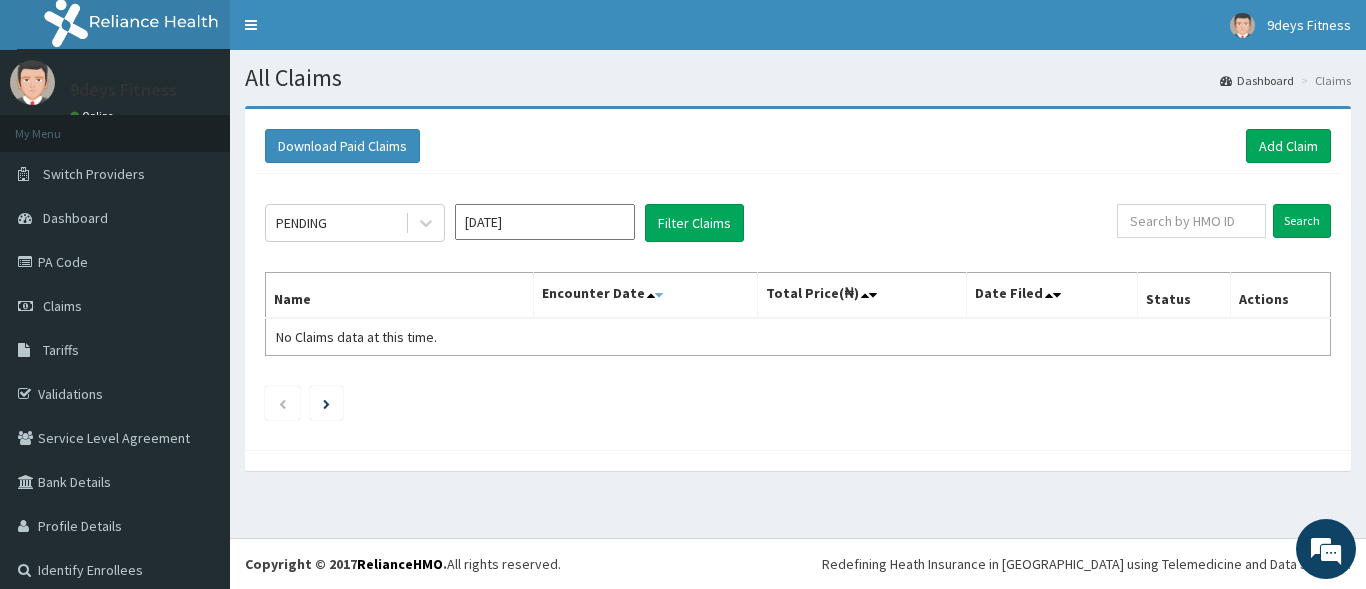 click at bounding box center [659, 295] 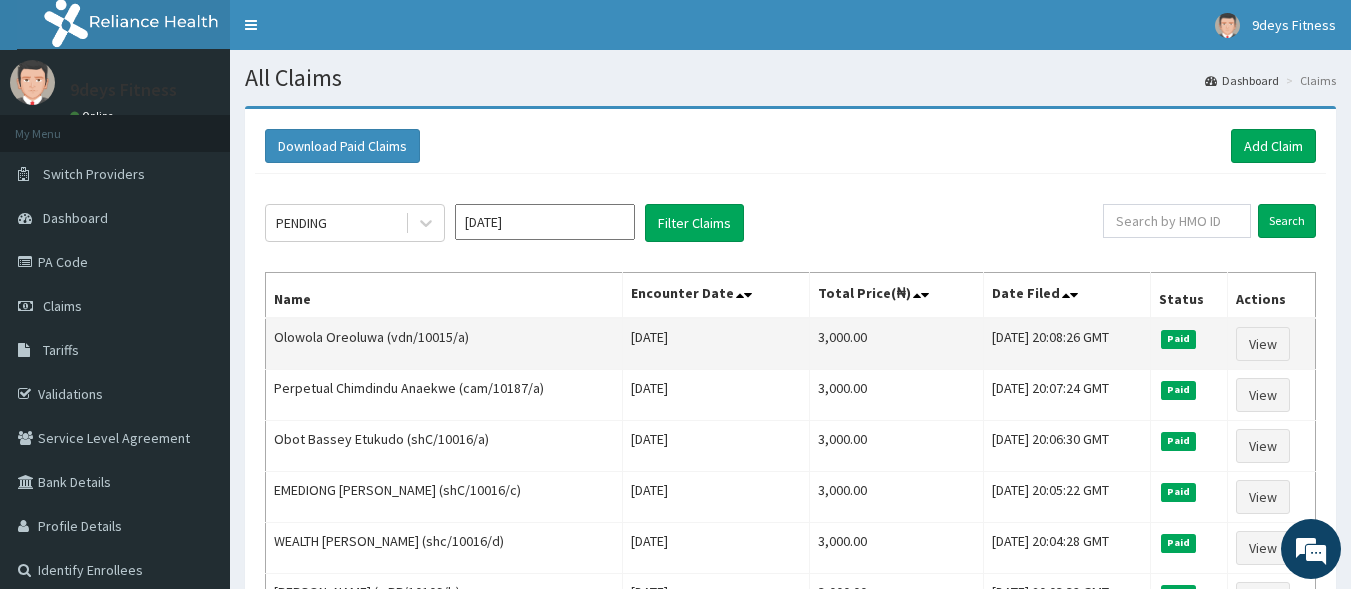 scroll, scrollTop: 0, scrollLeft: 0, axis: both 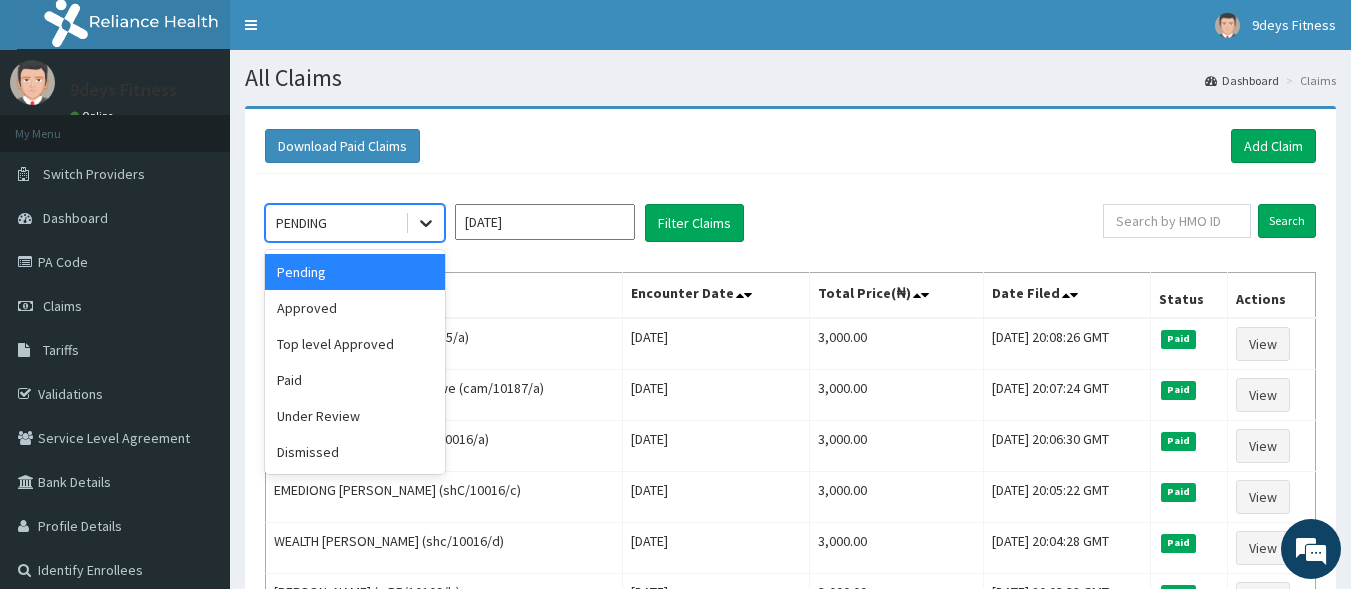 click 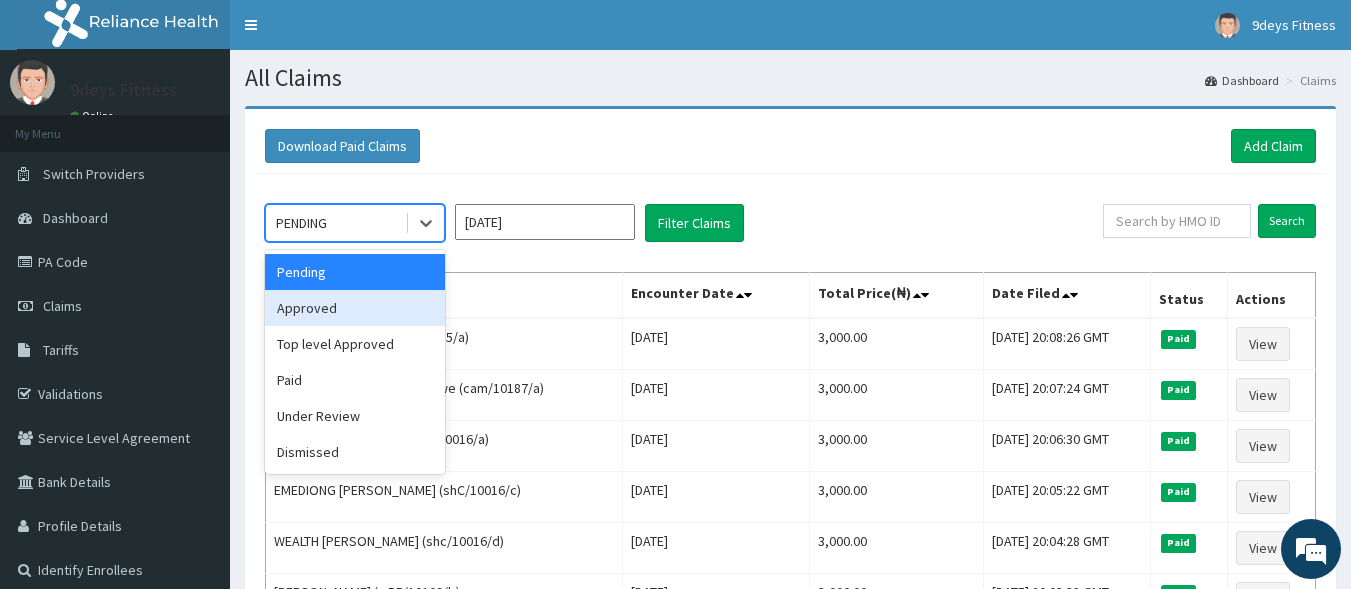 click on "Approved" at bounding box center [355, 308] 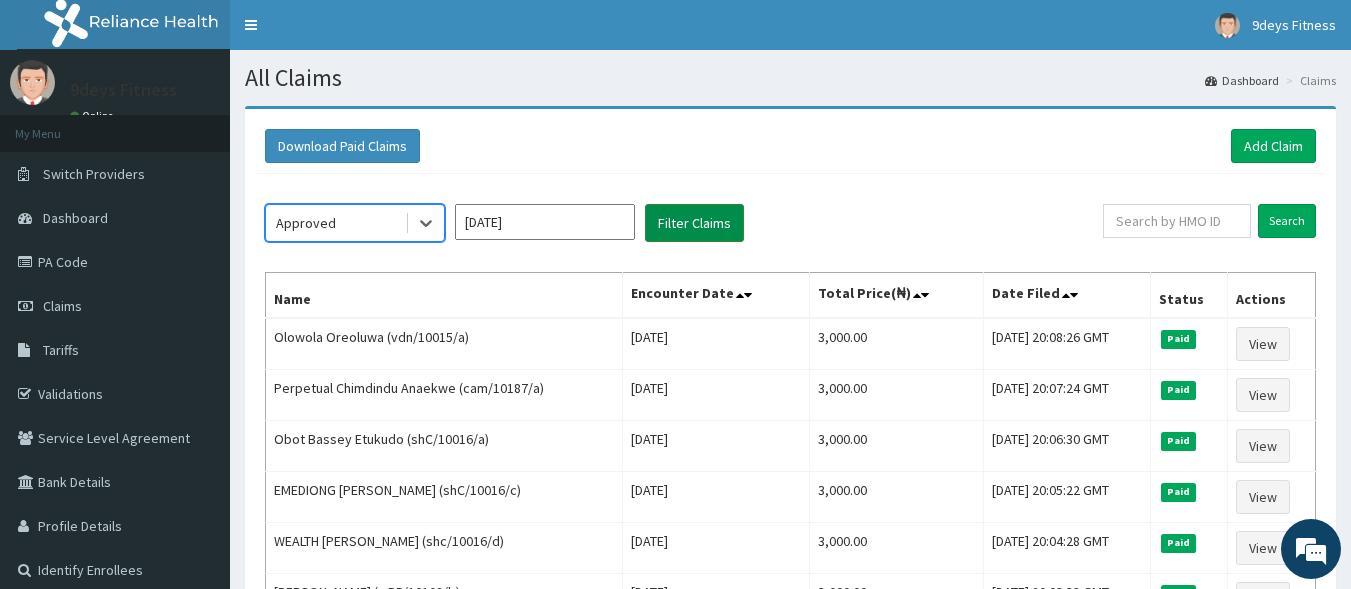 click on "Filter Claims" at bounding box center (694, 223) 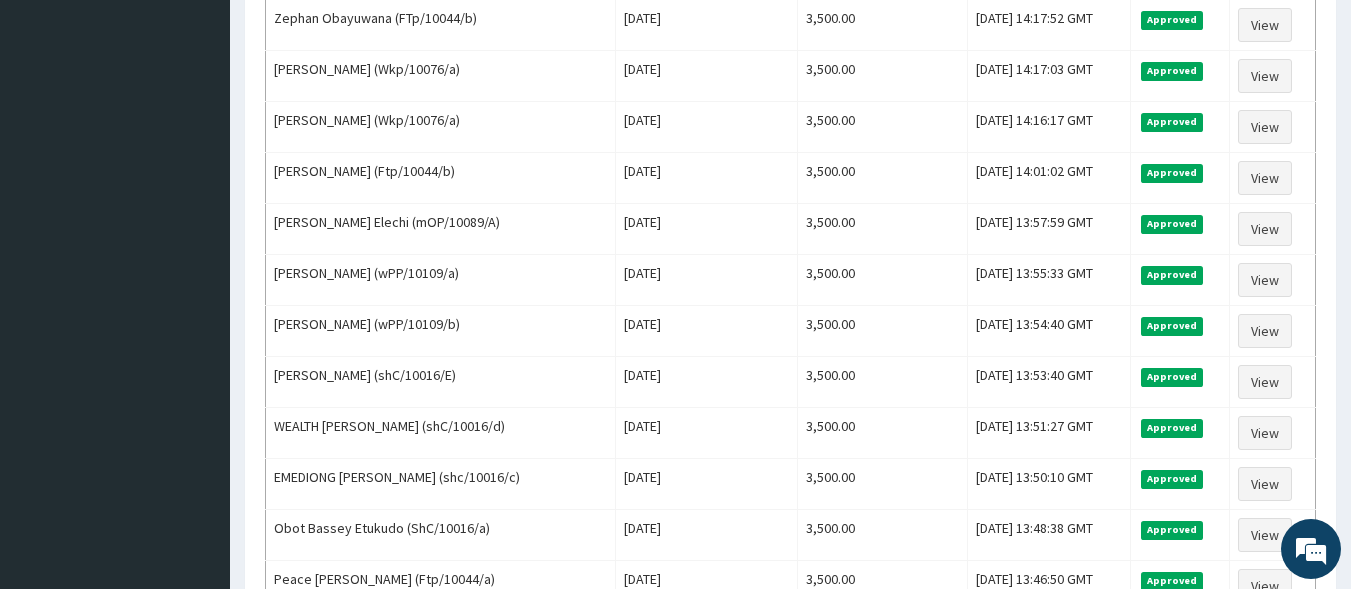 scroll, scrollTop: 2481, scrollLeft: 0, axis: vertical 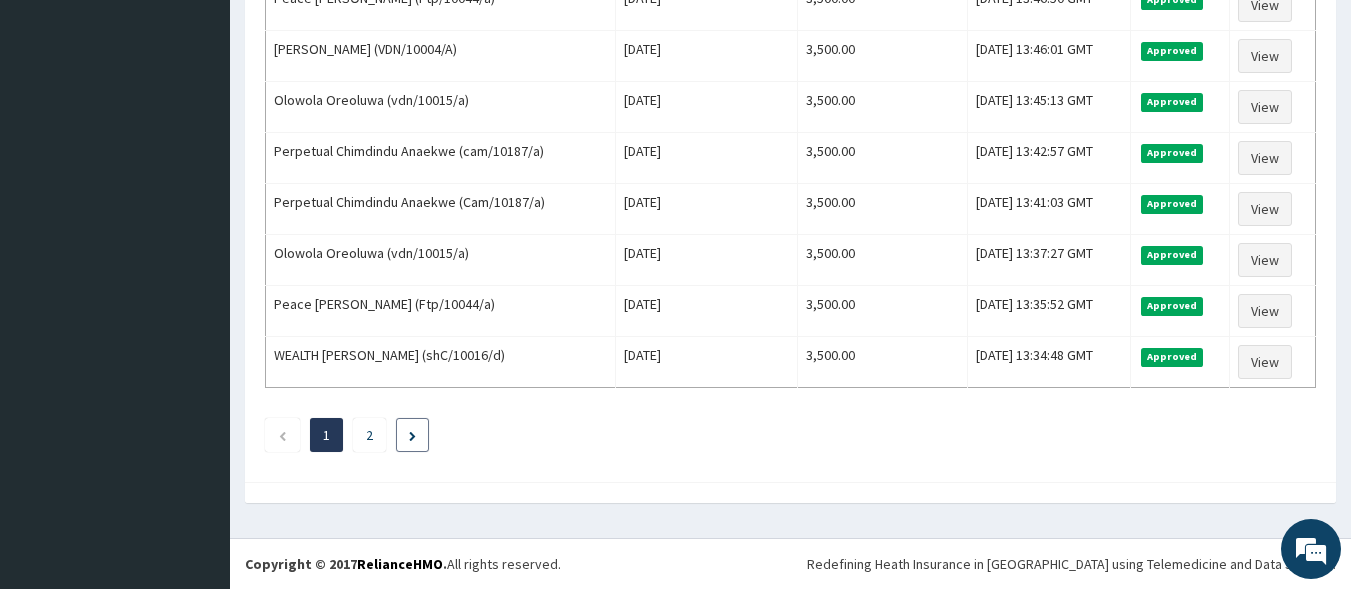 click at bounding box center (412, 435) 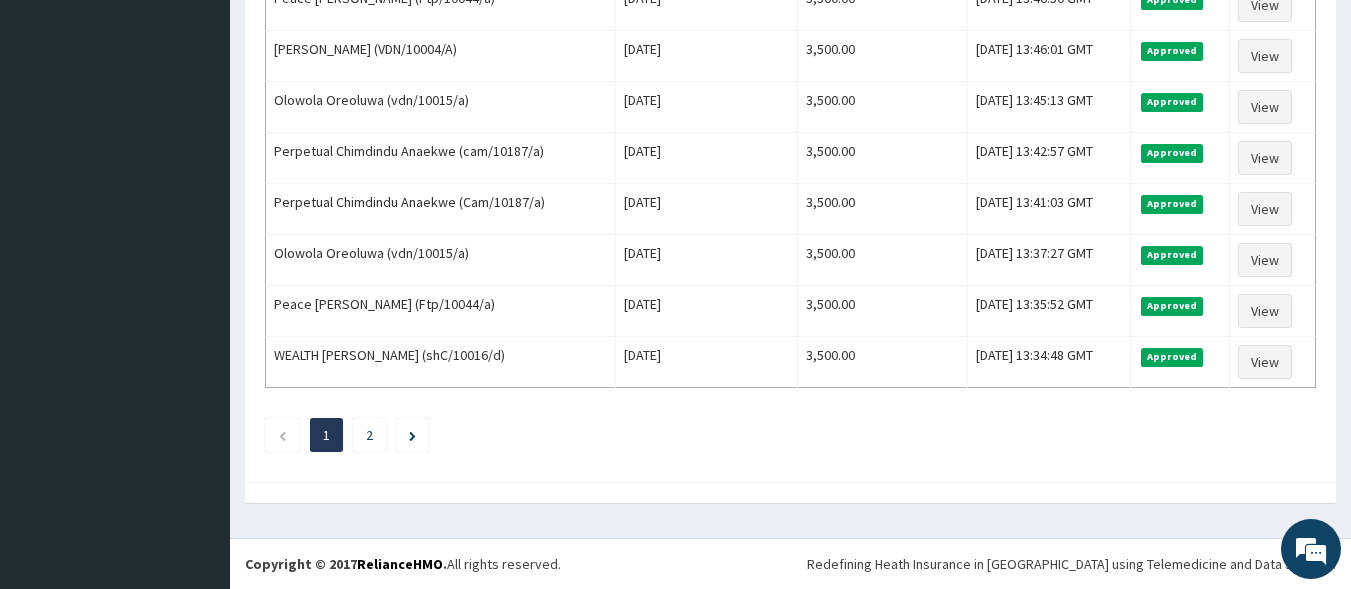 click on "Approved [DATE] Filter Claims Search Name Encounter Date Total Price(₦) Date Filed Status Actions Perpetual Chimdindu Anaekwe (cam/10187/a) [DATE] 3,500.00 [DATE] 18:39:17 GMT Approved View Olowola Oreoluwa (vdn/10015/a) [DATE] 3,500.00 [DATE] 18:14:35 GMT Approved View [PERSON_NAME] (Gbi/10282/a) [DATE] 3,500.00 [DATE] 18:02:51 GMT Approved View Blessing [PERSON_NAME] (Tpg/10030/a) [DATE] 3,500.00 [DATE] 18:00:13 GMT Approved View [PERSON_NAME] (REL/10768/A) [DATE] 3,500.00 [DATE] 16:21:07 GMT Approved View [GEOGRAPHIC_DATA][PERSON_NAME] (REL/10768/A) [DATE] 3,500.00 [DATE] 16:18:34 GMT Approved View [PERSON_NAME] (VDN/10004/A) [DATE] 3,500.00 [DATE] 15:50:40 GMT Approved View Perpetual Chimdindu Anaekwe (cam/10187/a) [DATE] 3,500.00 [DATE] 15:36:44 GMT Approved View [GEOGRAPHIC_DATA] (Ftp/10044/b) [DATE] 3,500.00 [DATE] 15:30:09 GMT Approved View View 1" 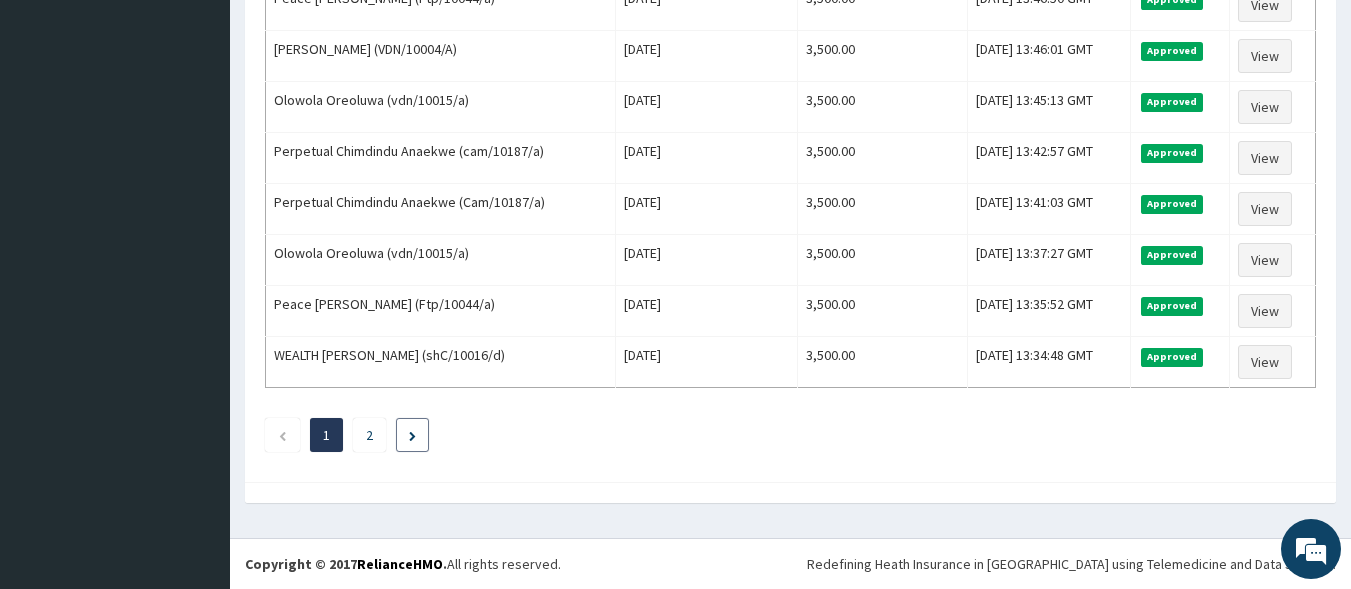 click at bounding box center (412, 436) 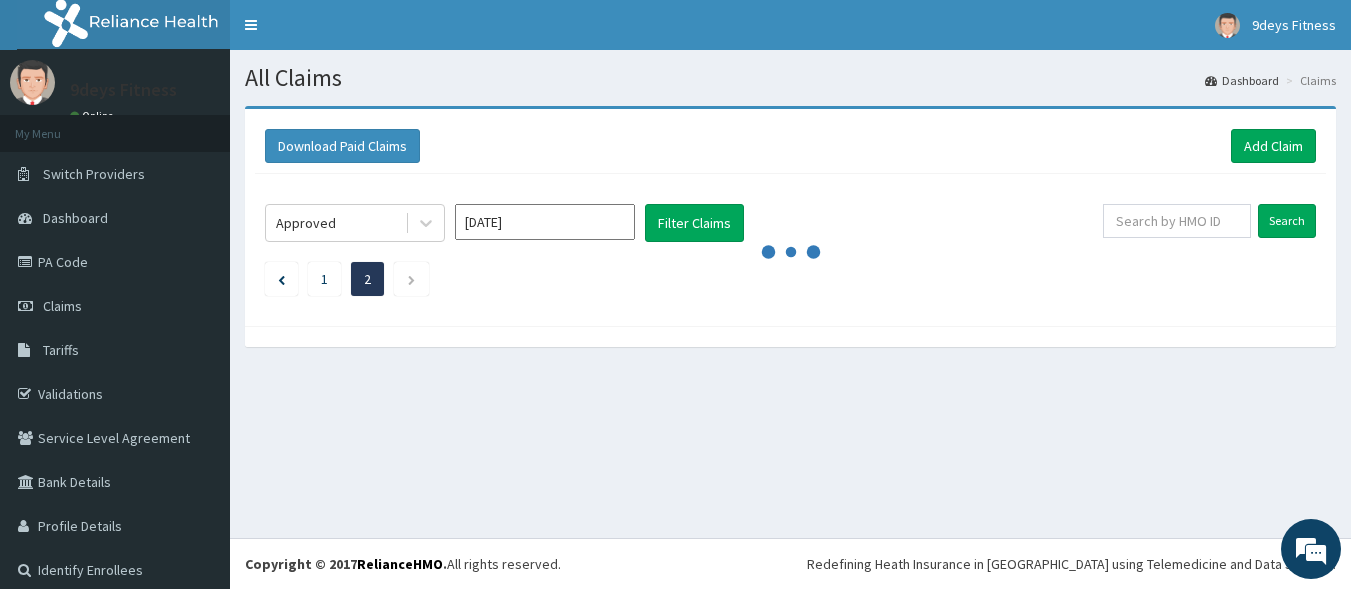 scroll, scrollTop: 0, scrollLeft: 0, axis: both 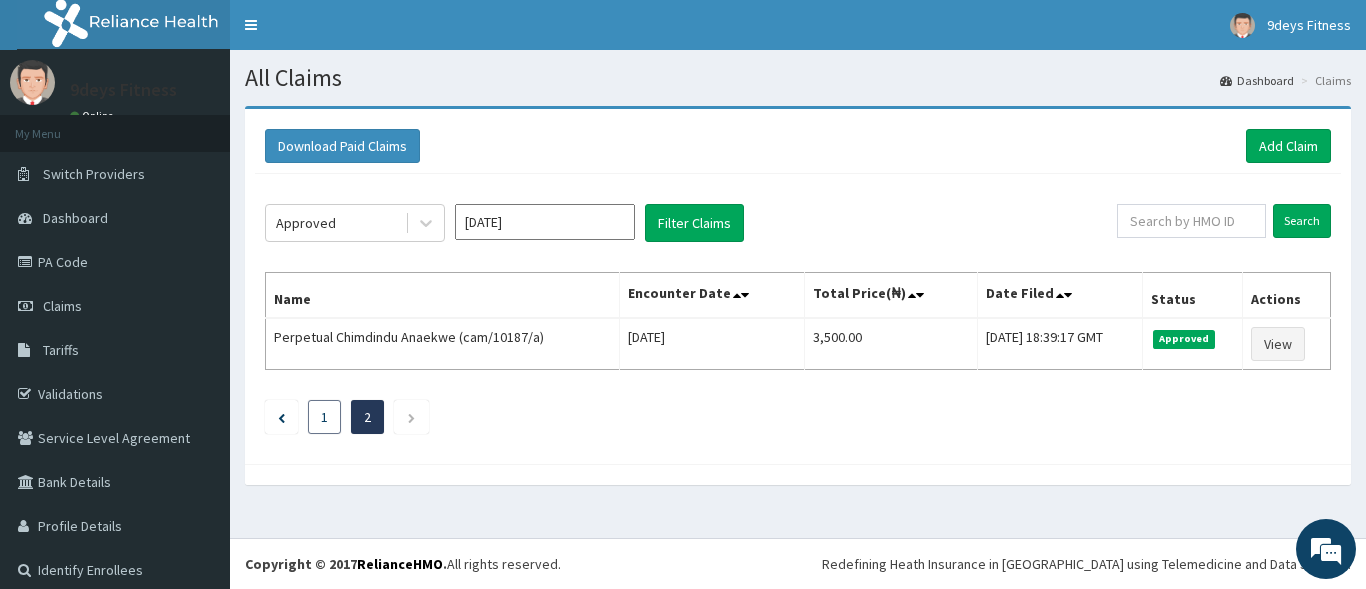 click on "1" at bounding box center [324, 417] 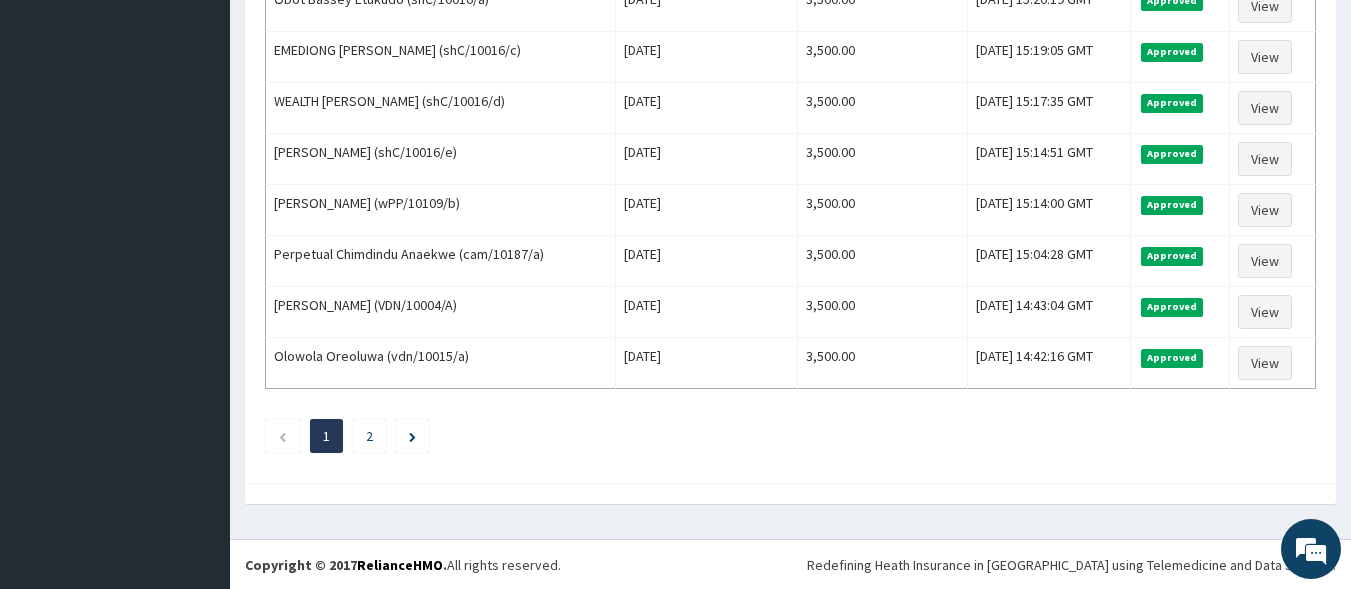scroll, scrollTop: 2481, scrollLeft: 0, axis: vertical 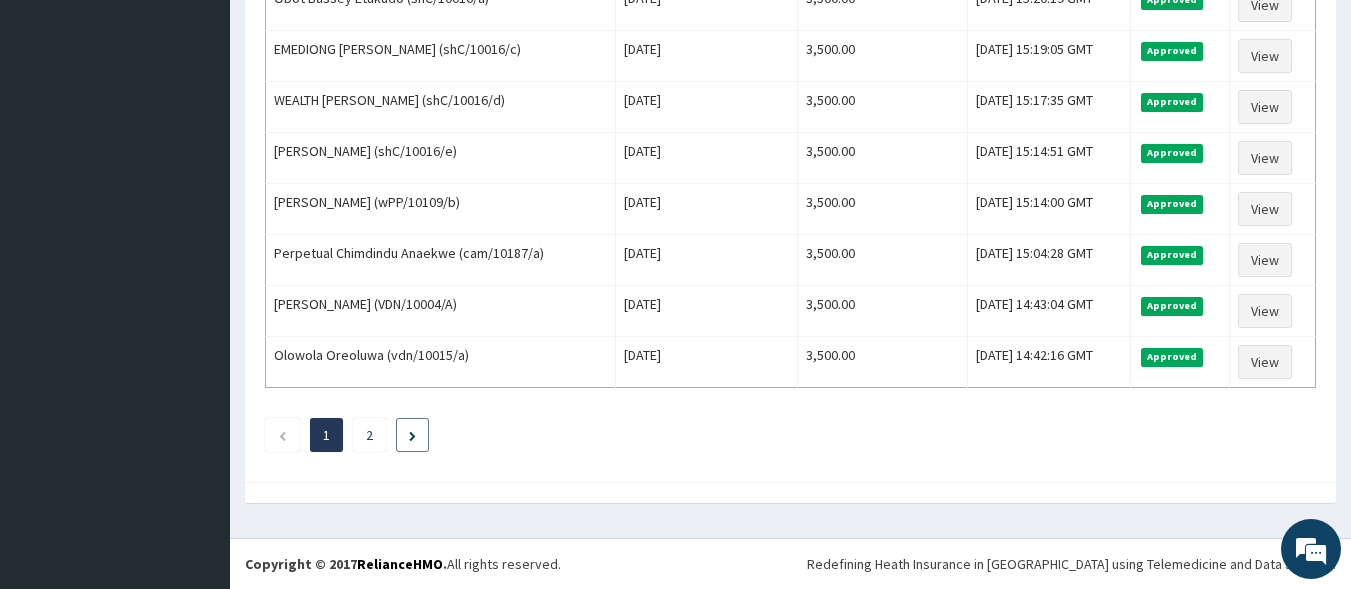 click at bounding box center (412, 435) 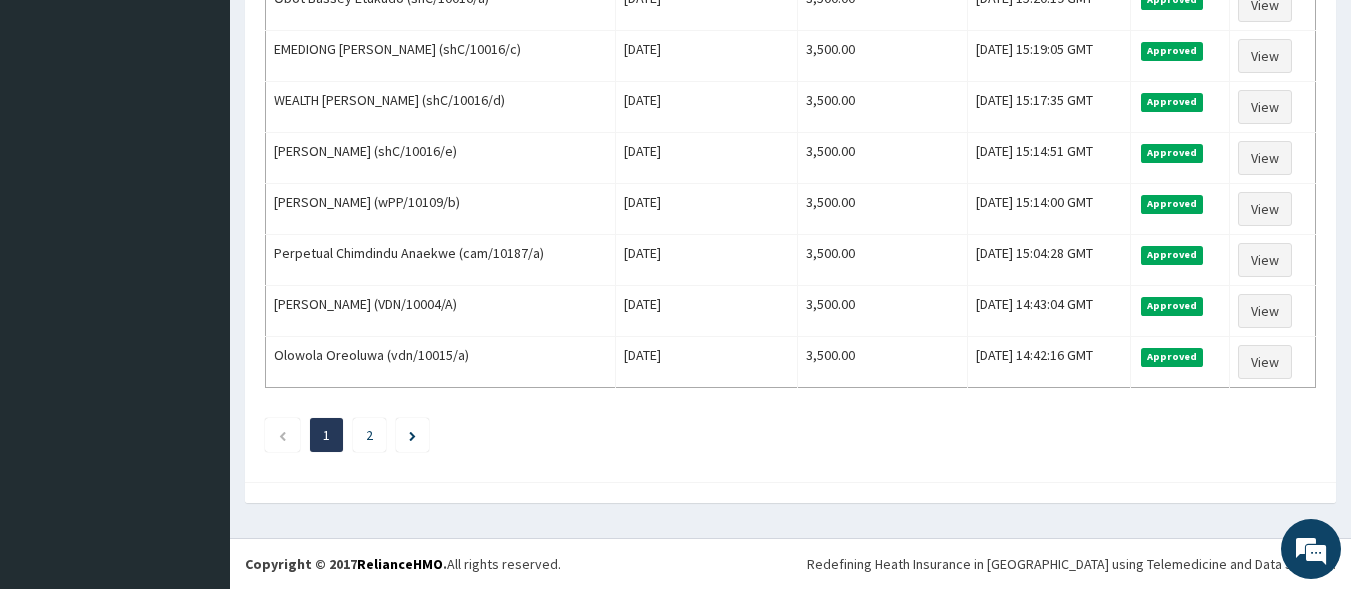 click at bounding box center (412, 435) 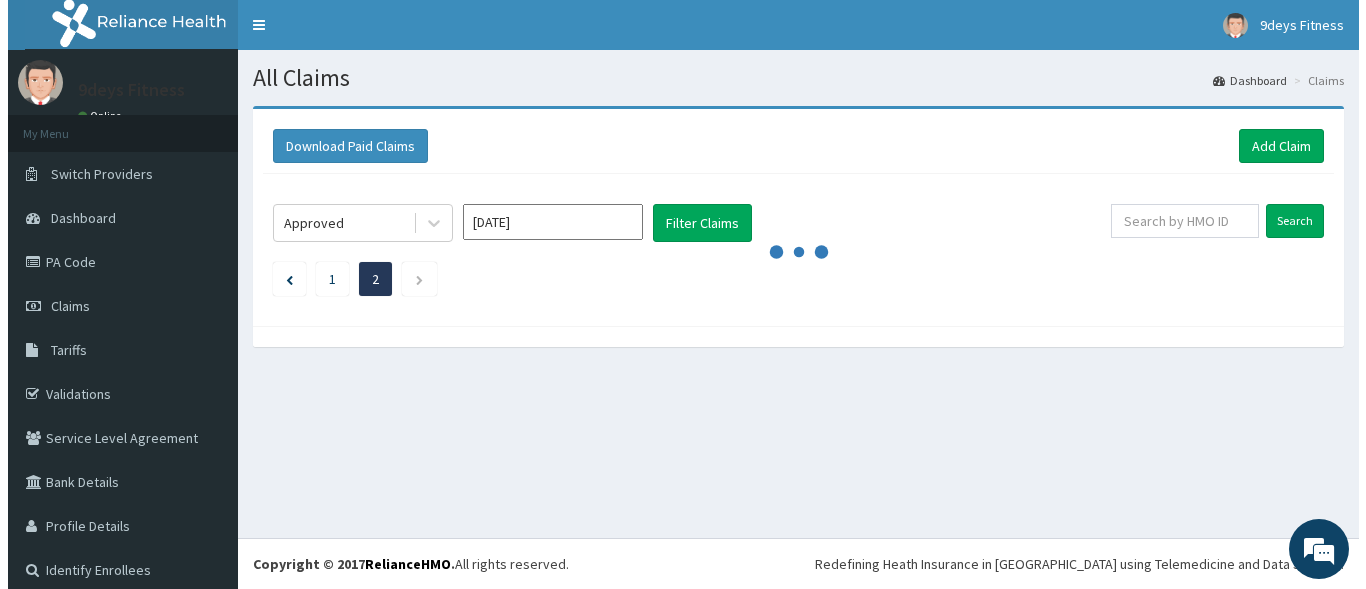 scroll, scrollTop: 0, scrollLeft: 0, axis: both 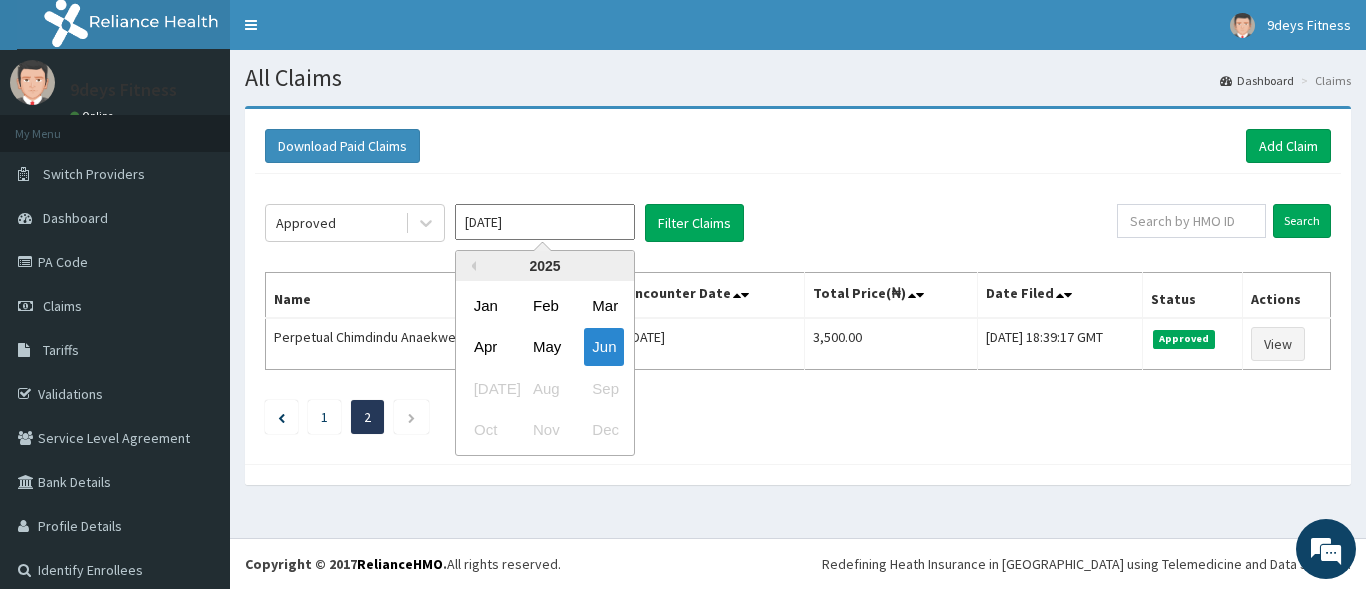 click on "[DATE]" at bounding box center [545, 222] 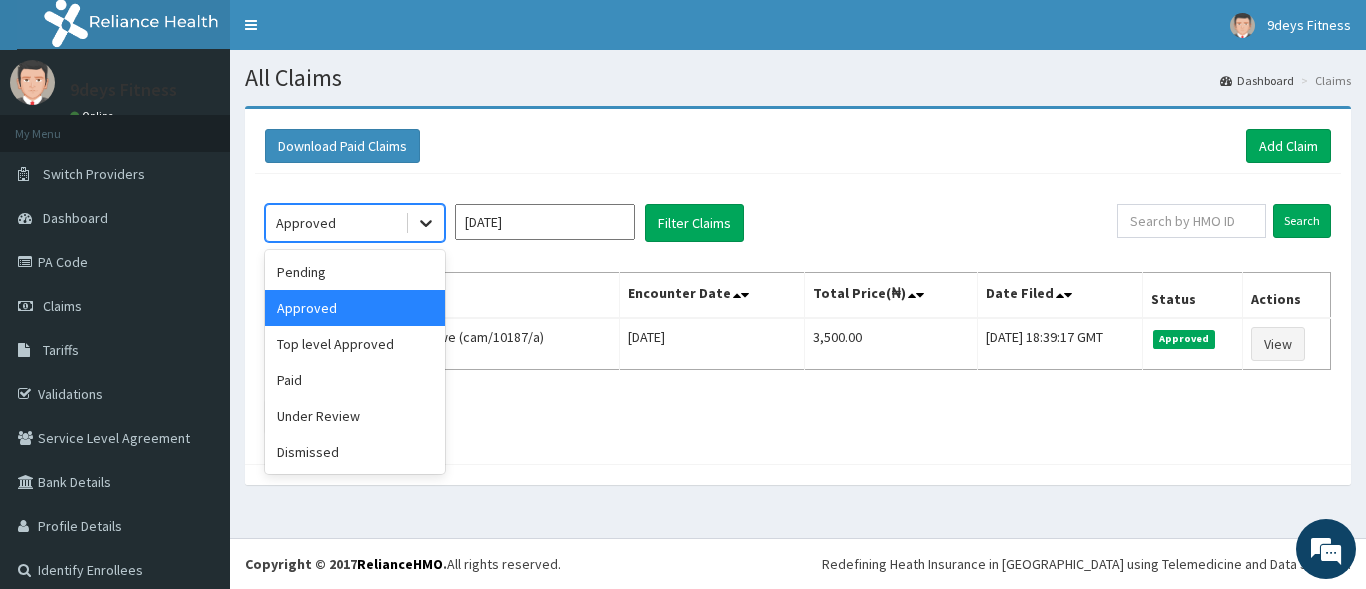 click 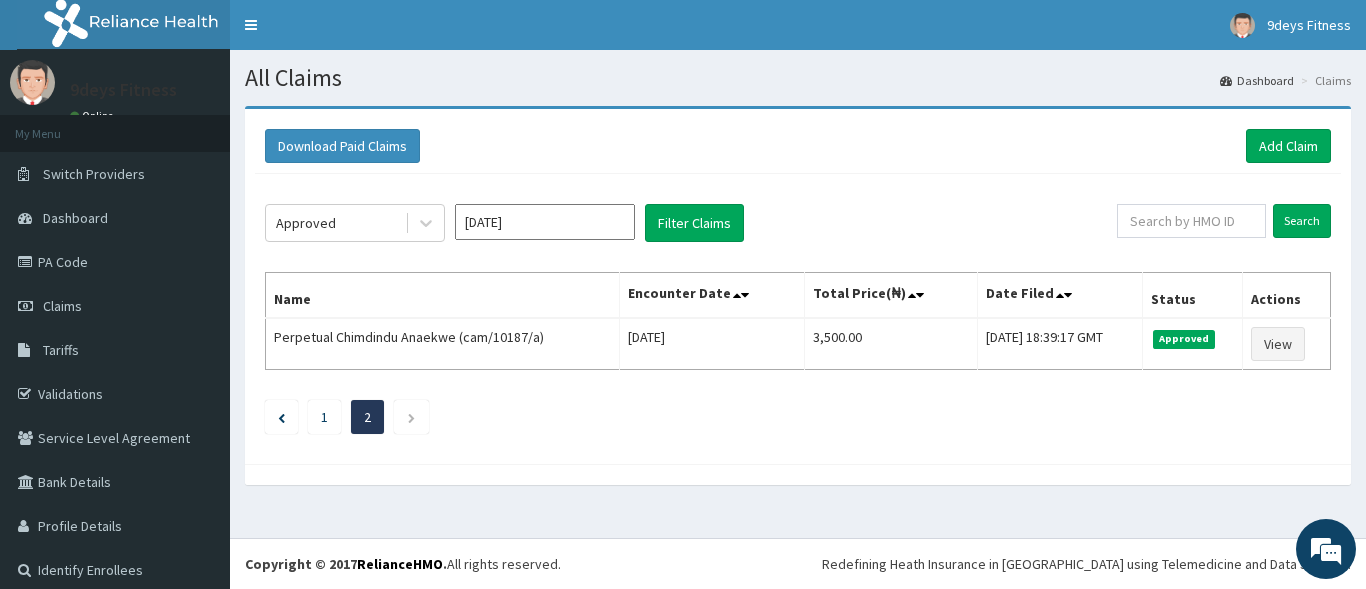 drag, startPoint x: 938, startPoint y: 221, endPoint x: 939, endPoint y: 204, distance: 17.029387 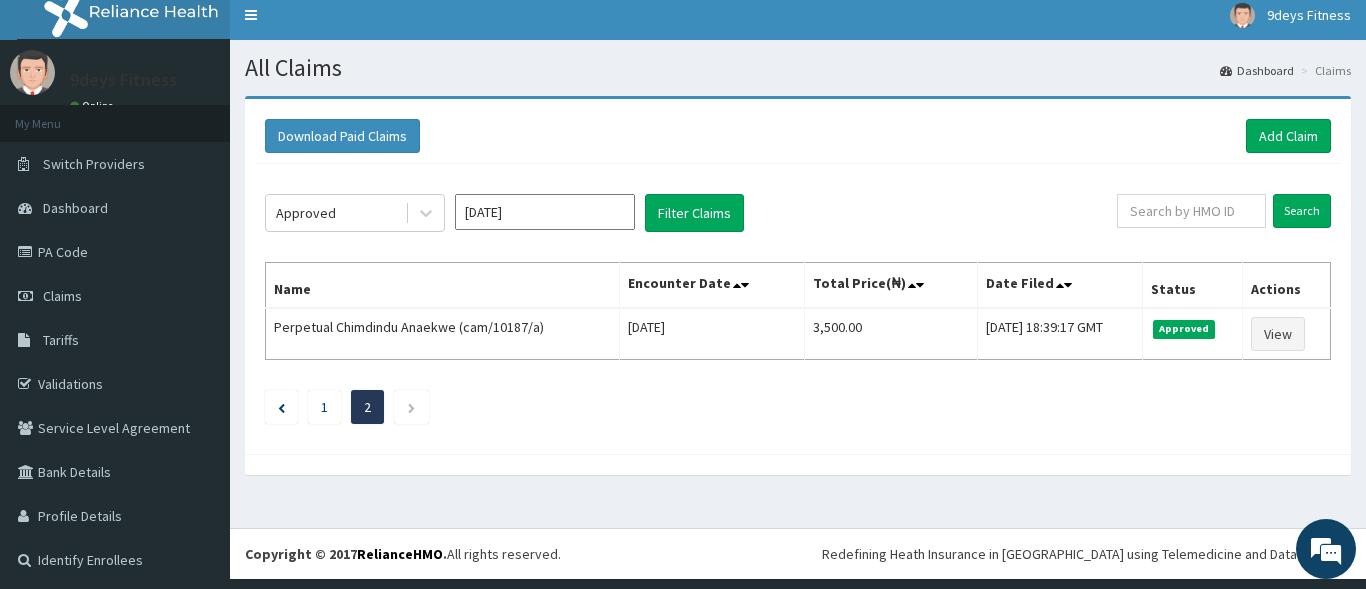 scroll, scrollTop: 13, scrollLeft: 0, axis: vertical 